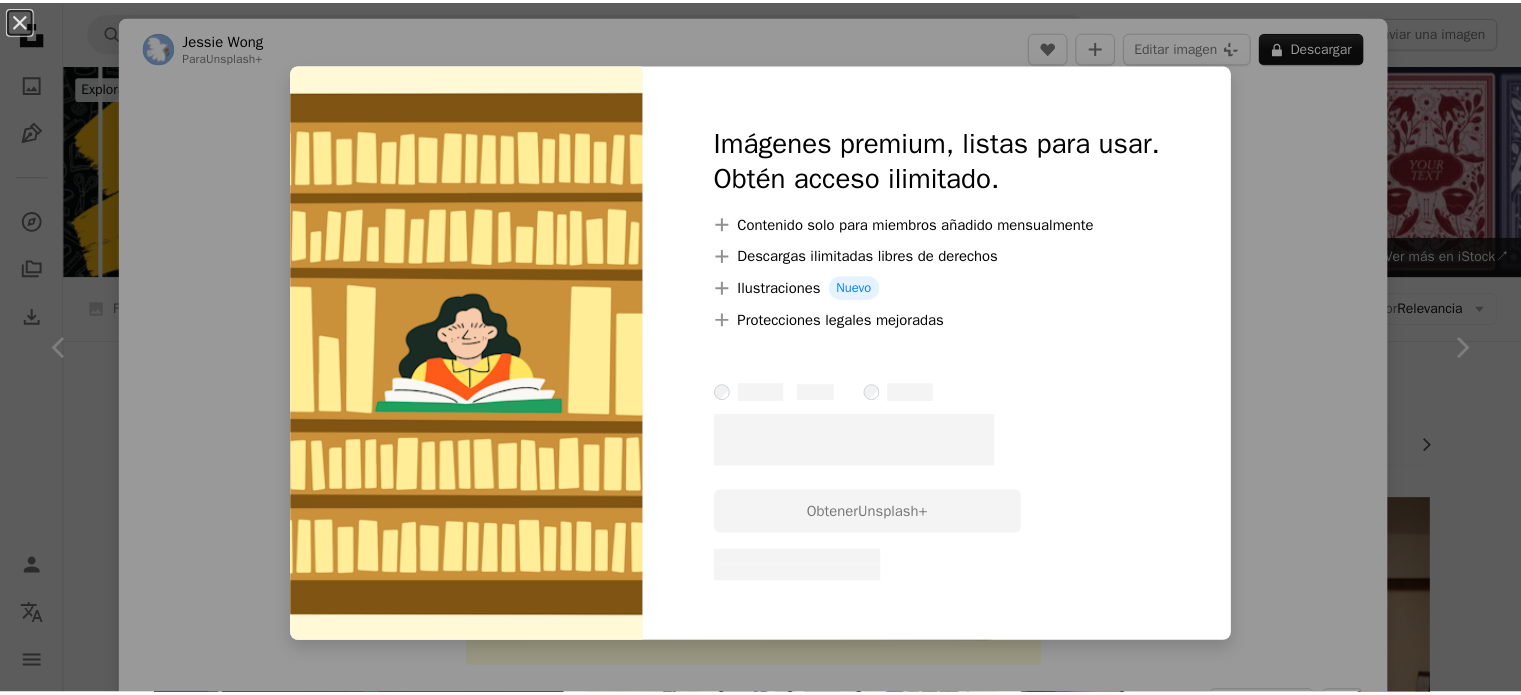 scroll, scrollTop: 1413, scrollLeft: 0, axis: vertical 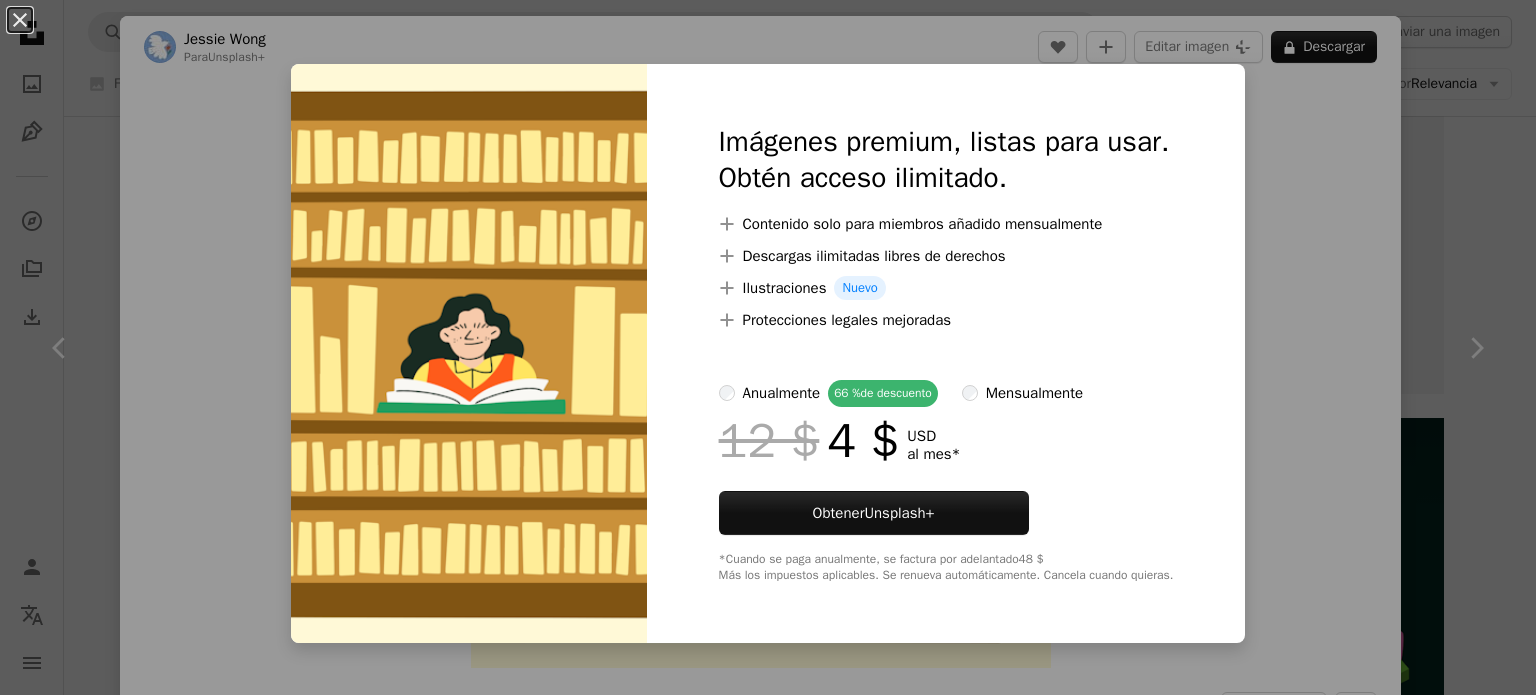 click on "An X shape" at bounding box center [20, 20] 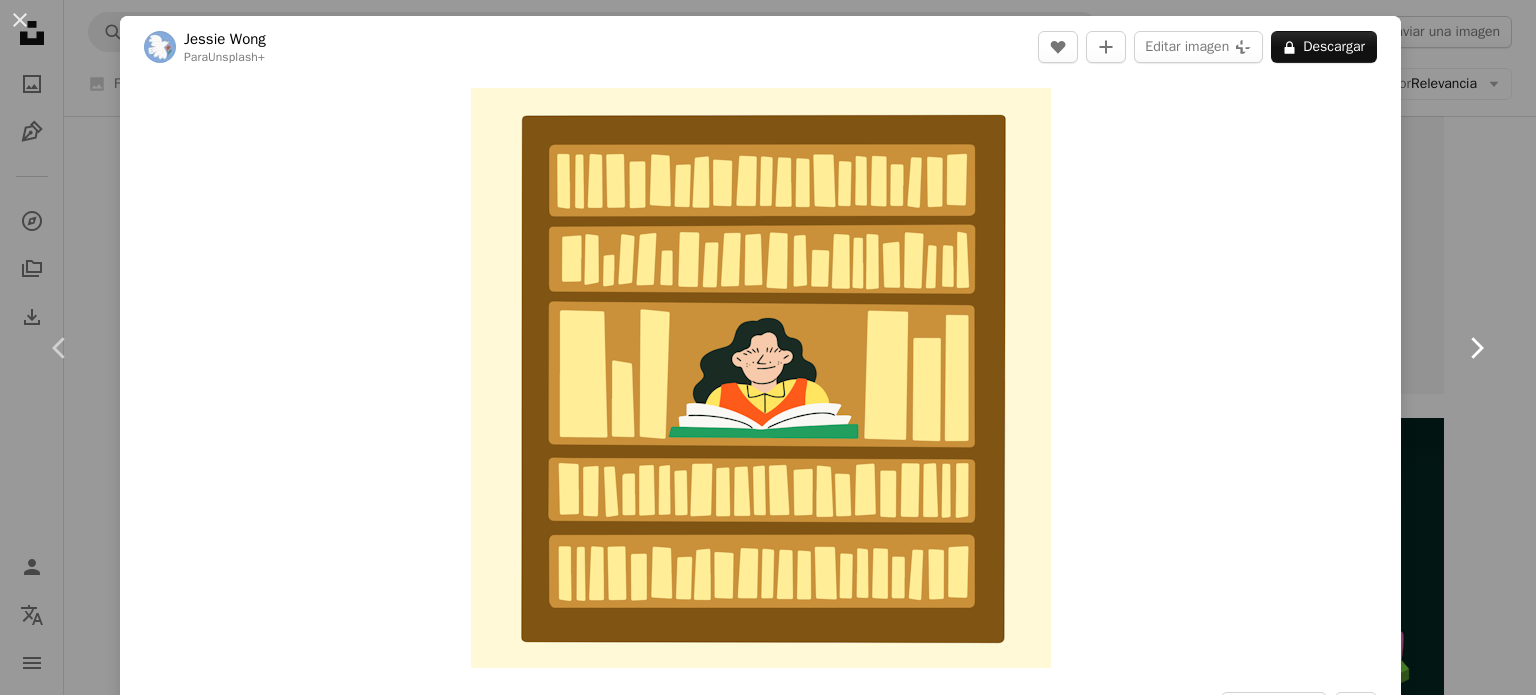 click on "Chevron right" at bounding box center [1476, 348] 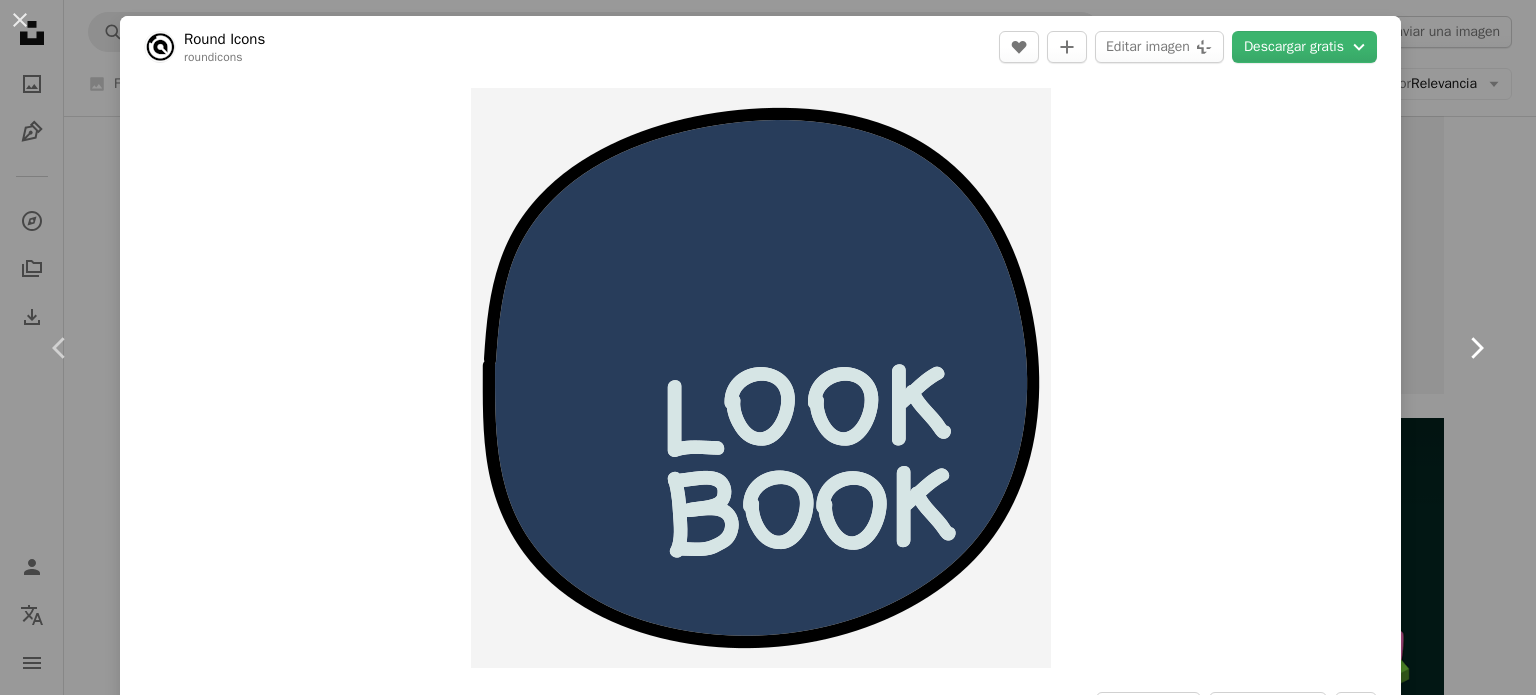 click on "Chevron right" at bounding box center (1476, 348) 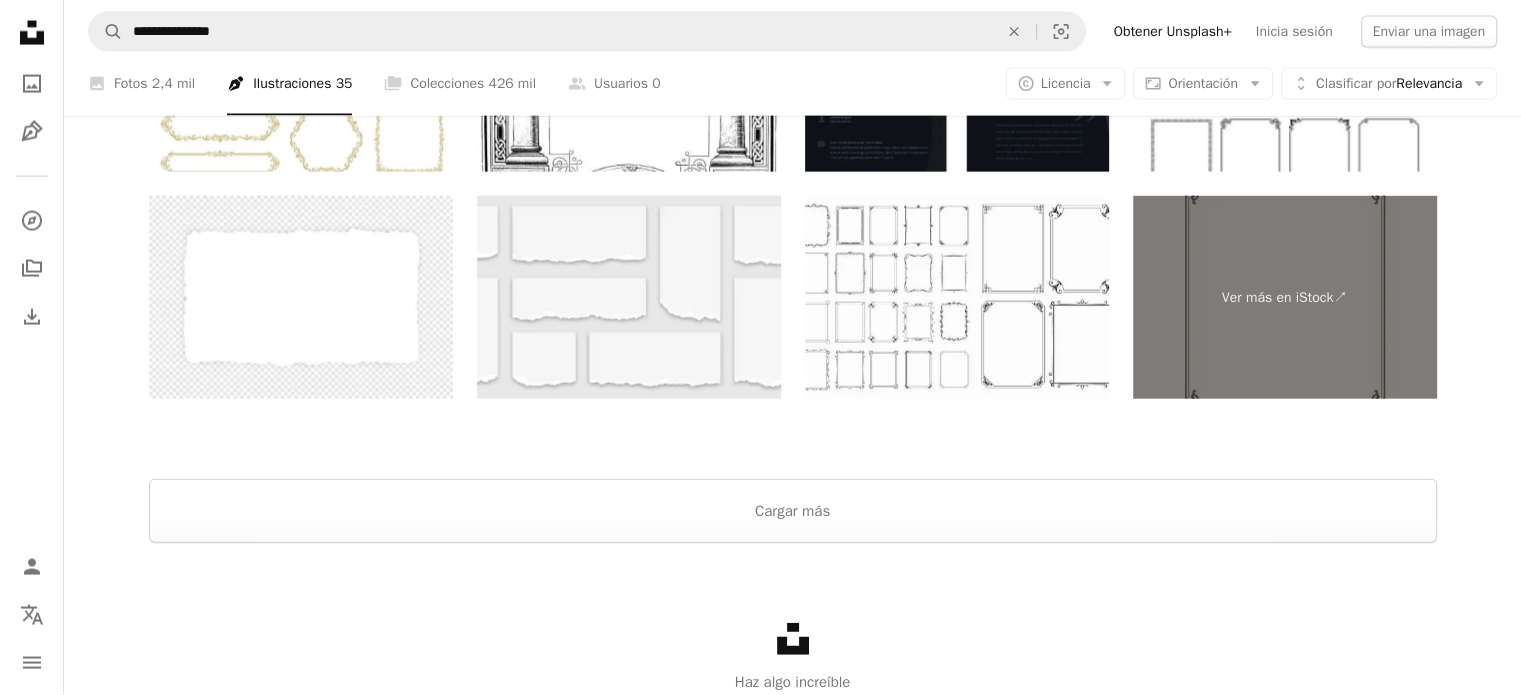 scroll, scrollTop: 4405, scrollLeft: 0, axis: vertical 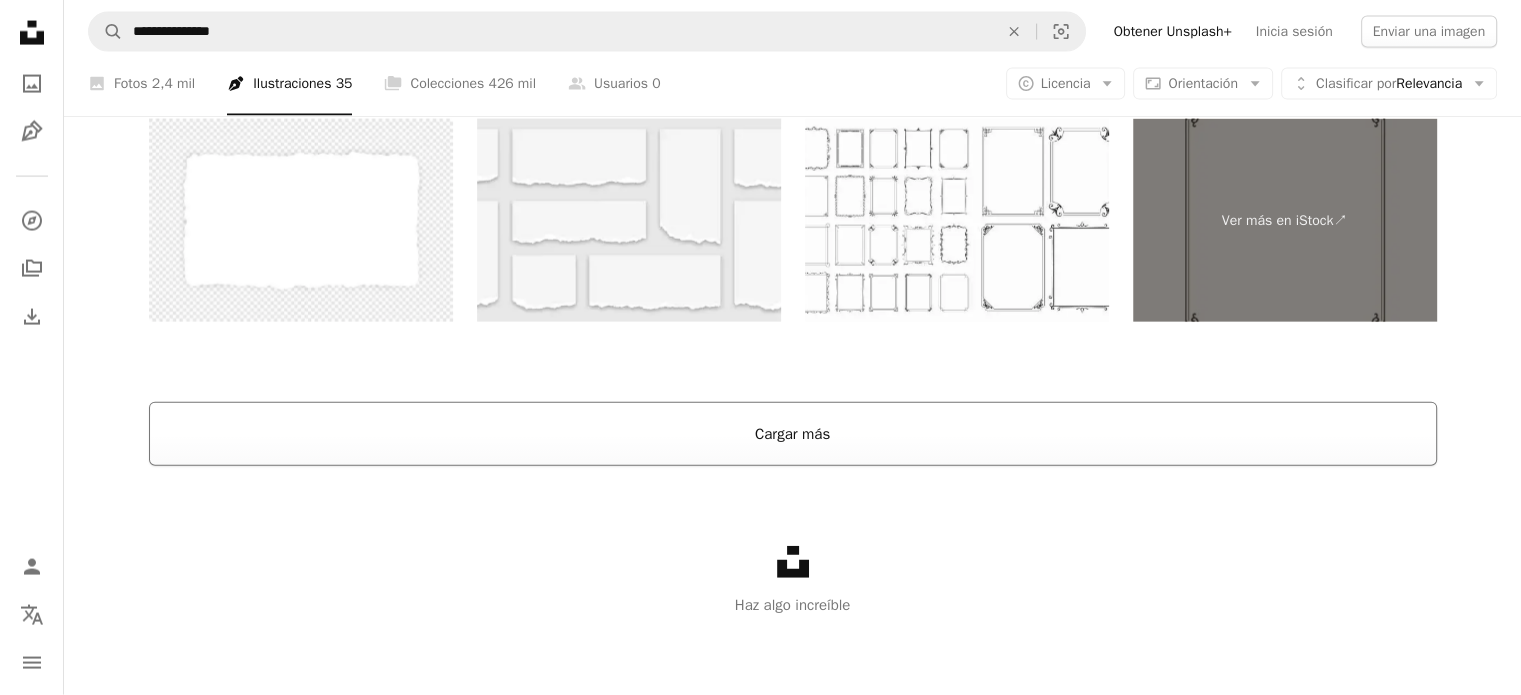 click on "Cargar más" at bounding box center [793, 434] 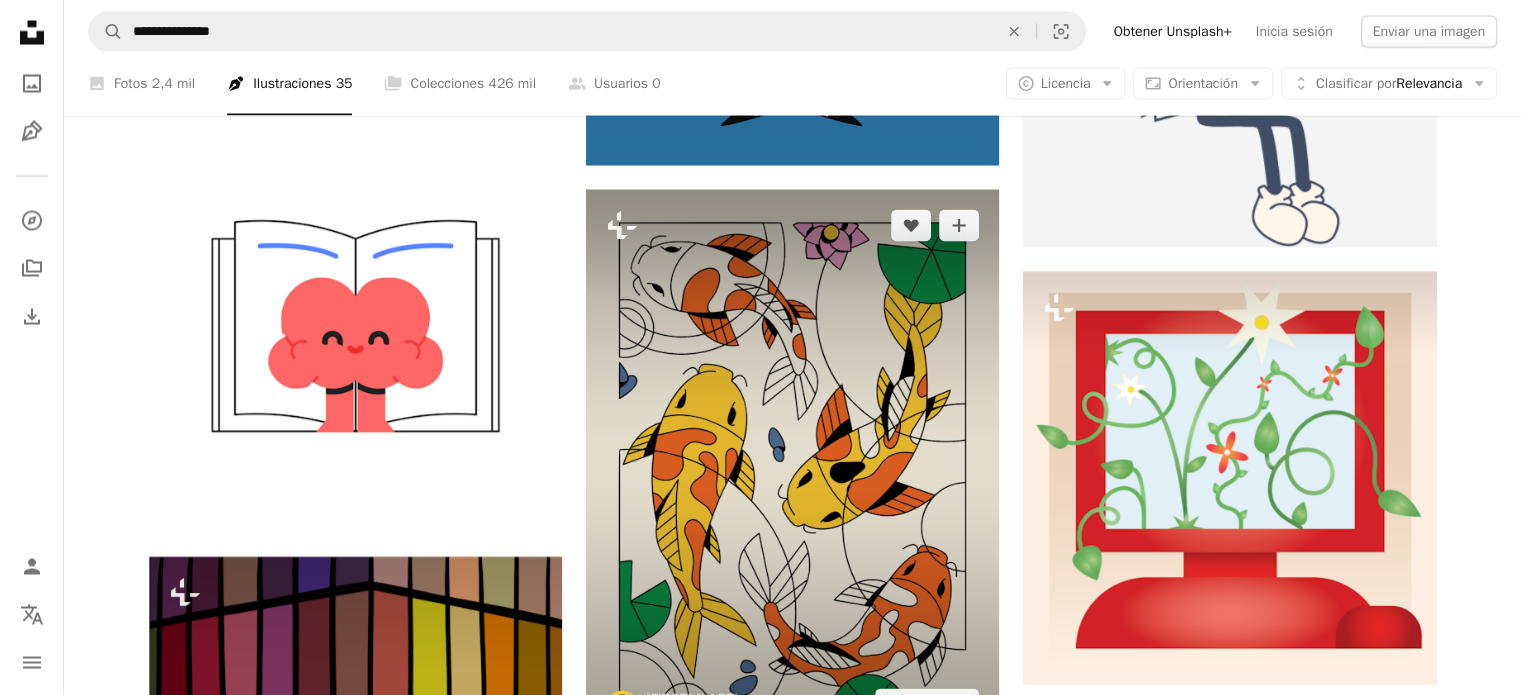 scroll, scrollTop: 3805, scrollLeft: 0, axis: vertical 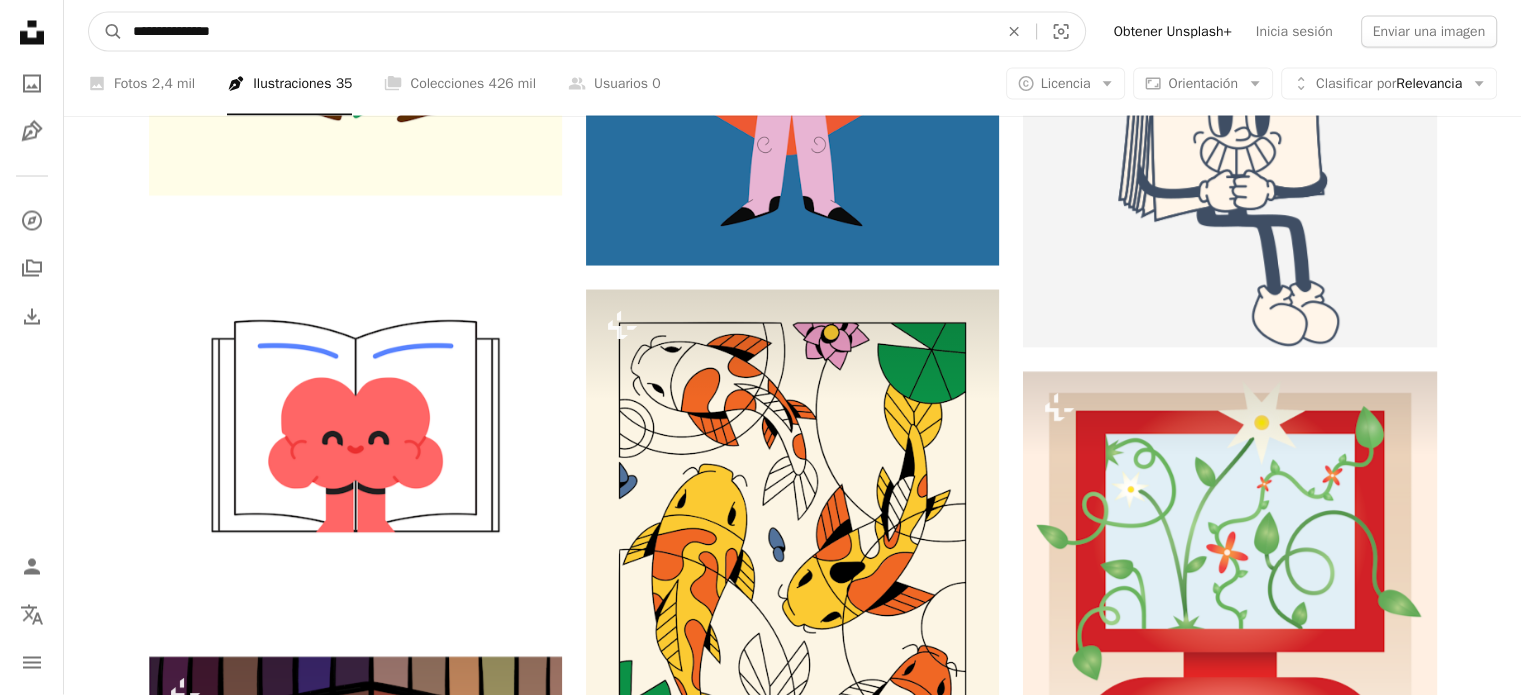click on "**********" at bounding box center [557, 32] 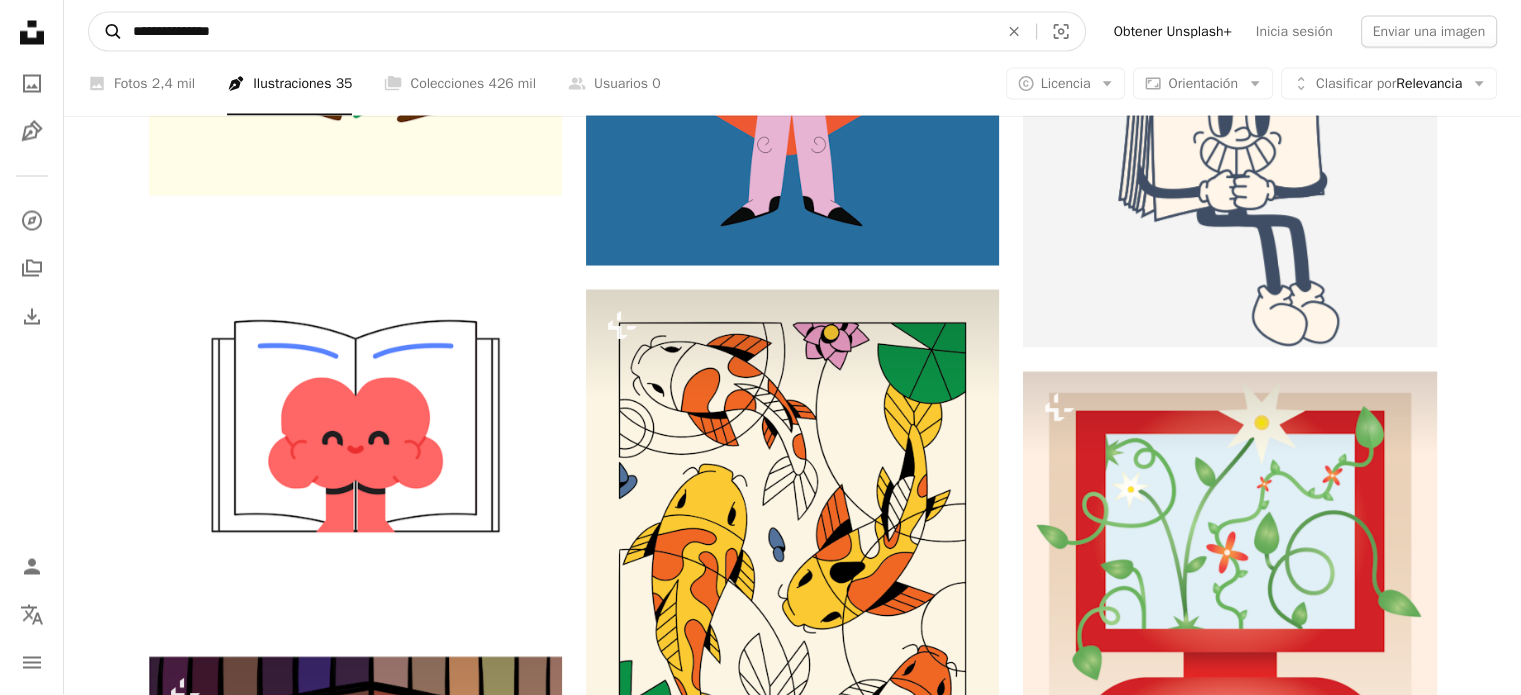 click on "A magnifying glass" 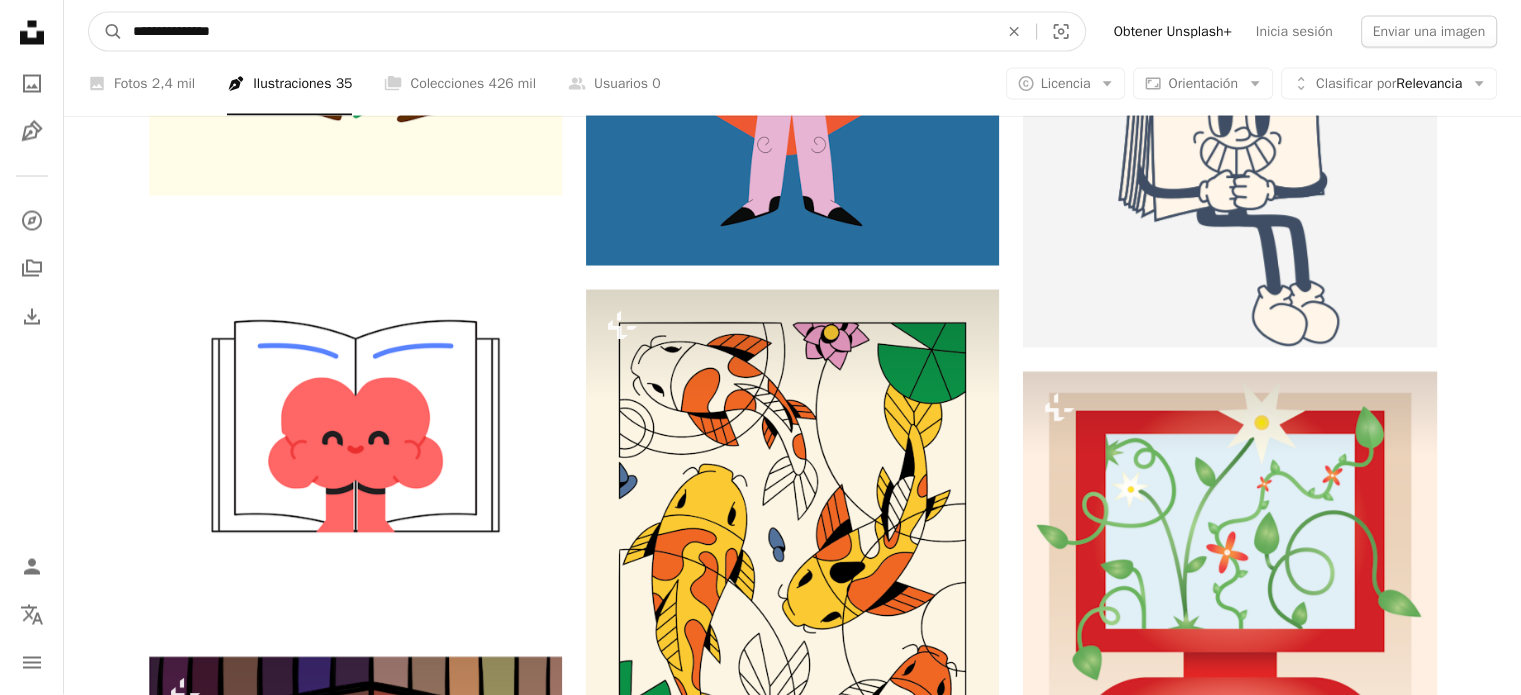 drag, startPoint x: 193, startPoint y: 31, endPoint x: 140, endPoint y: 25, distance: 53.338543 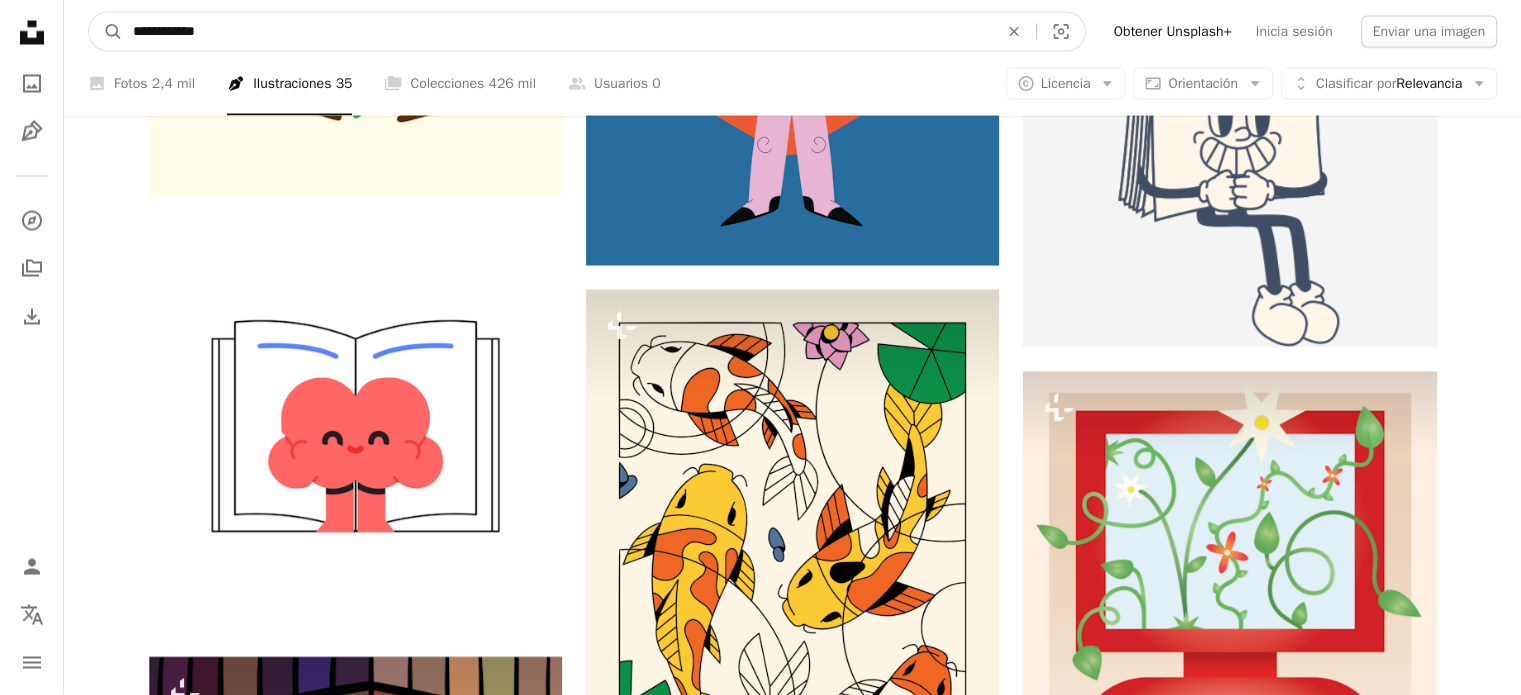 type on "**********" 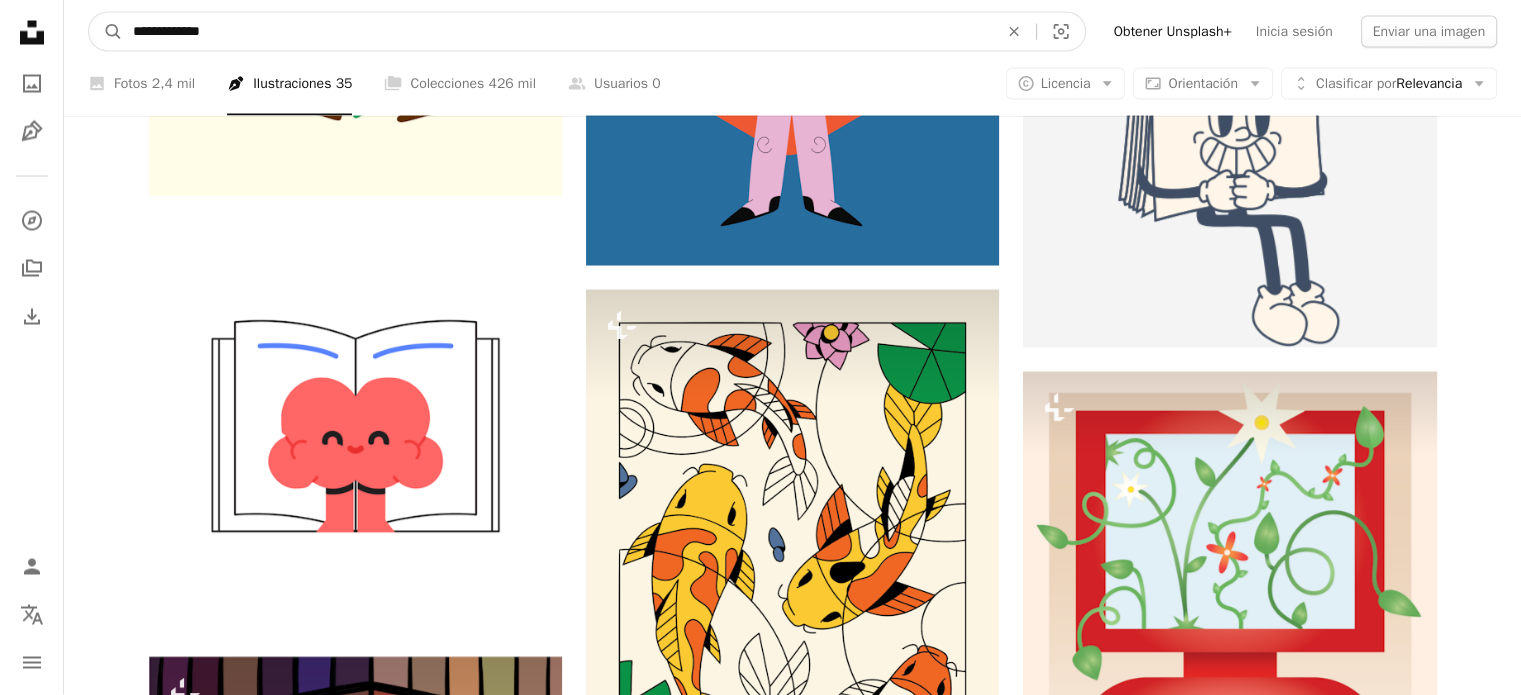 click on "A magnifying glass" at bounding box center (106, 32) 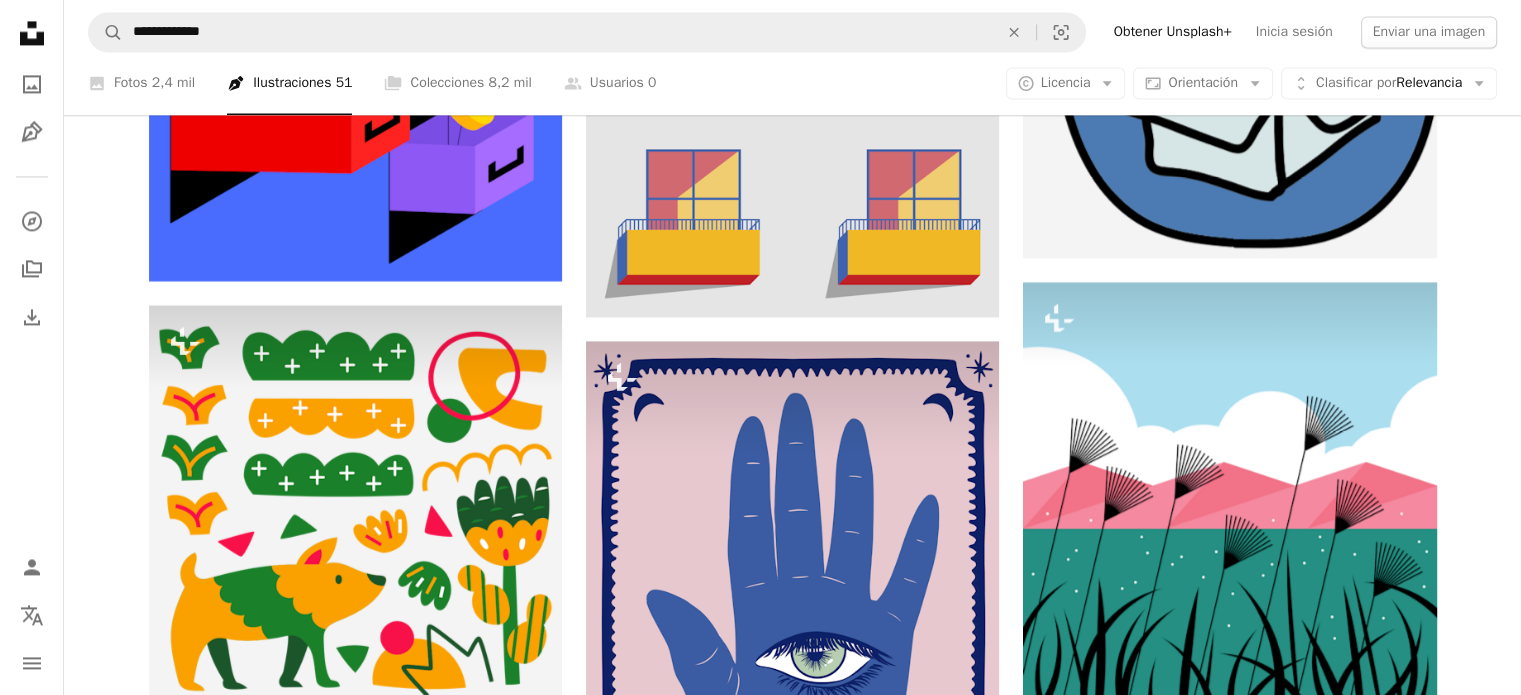scroll, scrollTop: 10800, scrollLeft: 0, axis: vertical 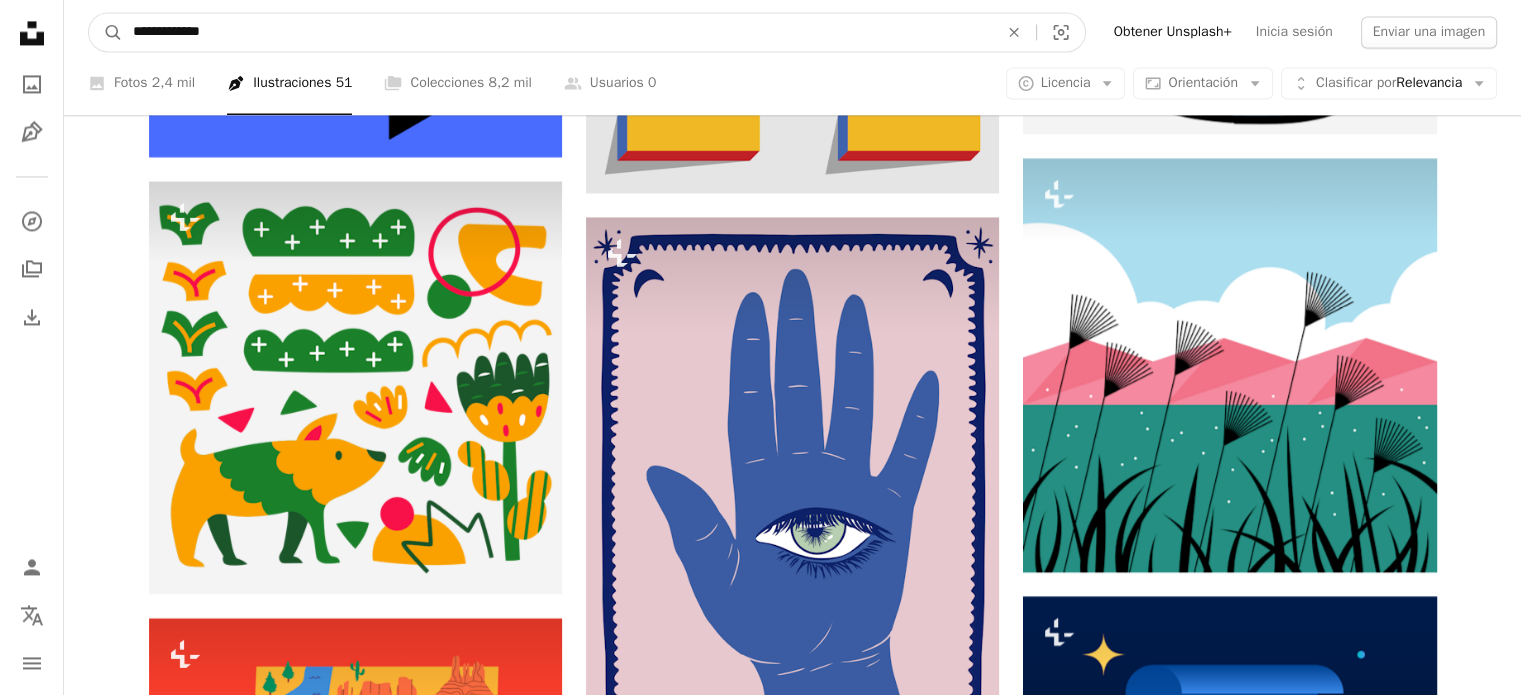 drag, startPoint x: 176, startPoint y: 28, endPoint x: 142, endPoint y: 35, distance: 34.713108 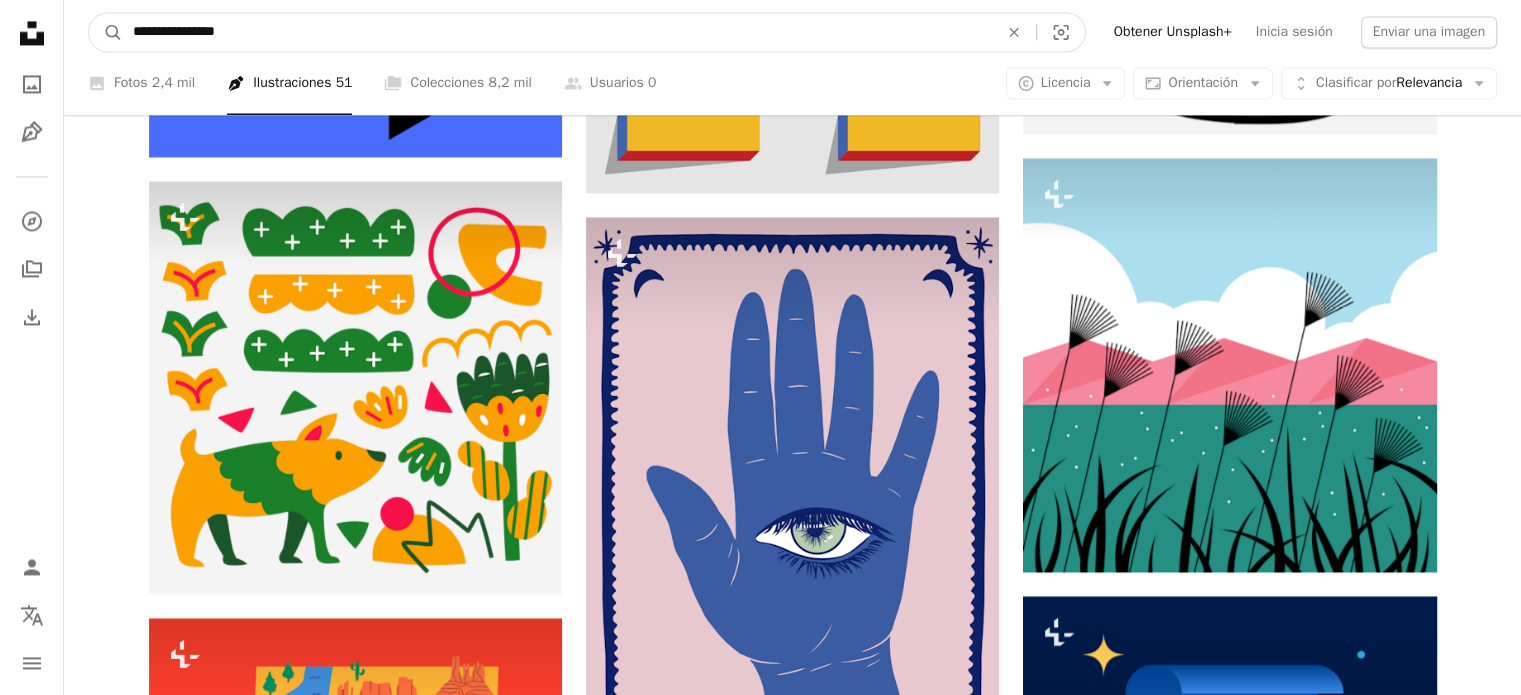 type on "**********" 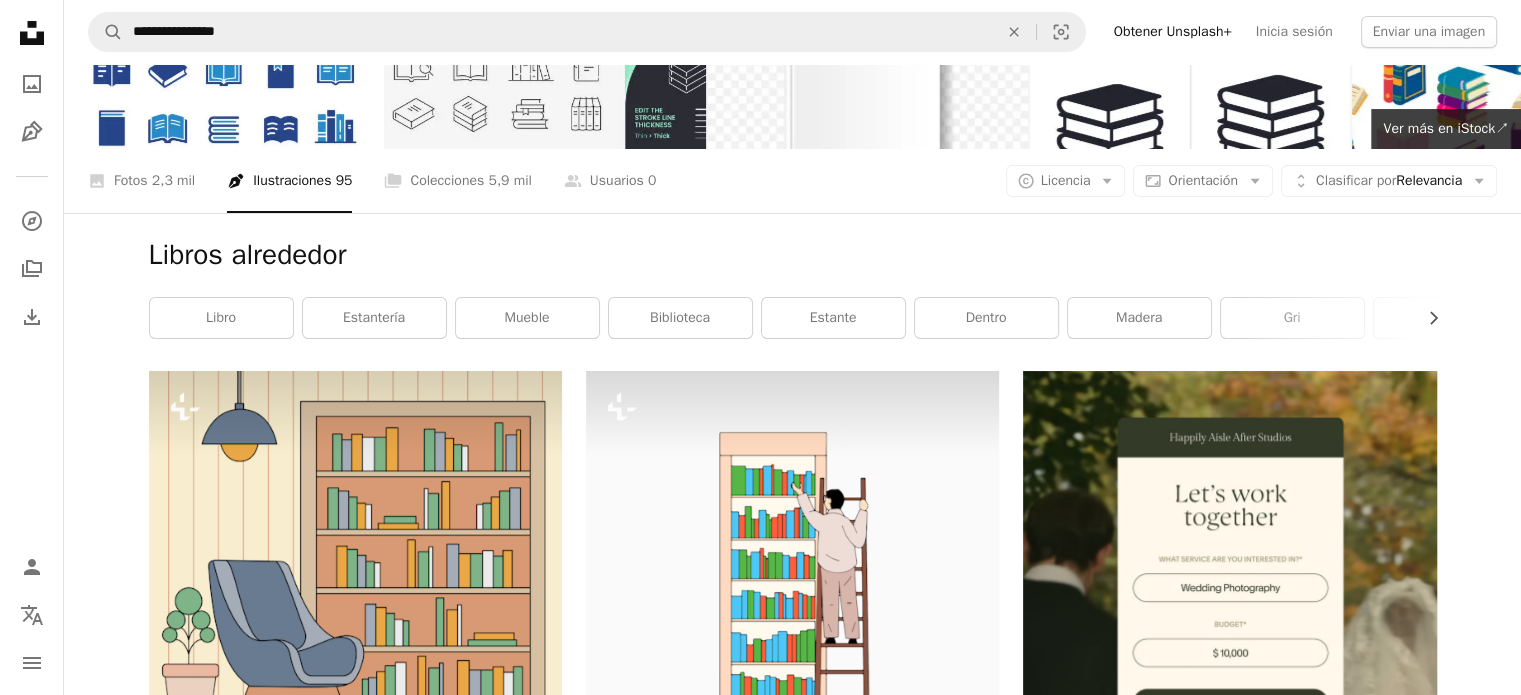 scroll, scrollTop: 100, scrollLeft: 0, axis: vertical 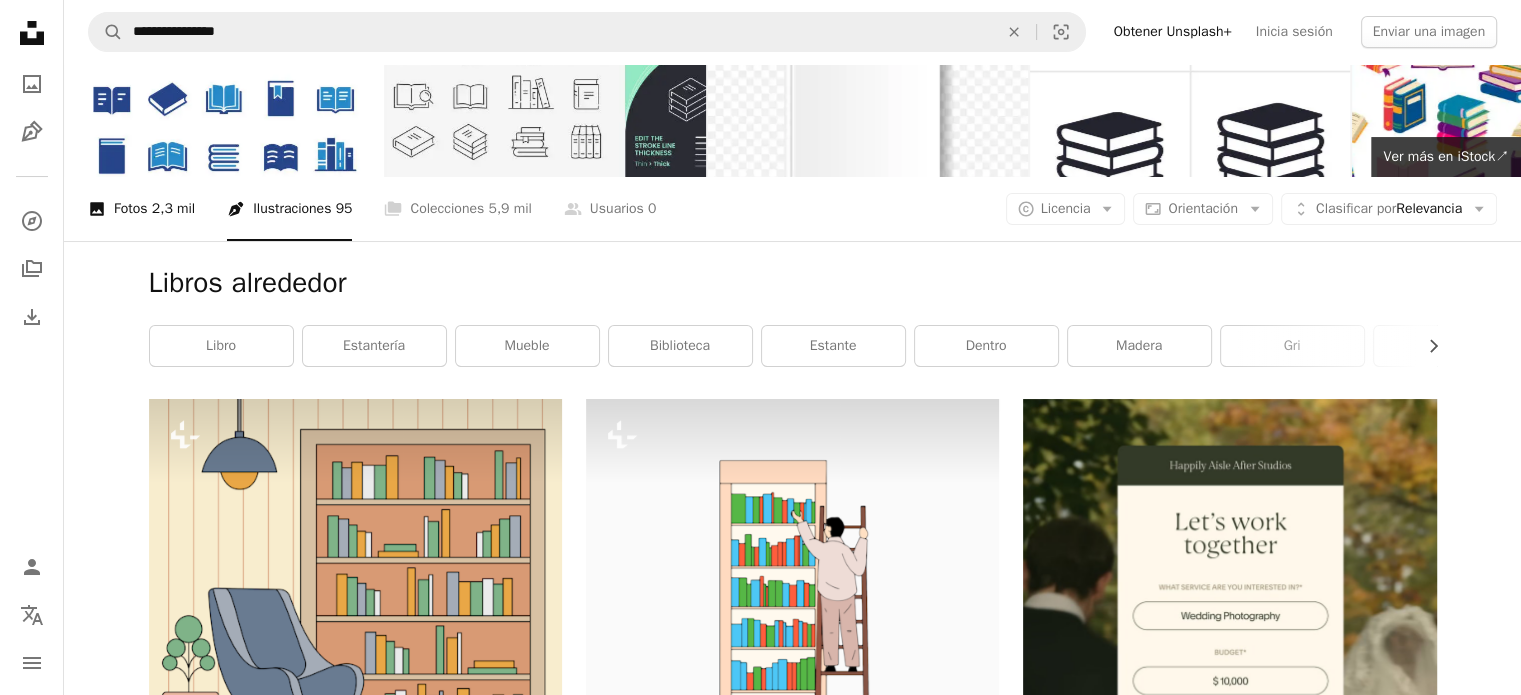 click on "A photo Fotos   2,3 mil" at bounding box center [141, 209] 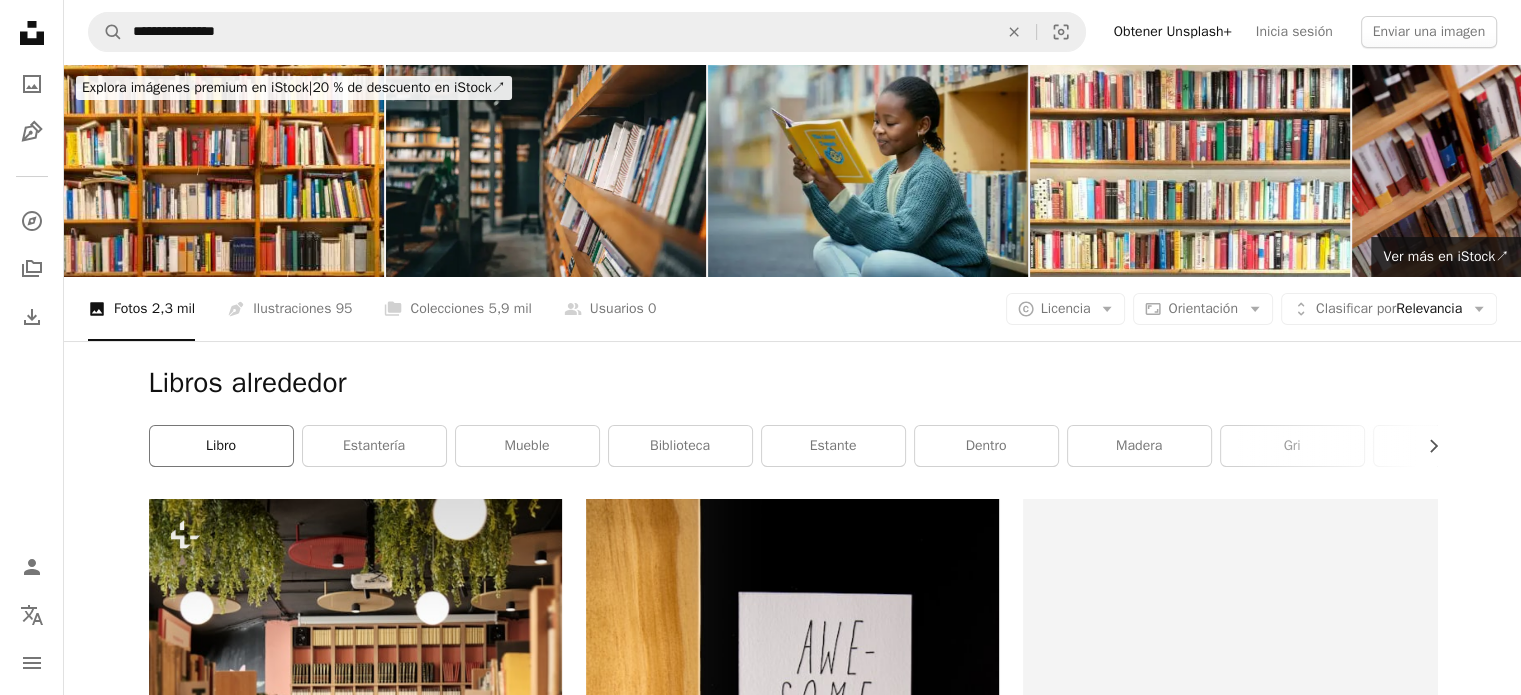 click on "libro" at bounding box center [221, 446] 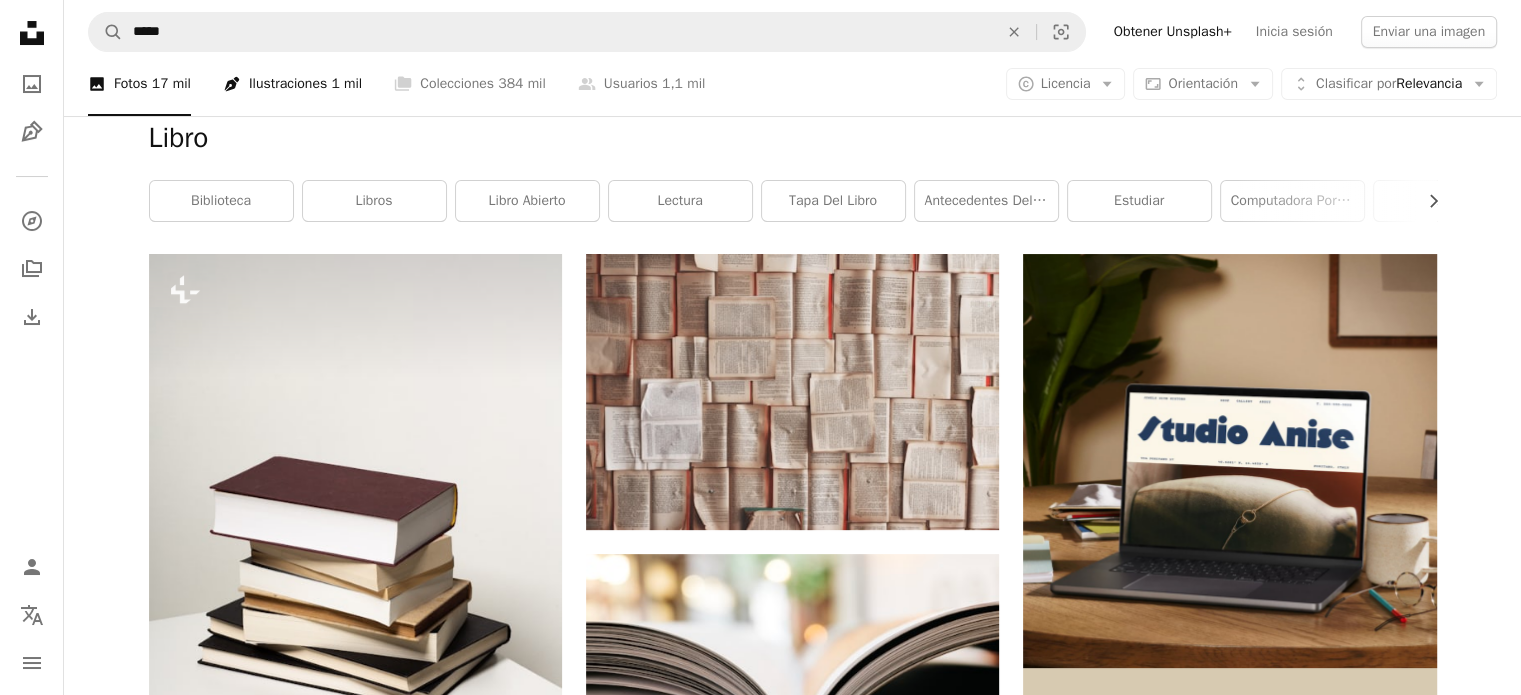 scroll, scrollTop: 200, scrollLeft: 0, axis: vertical 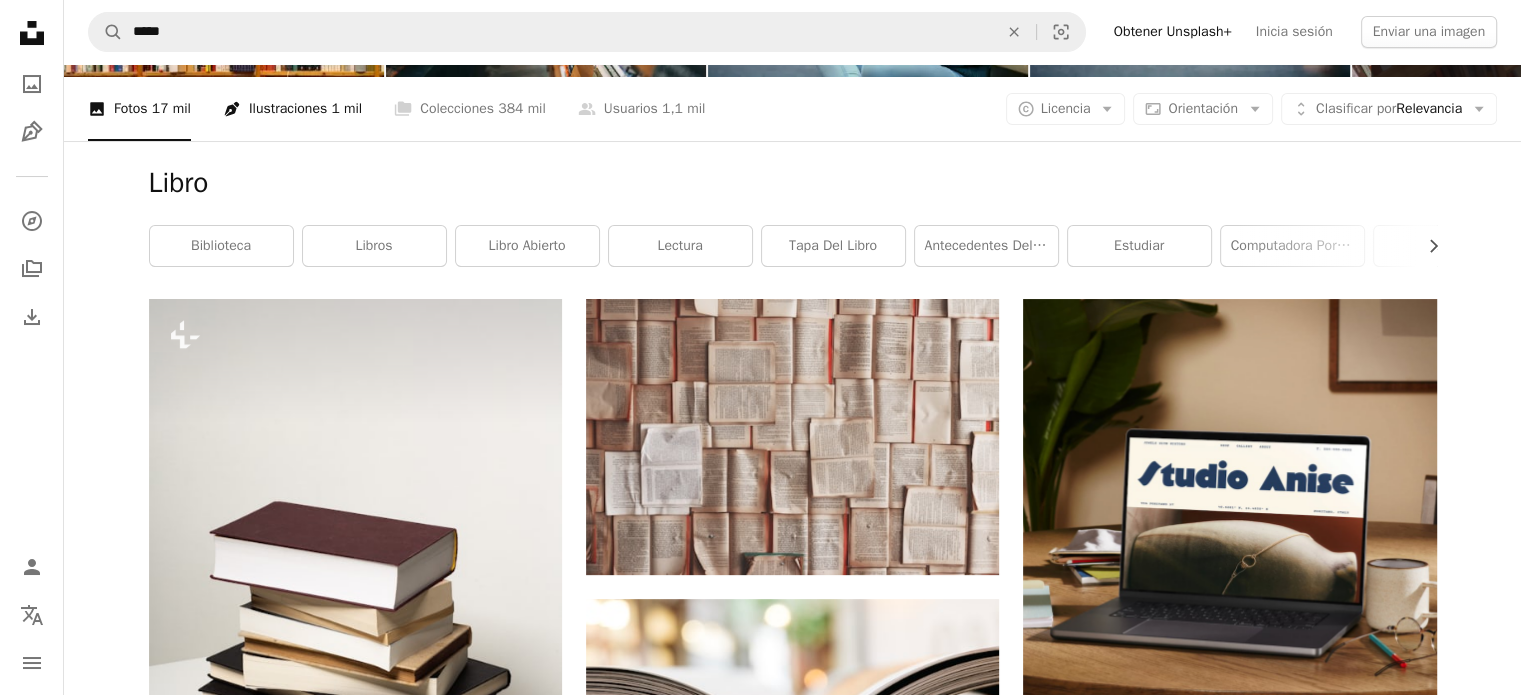 click on "Pen Tool Ilustraciones   1 mil" at bounding box center (292, 109) 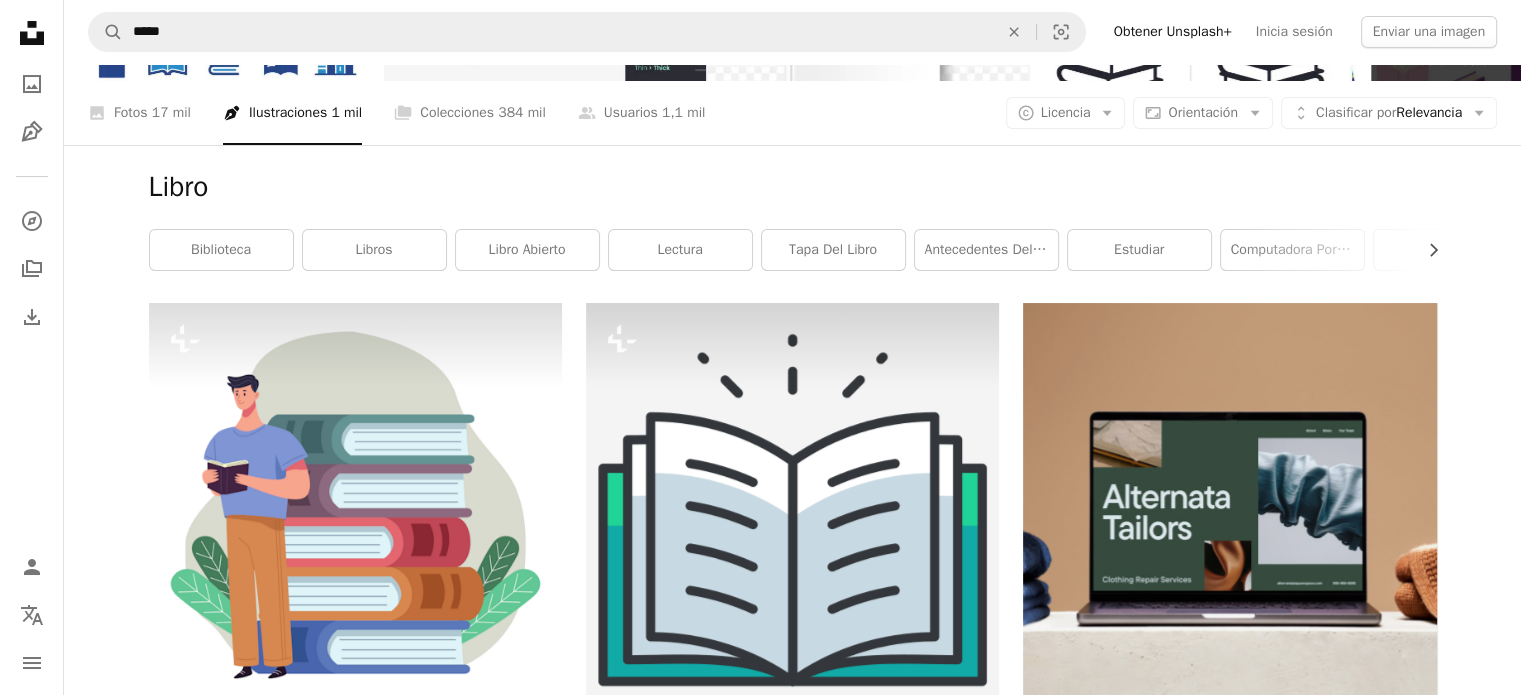 scroll, scrollTop: 200, scrollLeft: 0, axis: vertical 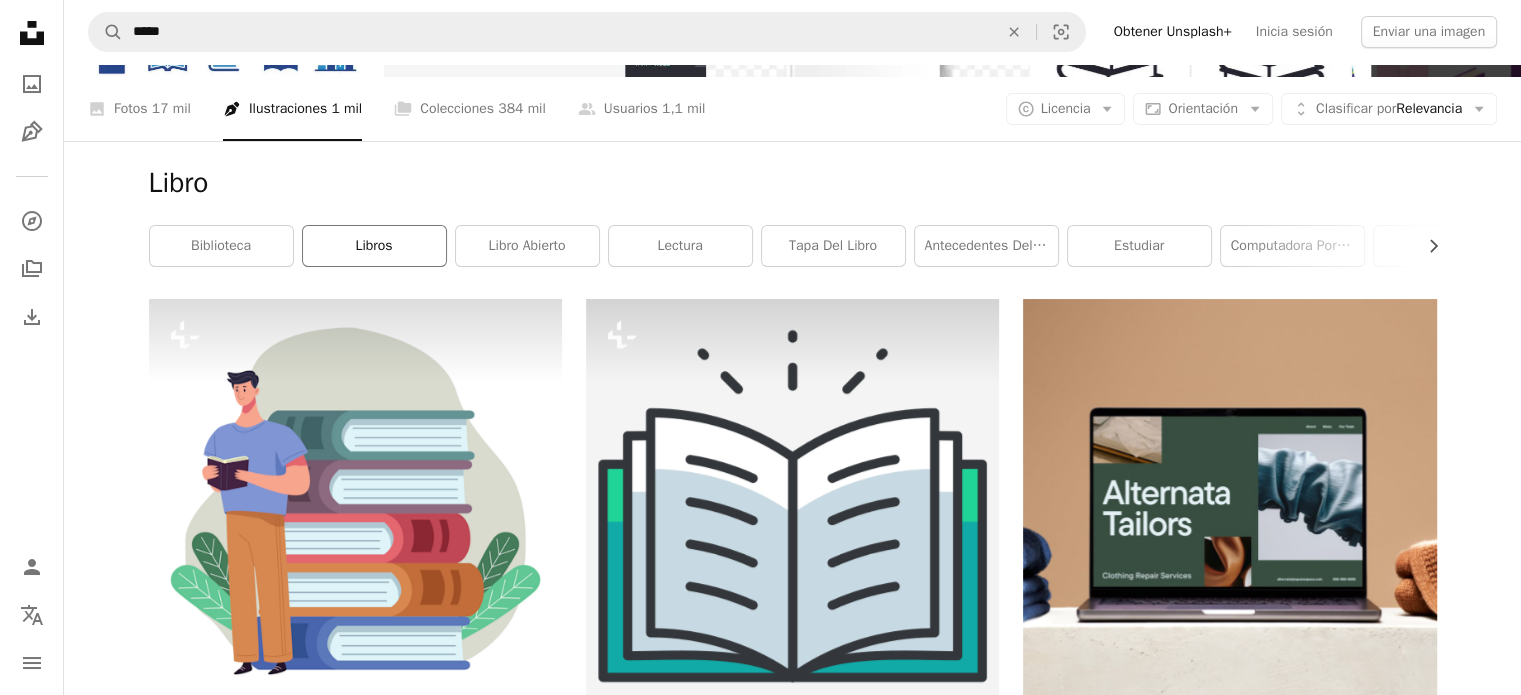 click on "libros" at bounding box center (374, 246) 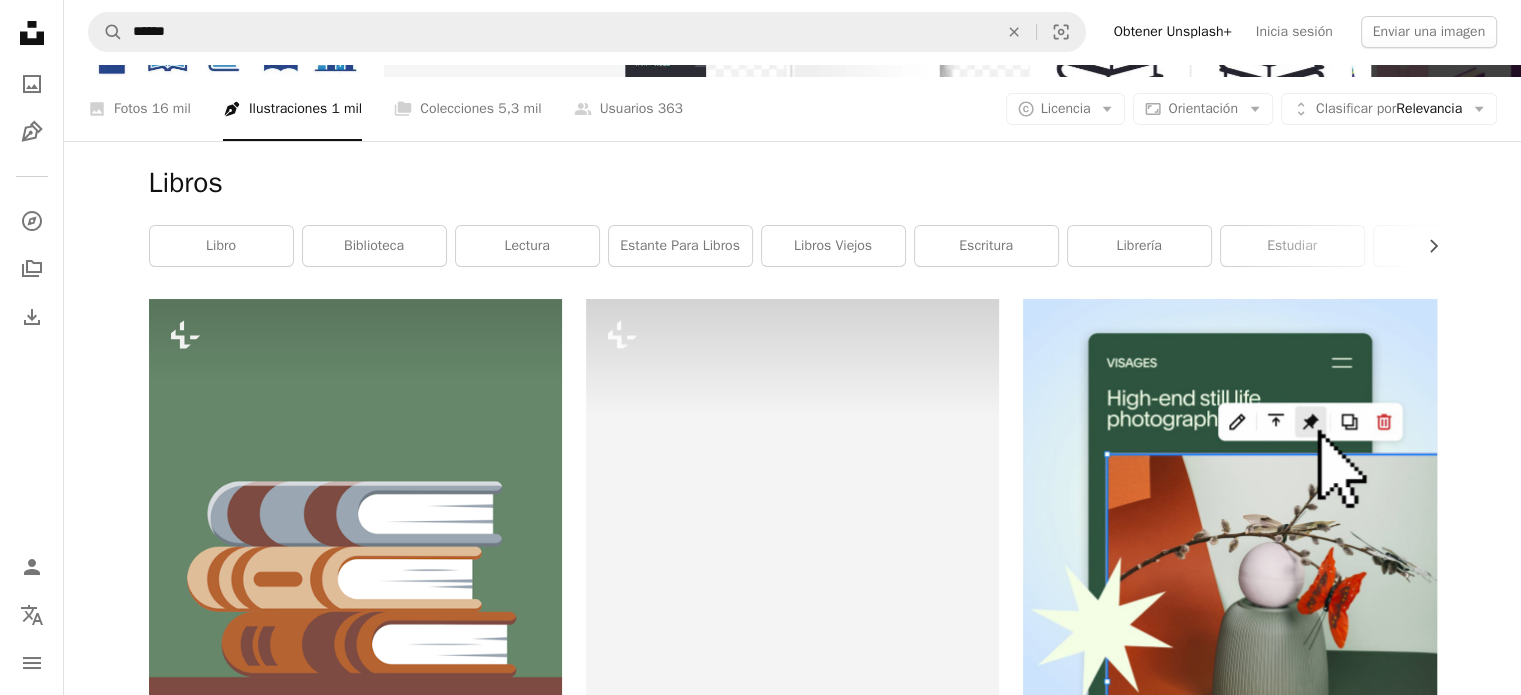 scroll, scrollTop: 100, scrollLeft: 0, axis: vertical 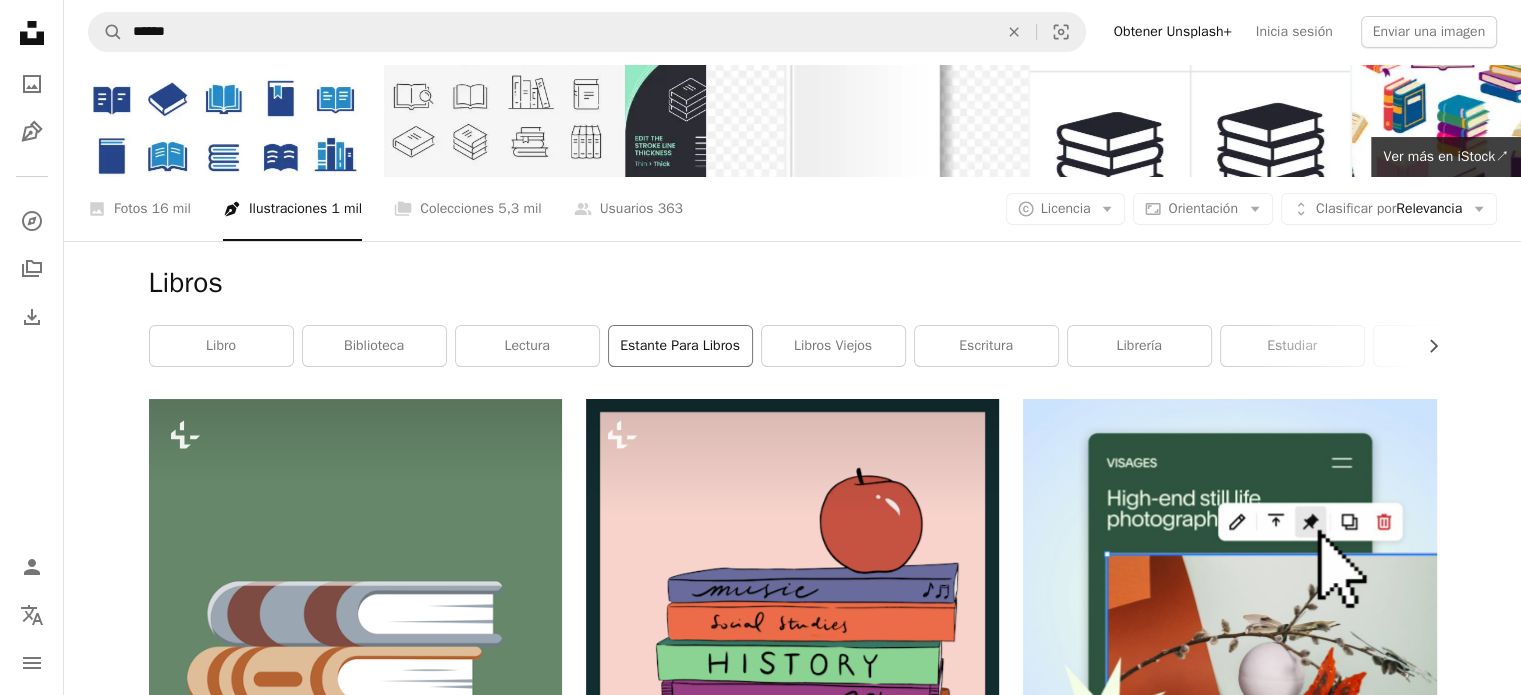 click on "estante para libros" at bounding box center (680, 346) 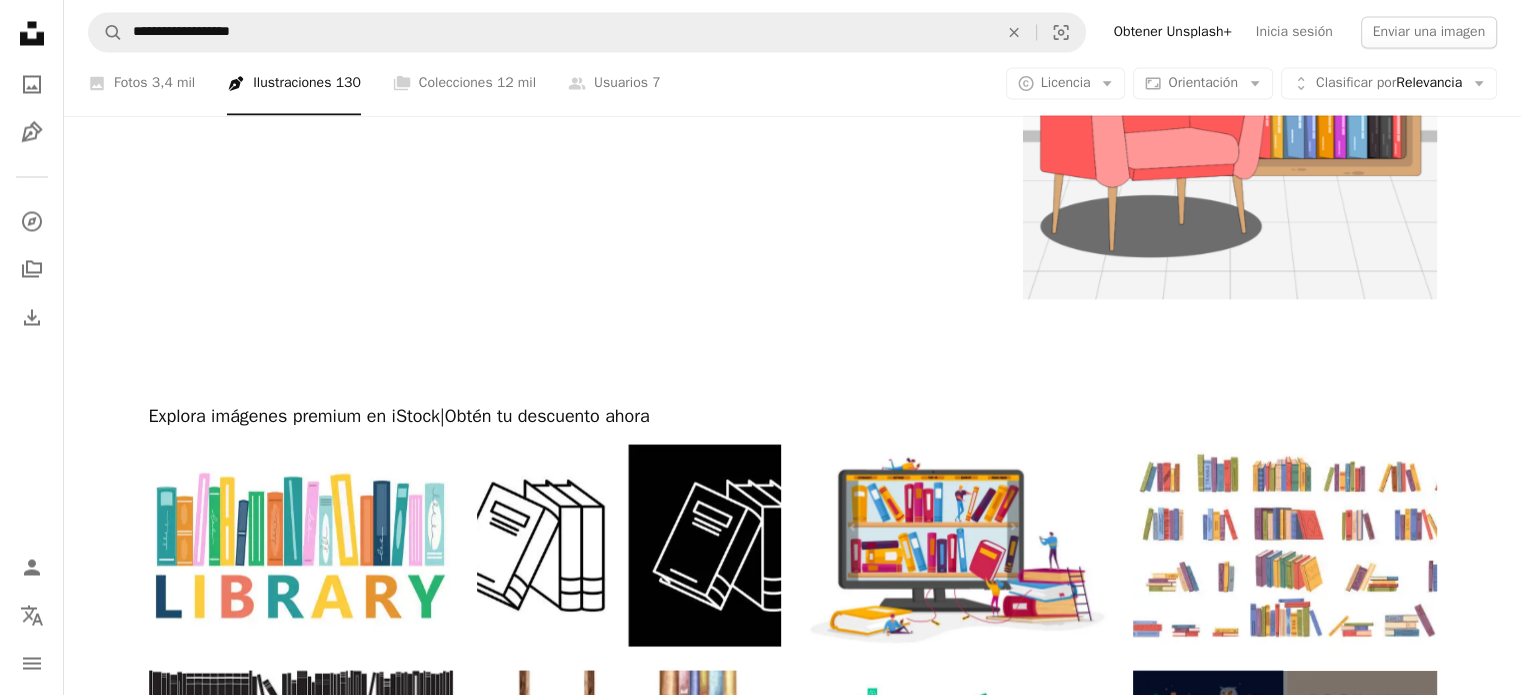scroll, scrollTop: 3800, scrollLeft: 0, axis: vertical 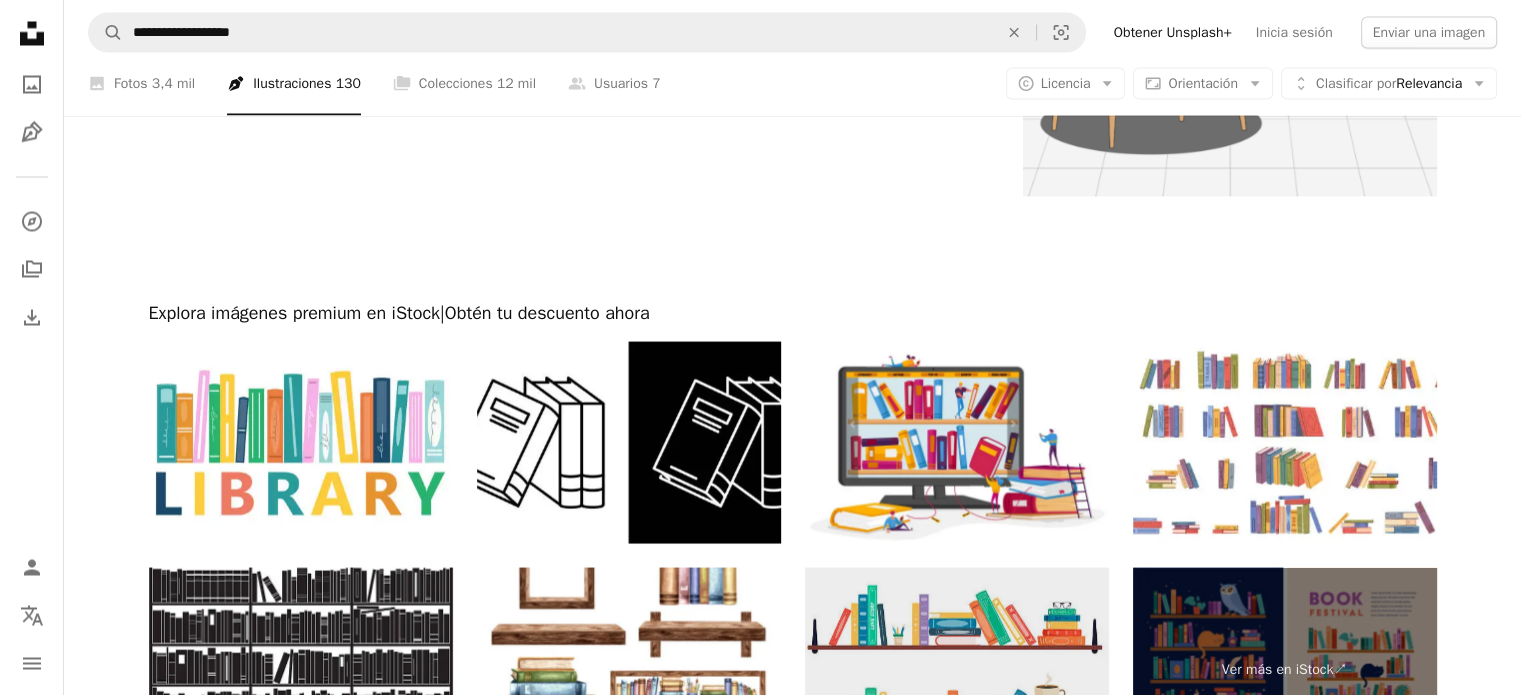 click at bounding box center (957, 668) 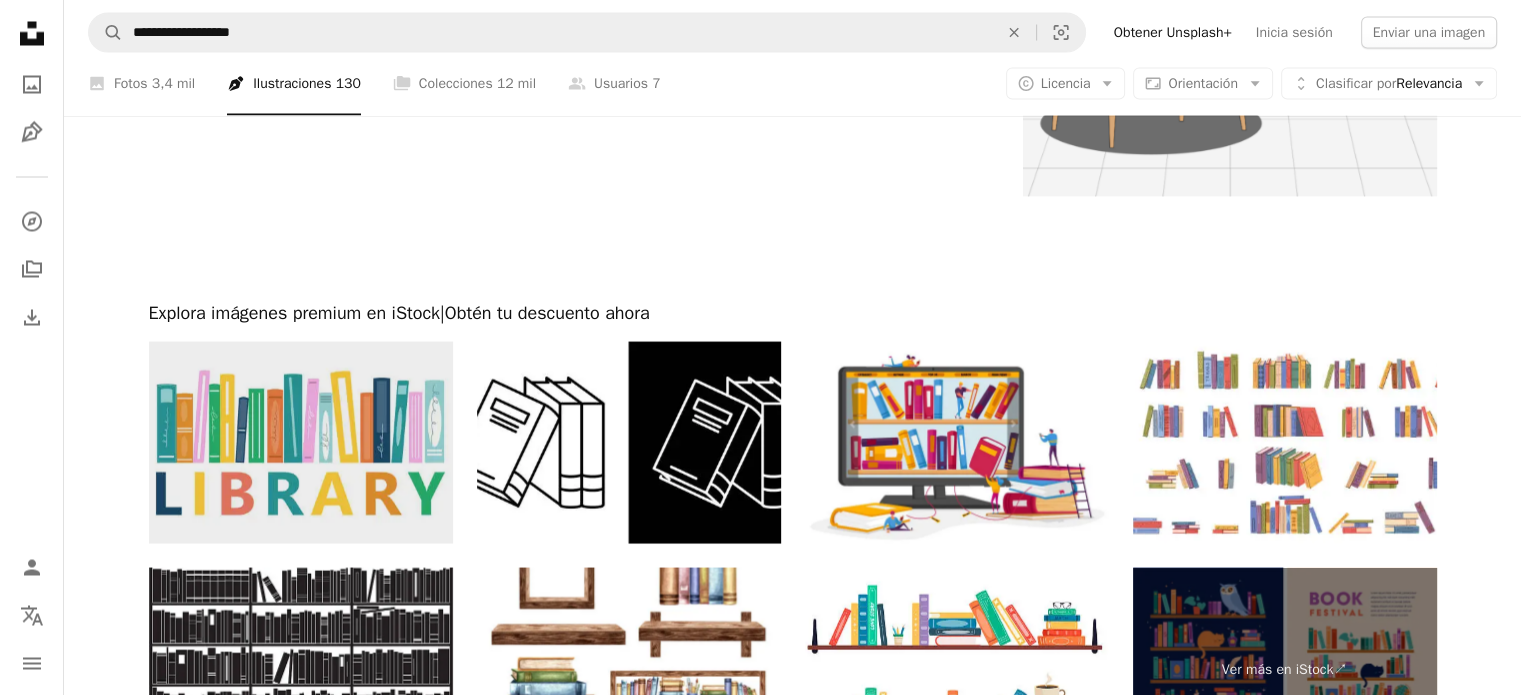 click at bounding box center [301, 442] 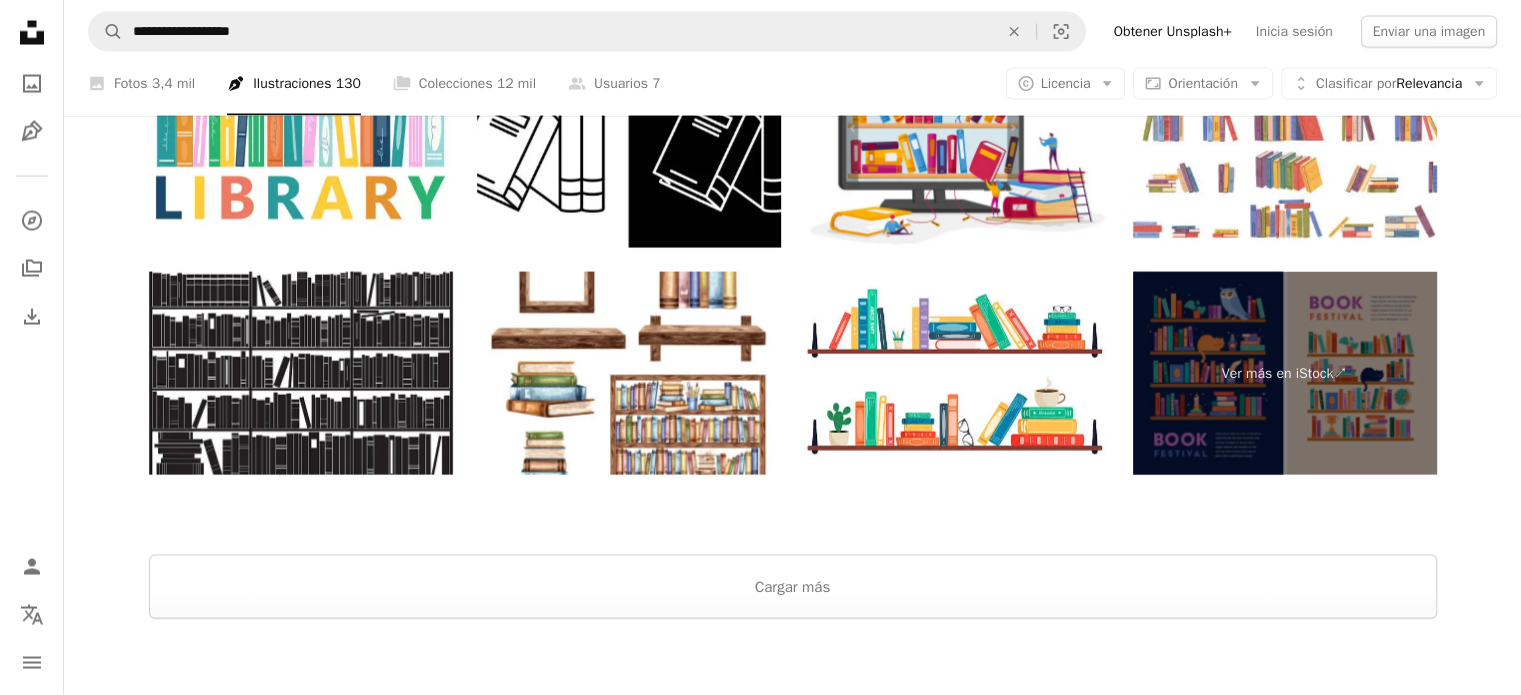 scroll, scrollTop: 4100, scrollLeft: 0, axis: vertical 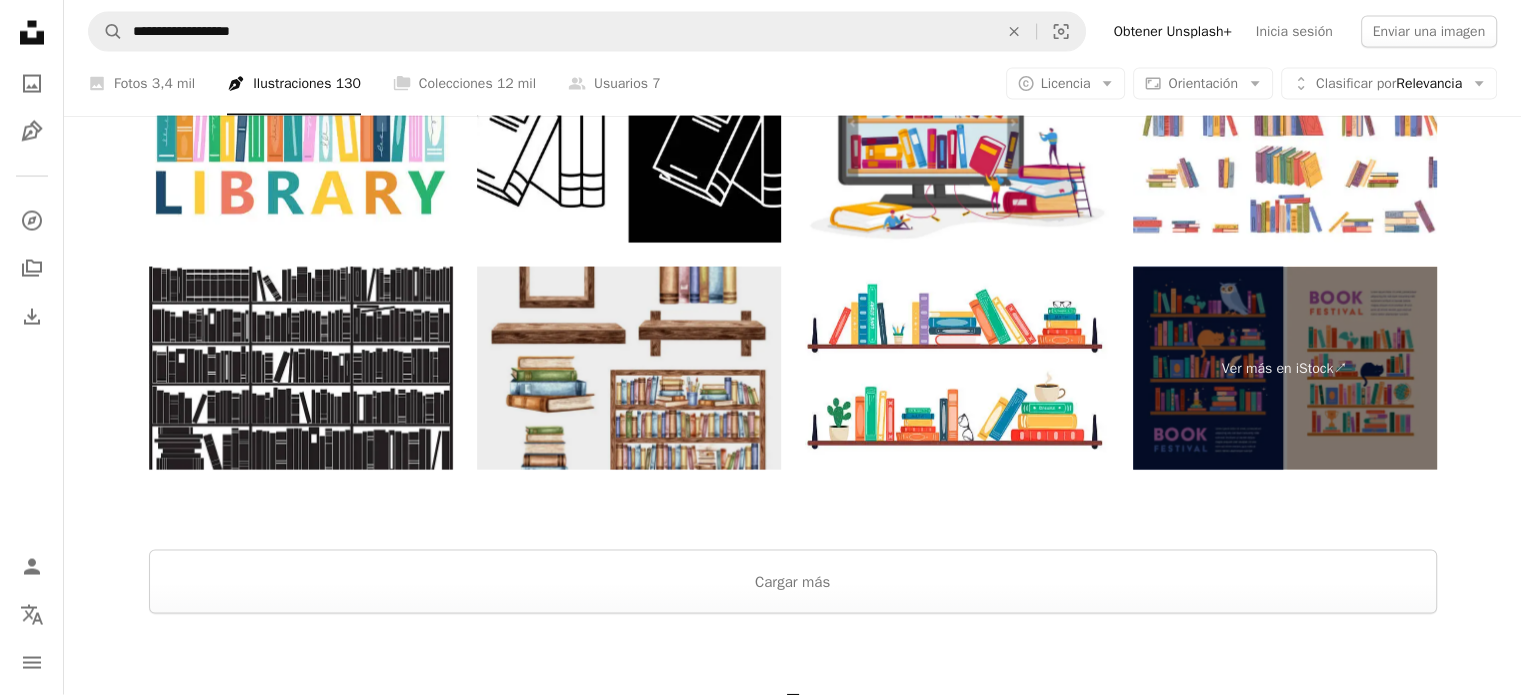 click at bounding box center (629, 368) 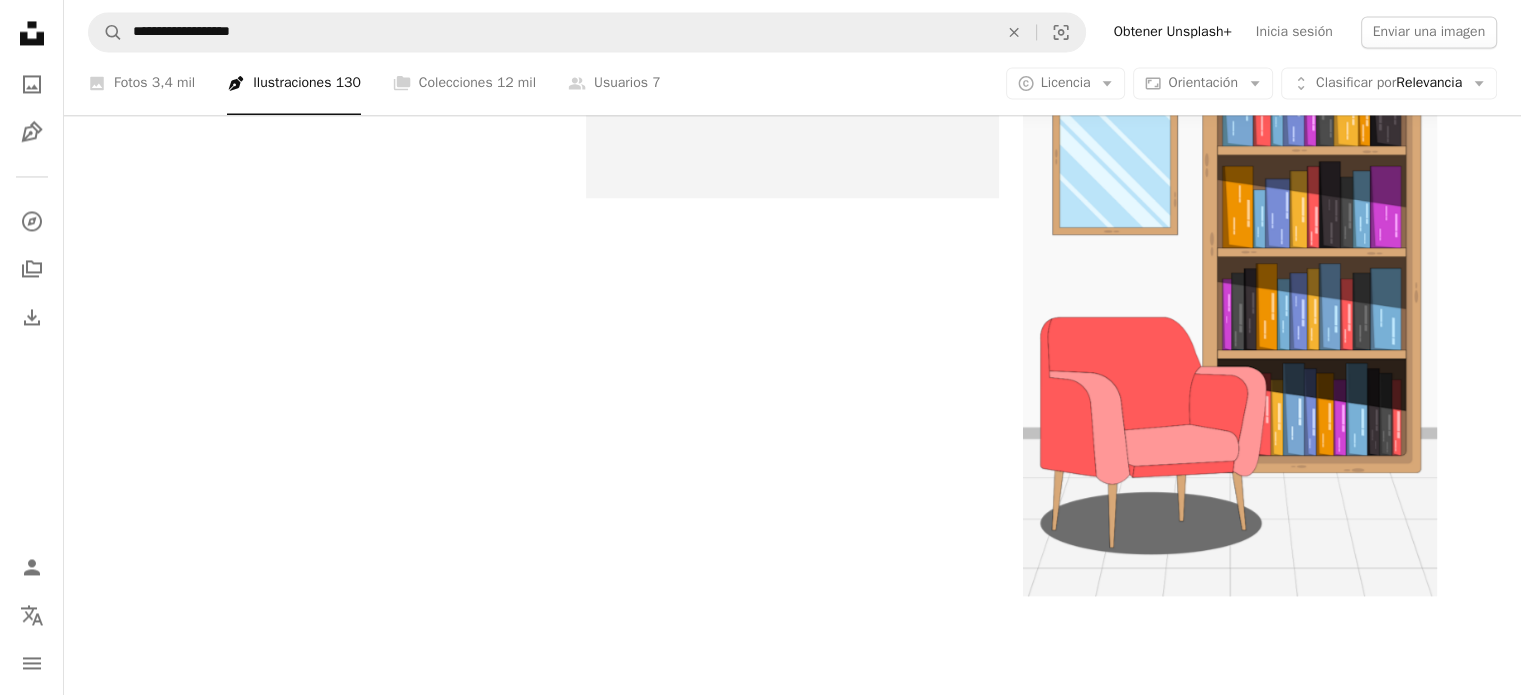 scroll, scrollTop: 3400, scrollLeft: 0, axis: vertical 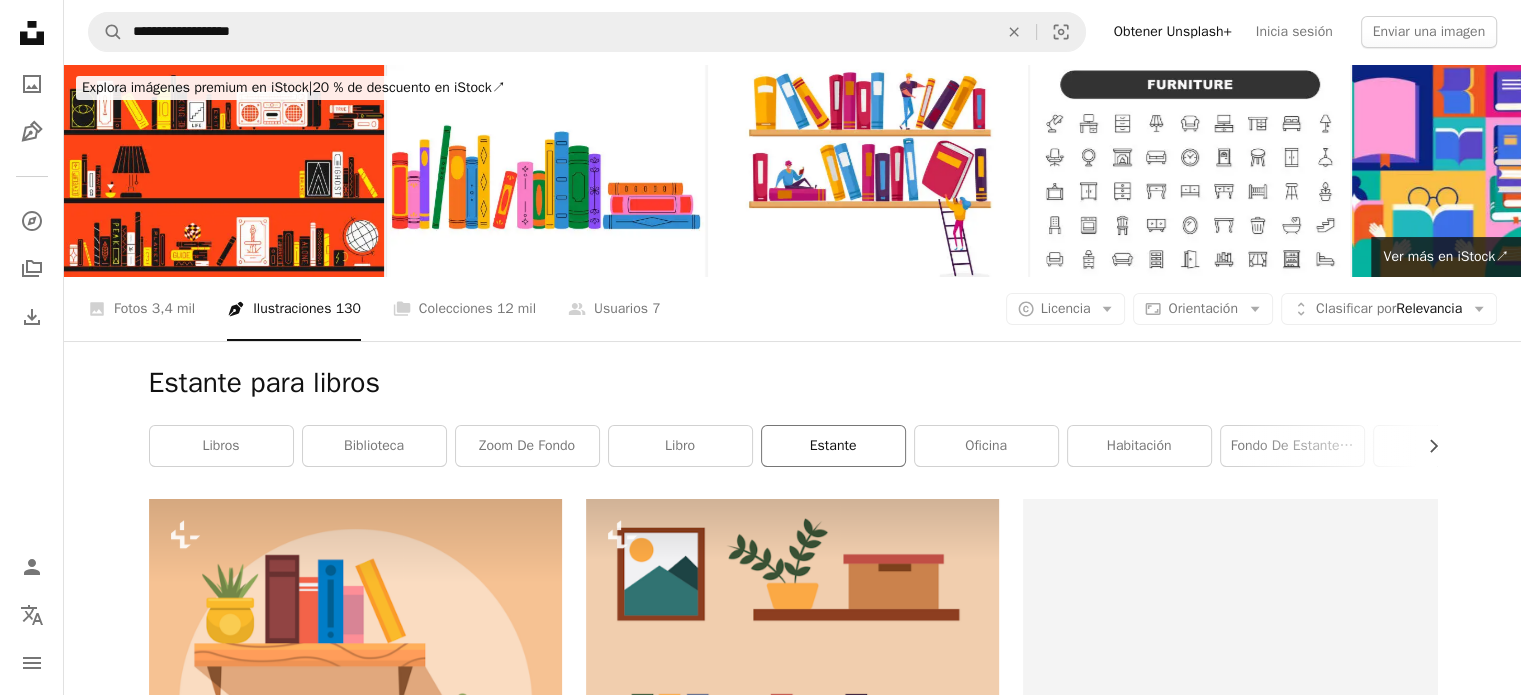 click on "estante" at bounding box center [833, 446] 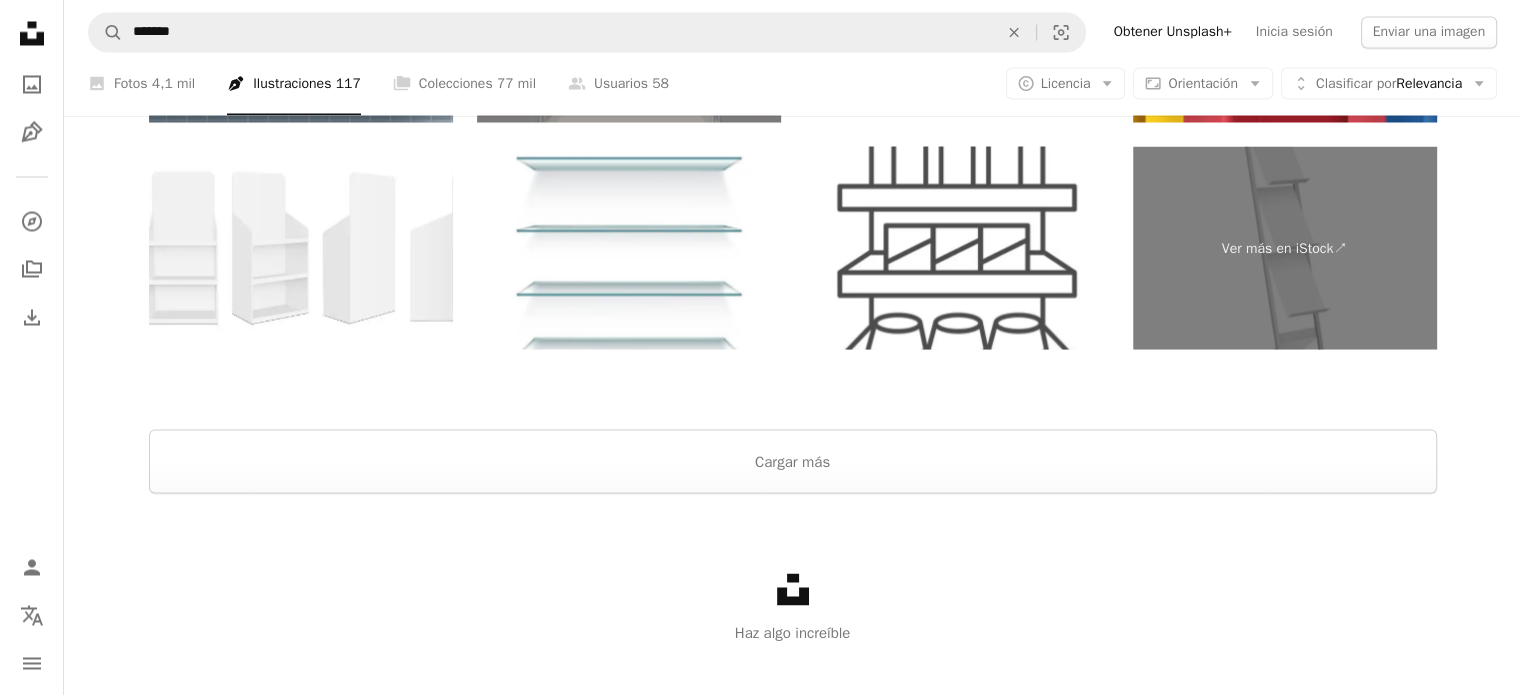 scroll, scrollTop: 3774, scrollLeft: 0, axis: vertical 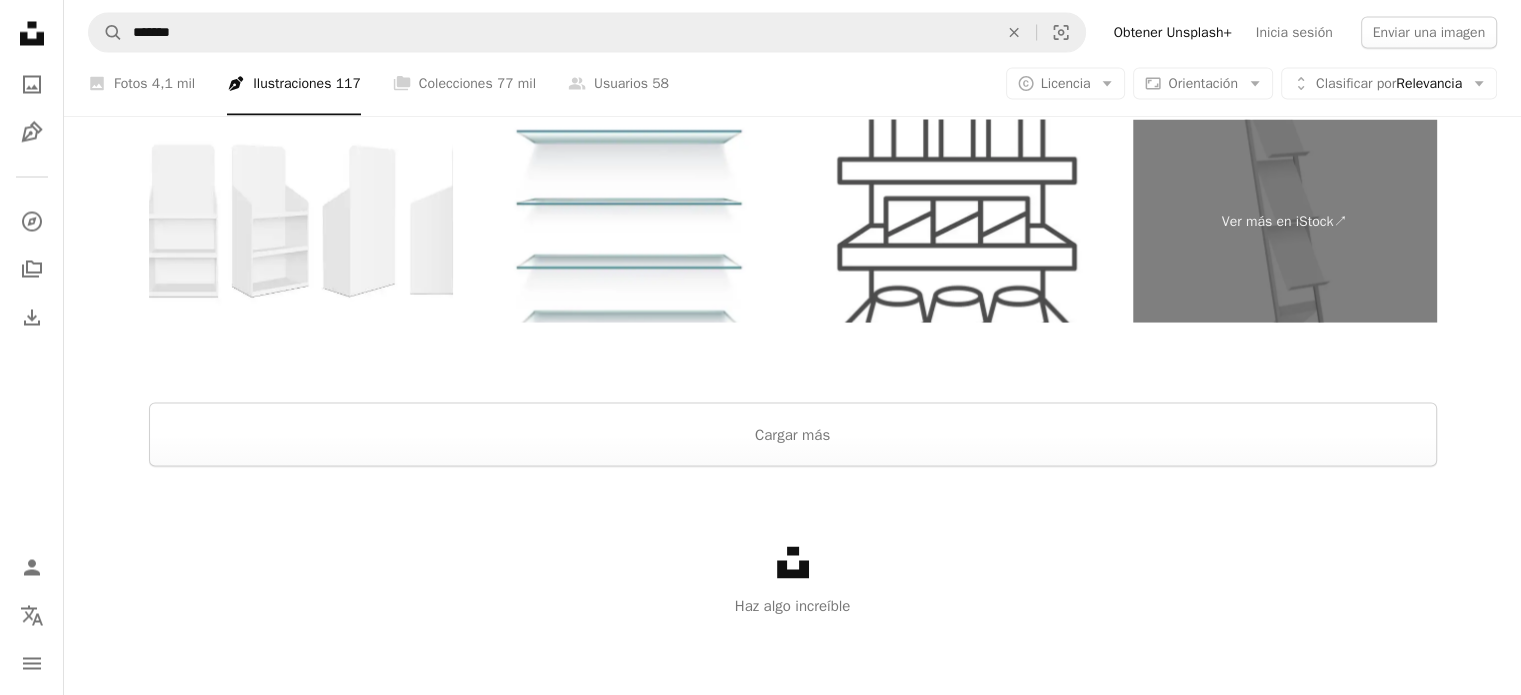 click on "Unsplash logo Haz algo increíble" at bounding box center (792, 581) 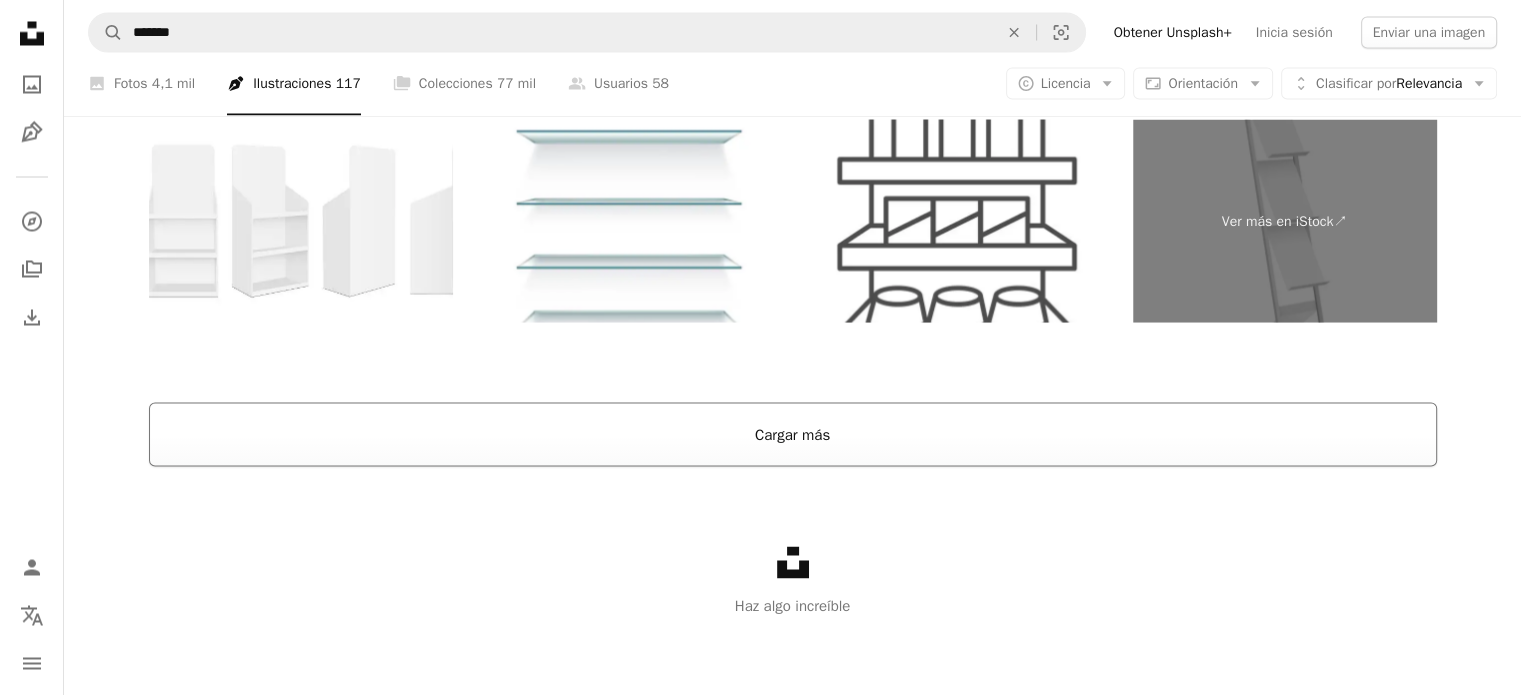 click on "Cargar más" at bounding box center (793, 434) 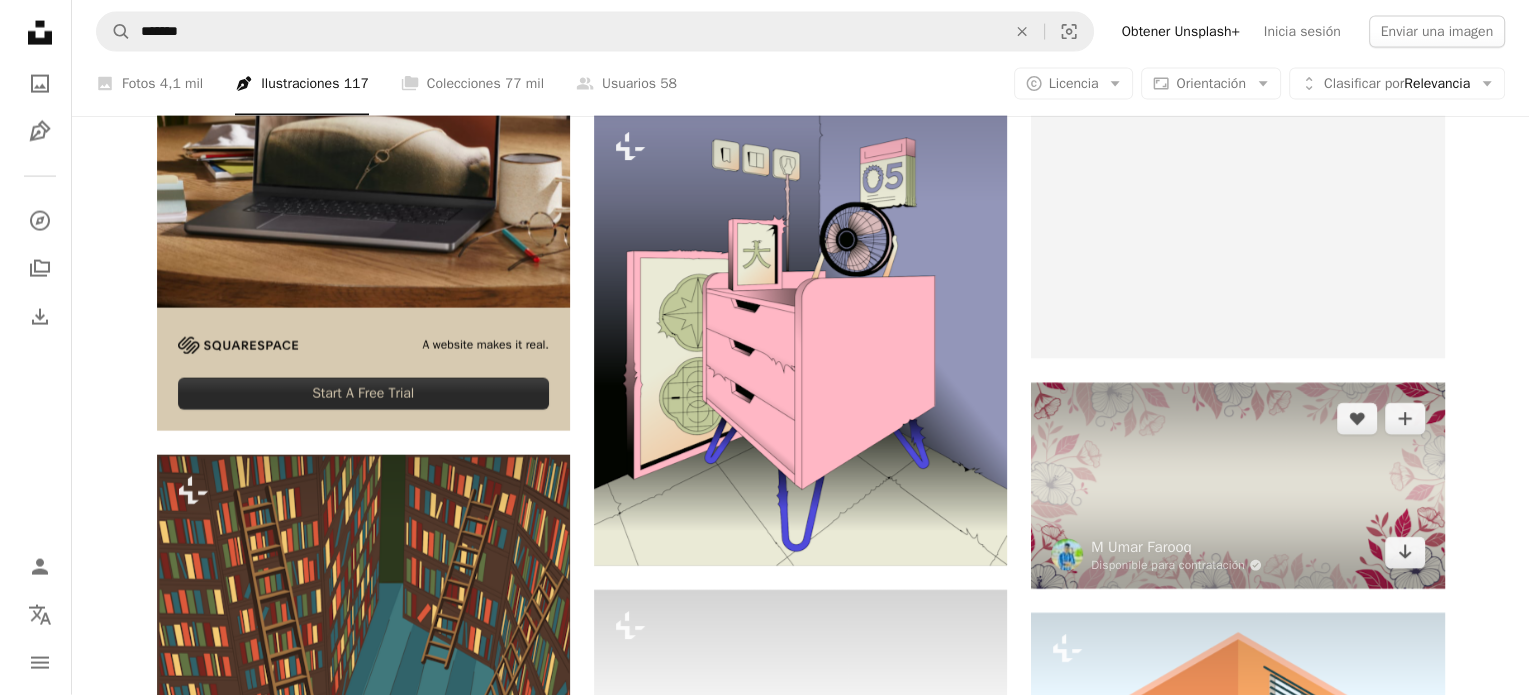 scroll, scrollTop: 4474, scrollLeft: 0, axis: vertical 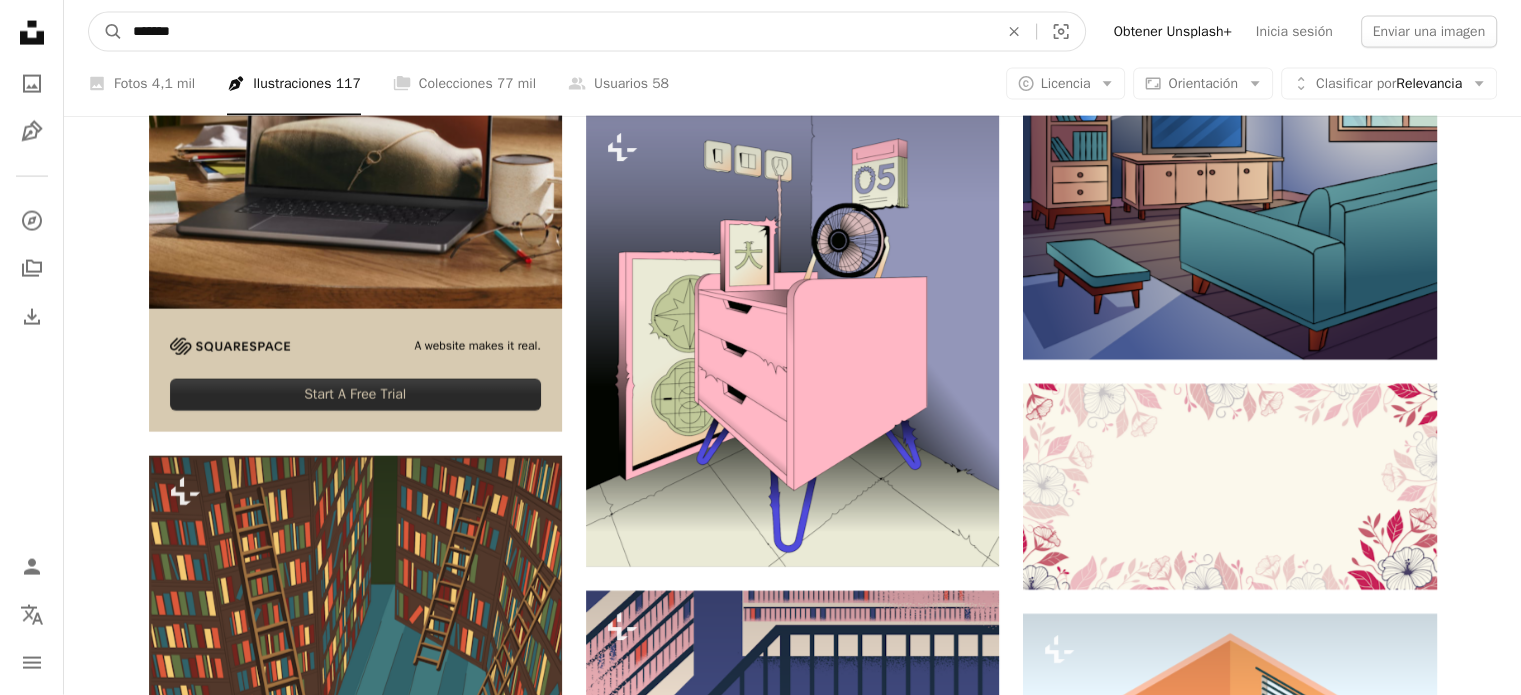 drag, startPoint x: 211, startPoint y: 21, endPoint x: 85, endPoint y: 24, distance: 126.035706 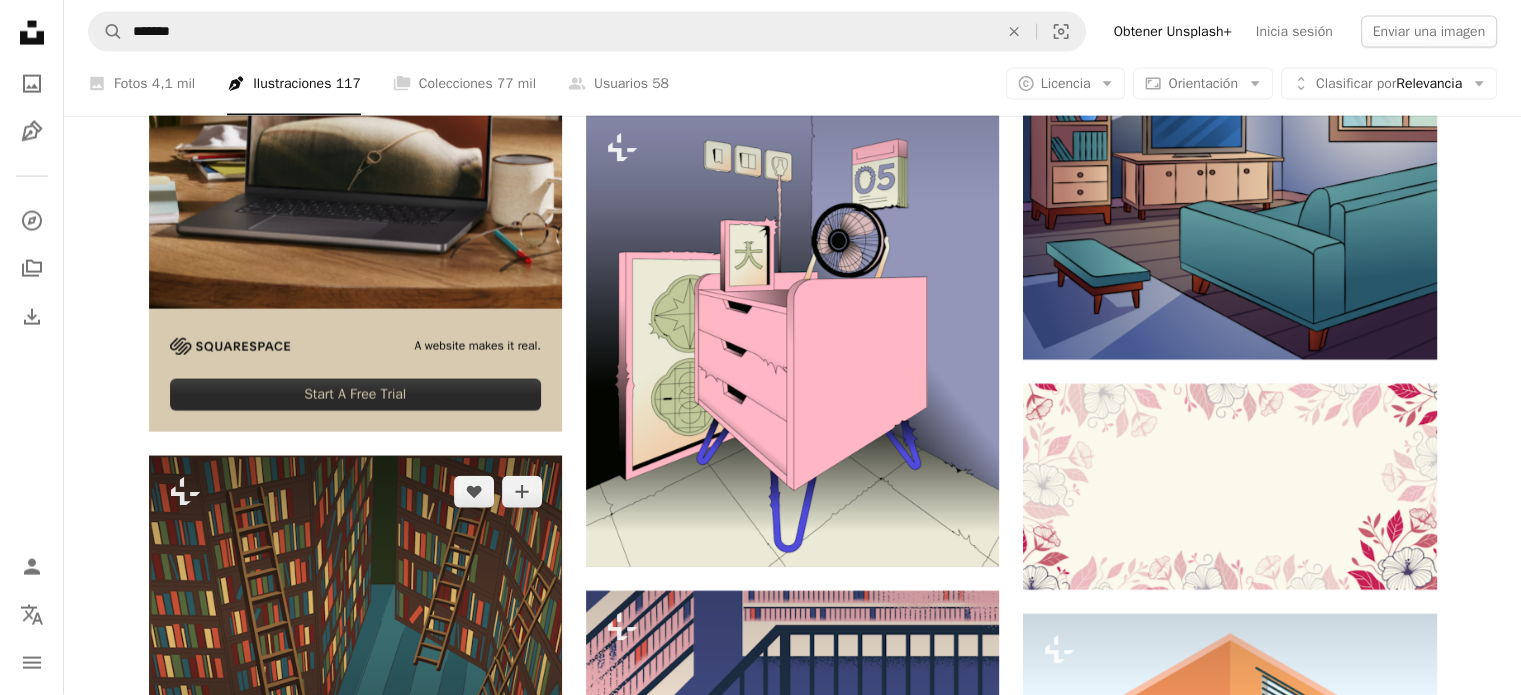 click at bounding box center [355, 621] 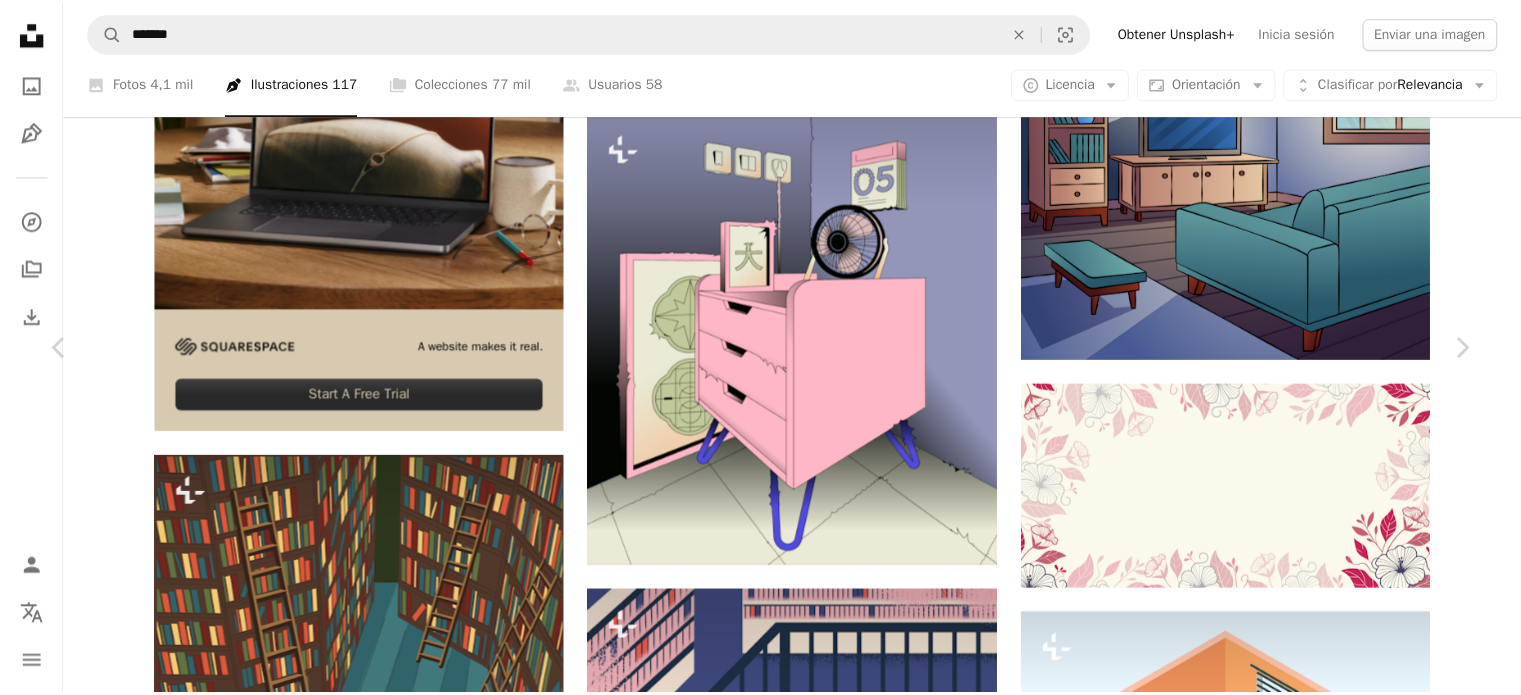 scroll, scrollTop: 100, scrollLeft: 0, axis: vertical 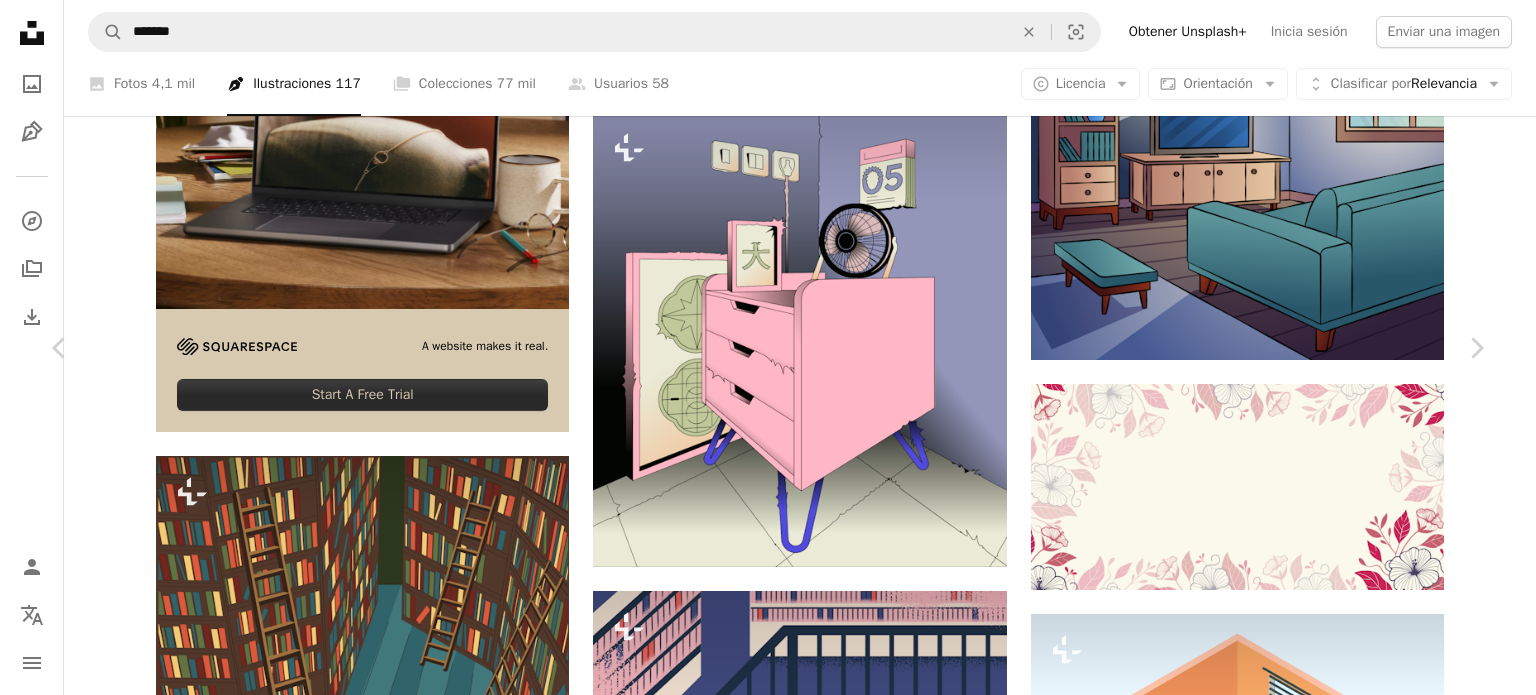 click on "An X shape Chevron left Chevron right barsrsind Para  Unsplash+ A heart A plus sign Editar imagen   Plus sign for Unsplash+ A lock   Descargar Zoom in Presentado en 3D A forward-right arrow Compartir More Actions Calendar outlined Publicado el  [DATE] Safety Con la  Licencia Unsplash+ espacio arquitectura libros biblioteca ilustración aprendizaje lectura interior vector escalera escama estructura explorar perspectiva escalera vertical estante archivo ascensión colección Imágenes de Creative Commons De esta serie Plus sign for Unsplash+ Imágenes relacionadas Plus sign for Unsplash+ A heart A plus sign Greg Daines Para  Unsplash+ A lock   Descargar Plus sign for Unsplash+ A heart A plus sign Yana Kravchuk Para  Unsplash+ A lock   Descargar Plus sign for Unsplash+ A heart A plus sign Eduardo Ramos Para  Unsplash+ A lock   Descargar Plus sign for Unsplash+ A heart A plus sign Alona Savchuk Para  Unsplash+ A lock   Descargar Plus sign for Unsplash+ A heart A plus sign Chris Costa Para  Unsplash+" at bounding box center [768, 5226] 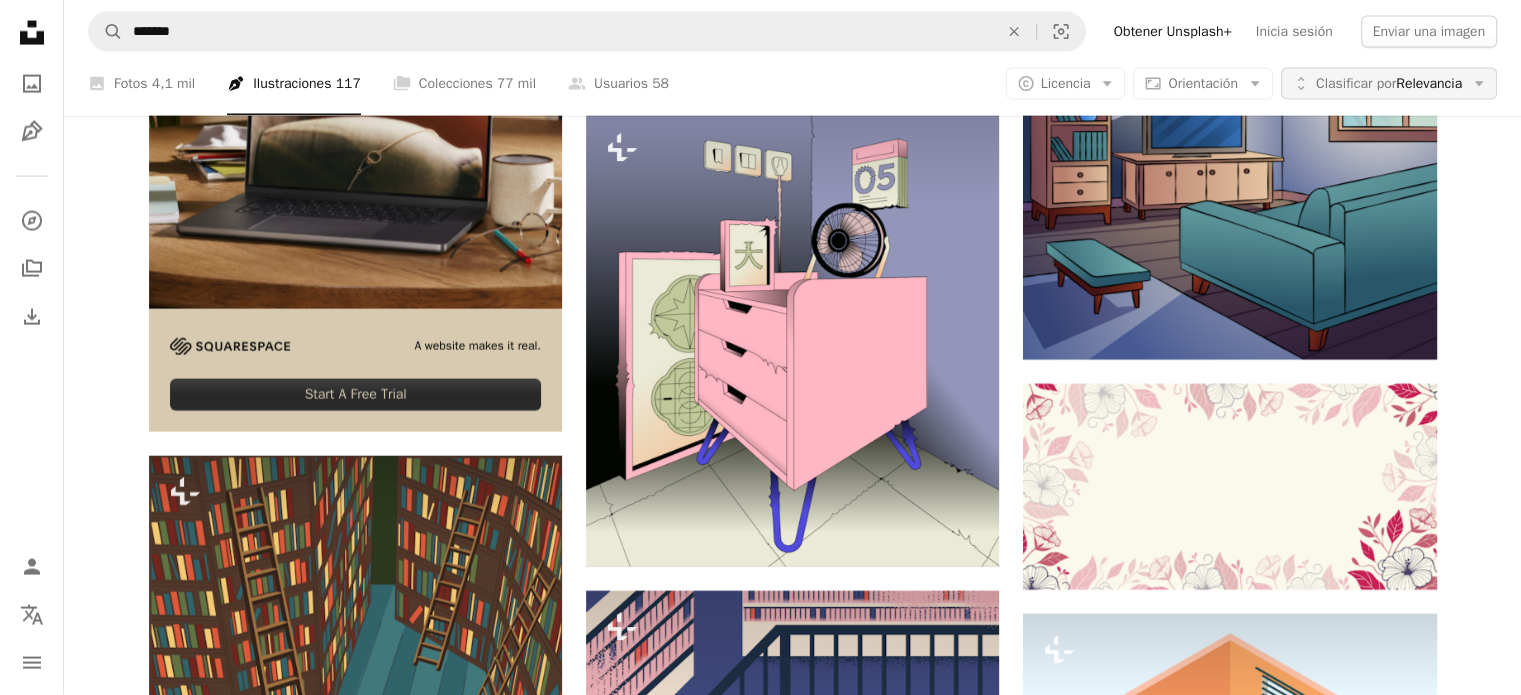 click on "Unfold Clasificar por  Relevancia Arrow down" at bounding box center (1389, 84) 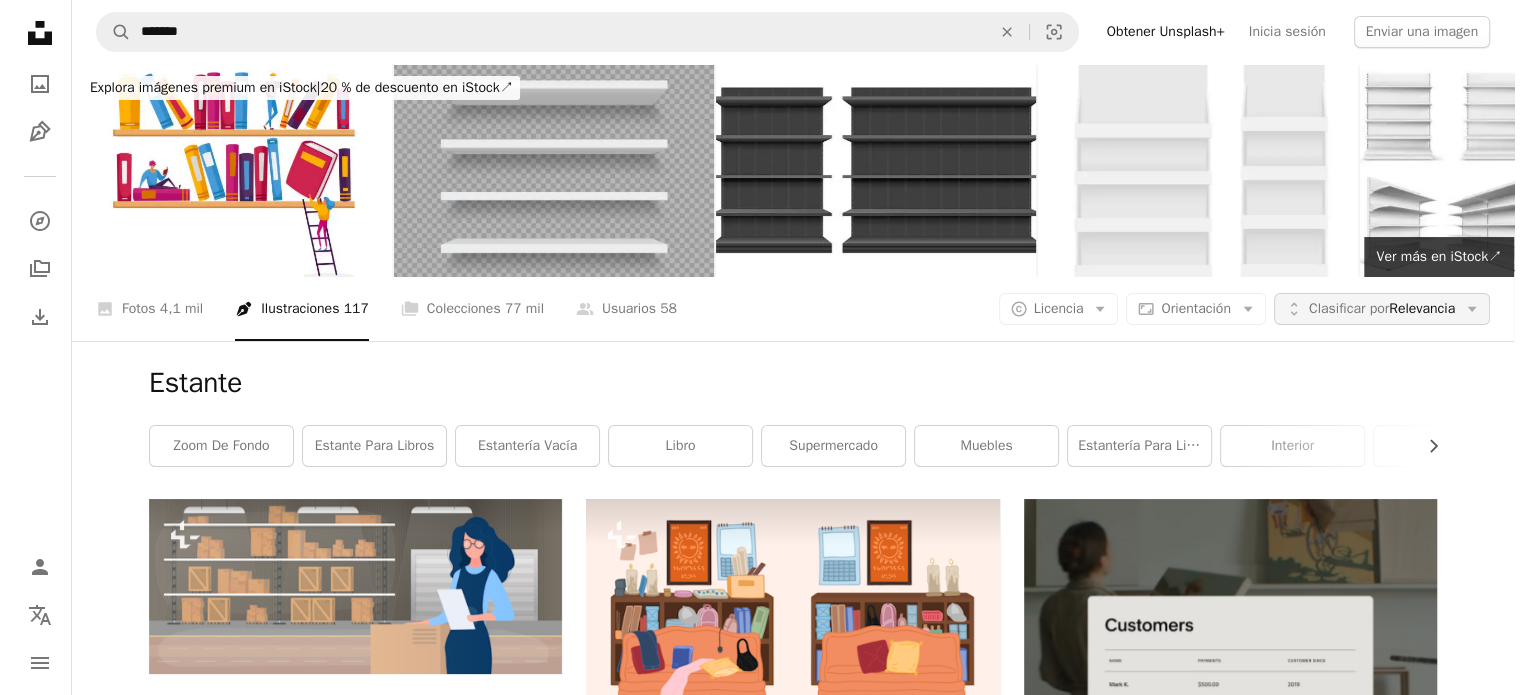 scroll, scrollTop: 0, scrollLeft: 0, axis: both 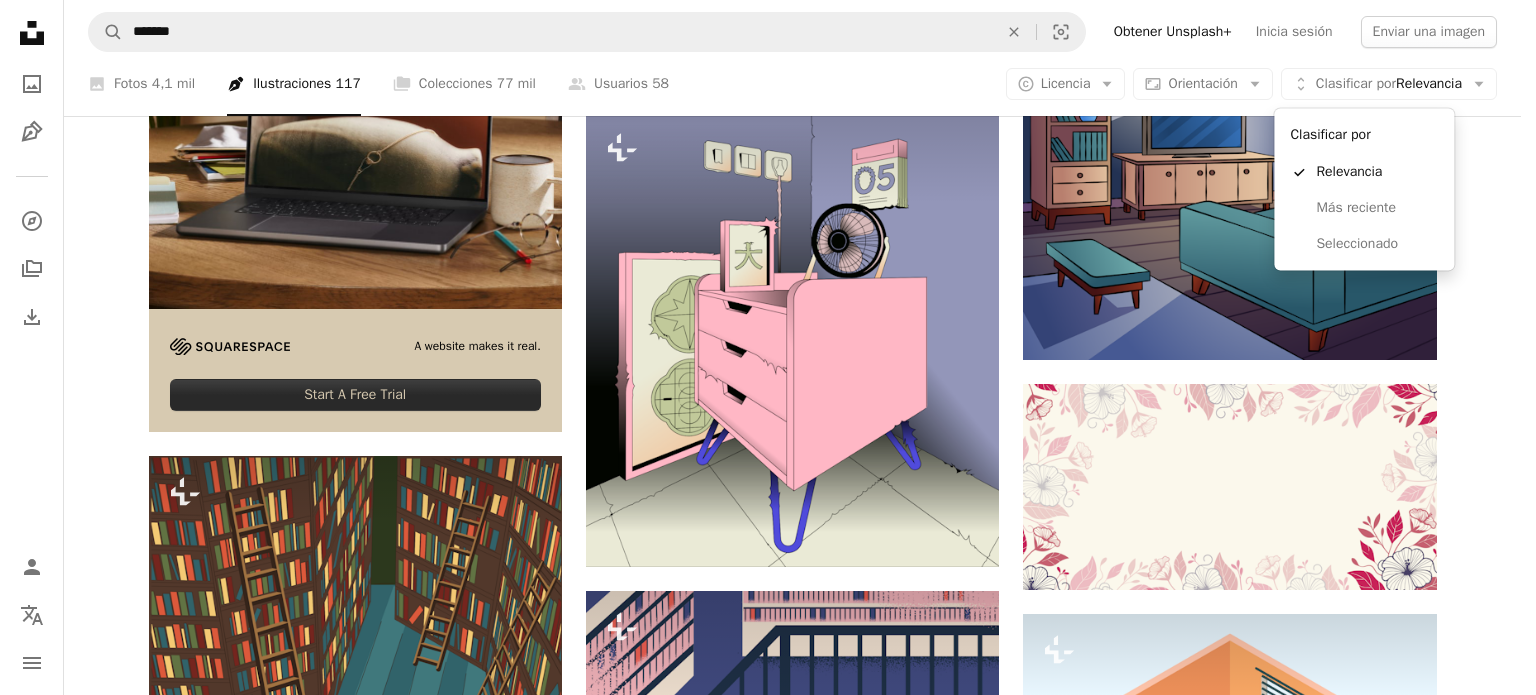 click on "Unsplash logo Home page of Unsplash A photo Pen Tool A compass A stack of folders Download Person Localization icon navigation menu A magnifying glass ******* An X shape Visual search Get Unsplash+ Sign in Submit an image Explore premium images on iStock | 20% off iStock ↗ Explore premium images on iStock 20% off iStock ↗ See more ↗ See more on iStock ↗ A photo Photos 4.1K Pen Tool Illustrations 117 A stack of folders Collections 77K A group of people Users 58 A copyright icon © License Arrow down Aspect ratio Orientation Arrow down Unfold Sort by Relevance Arrow down Filters Bookshelf Chevron right zoom background book shelf supermarket furniture bookshelf interior library table storage Plus sign for Unsplash+ A heart A plus sign [FIRST] [LAST] For Unsplash+ A lock Download A heart A plus sign [FIRST] Arrow pointing down Plus sign for Unsplash+" at bounding box center (760, 347) 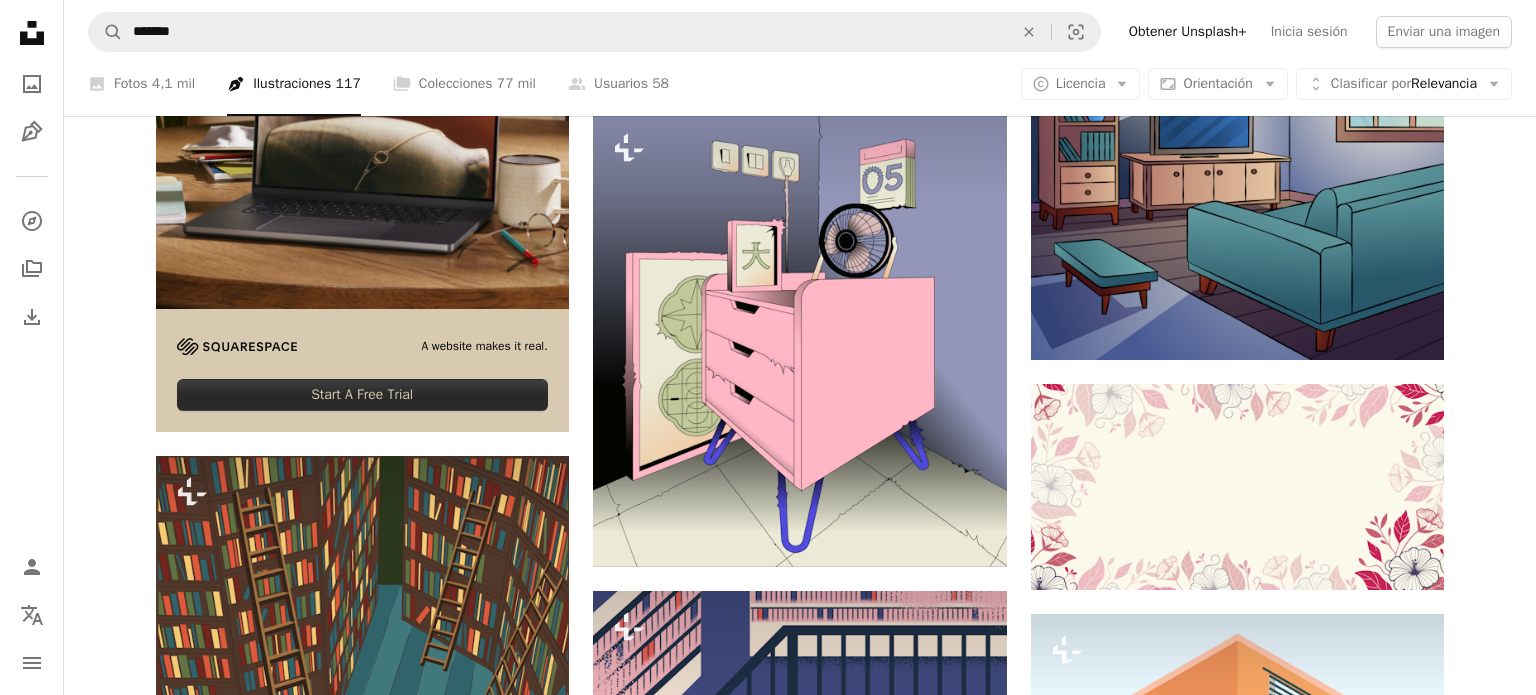 click on "Licencia" at bounding box center (1081, 84) 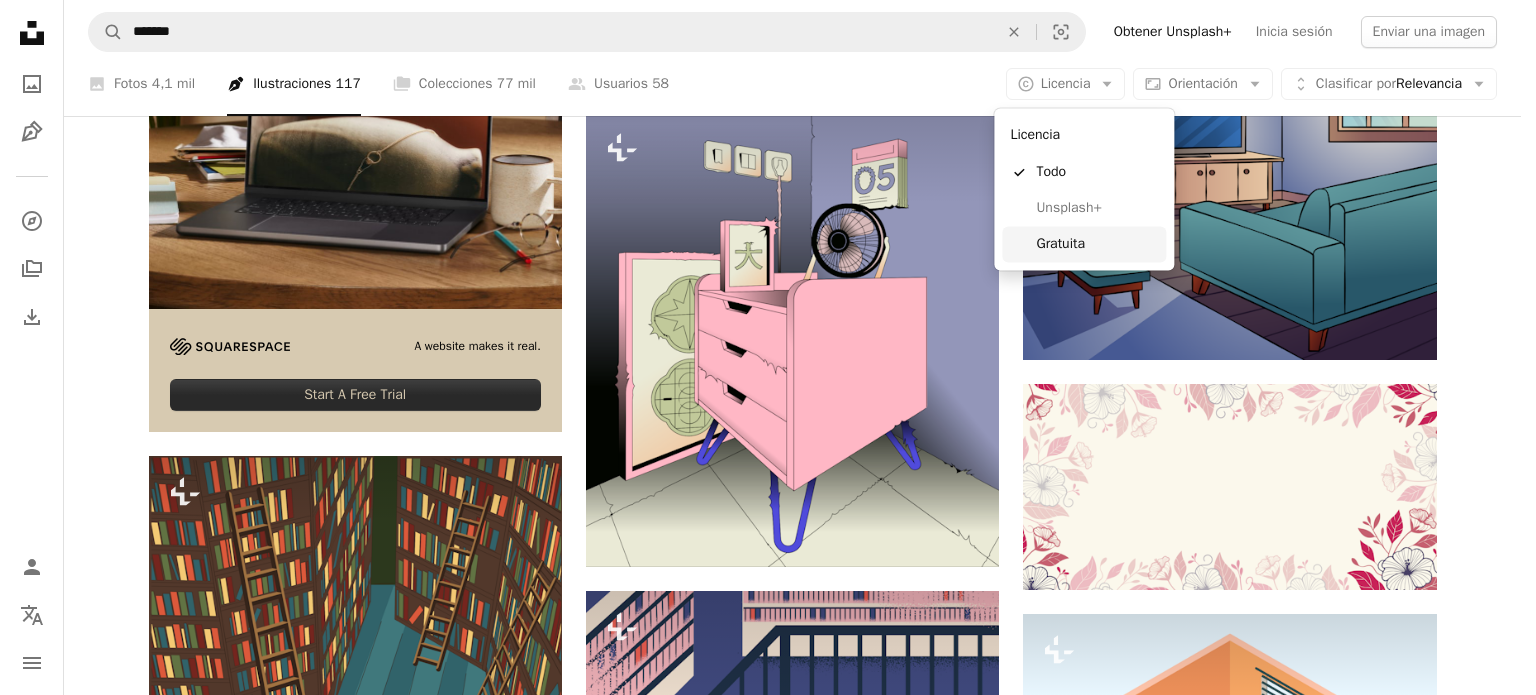 click on "Gratuita" at bounding box center [1097, 244] 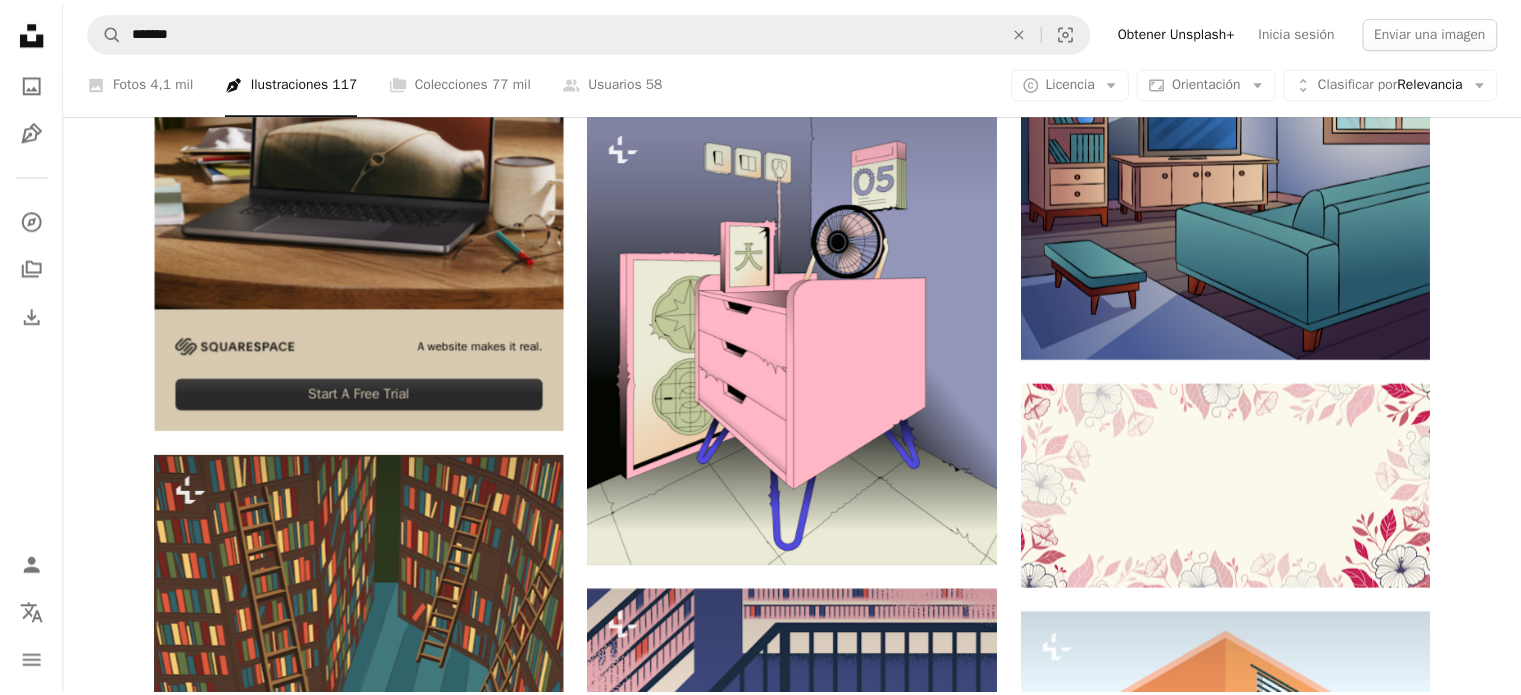 scroll, scrollTop: 0, scrollLeft: 0, axis: both 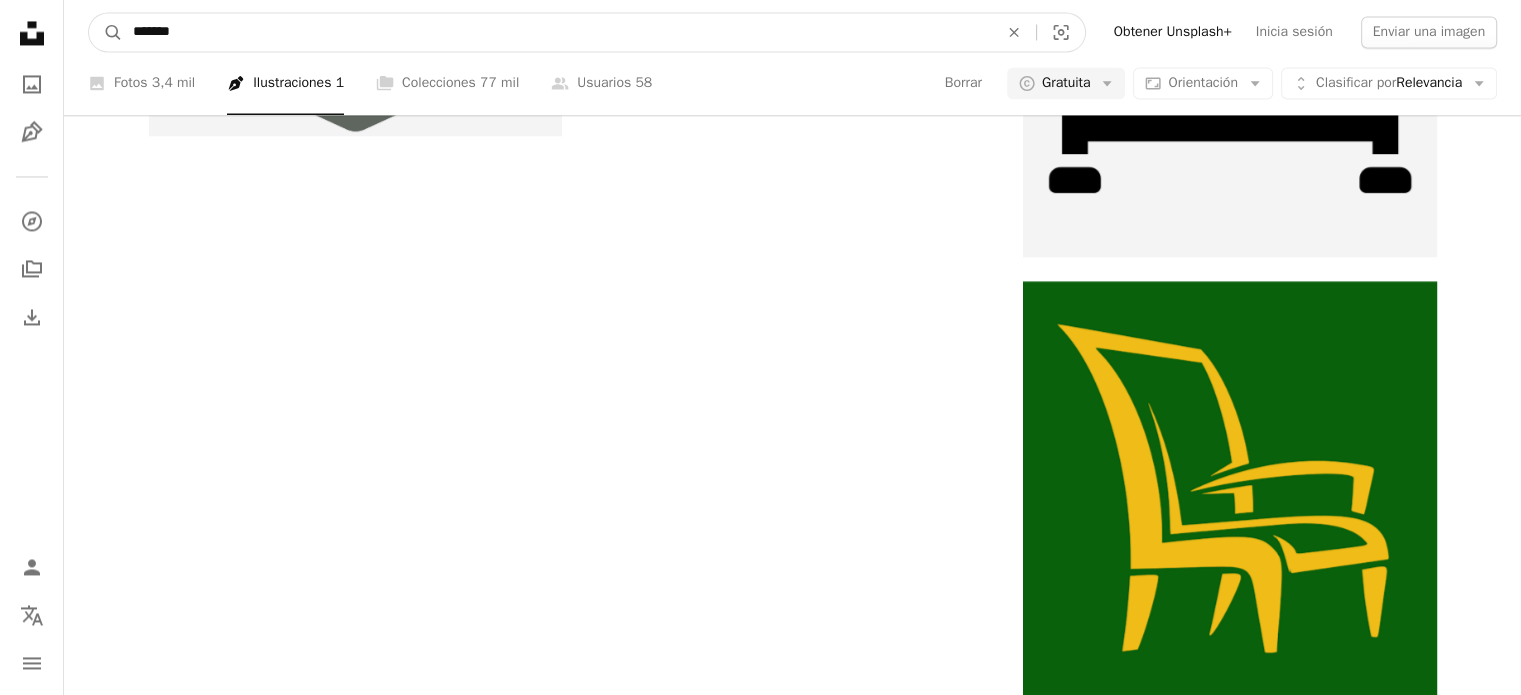 click on "*******" at bounding box center (557, 32) 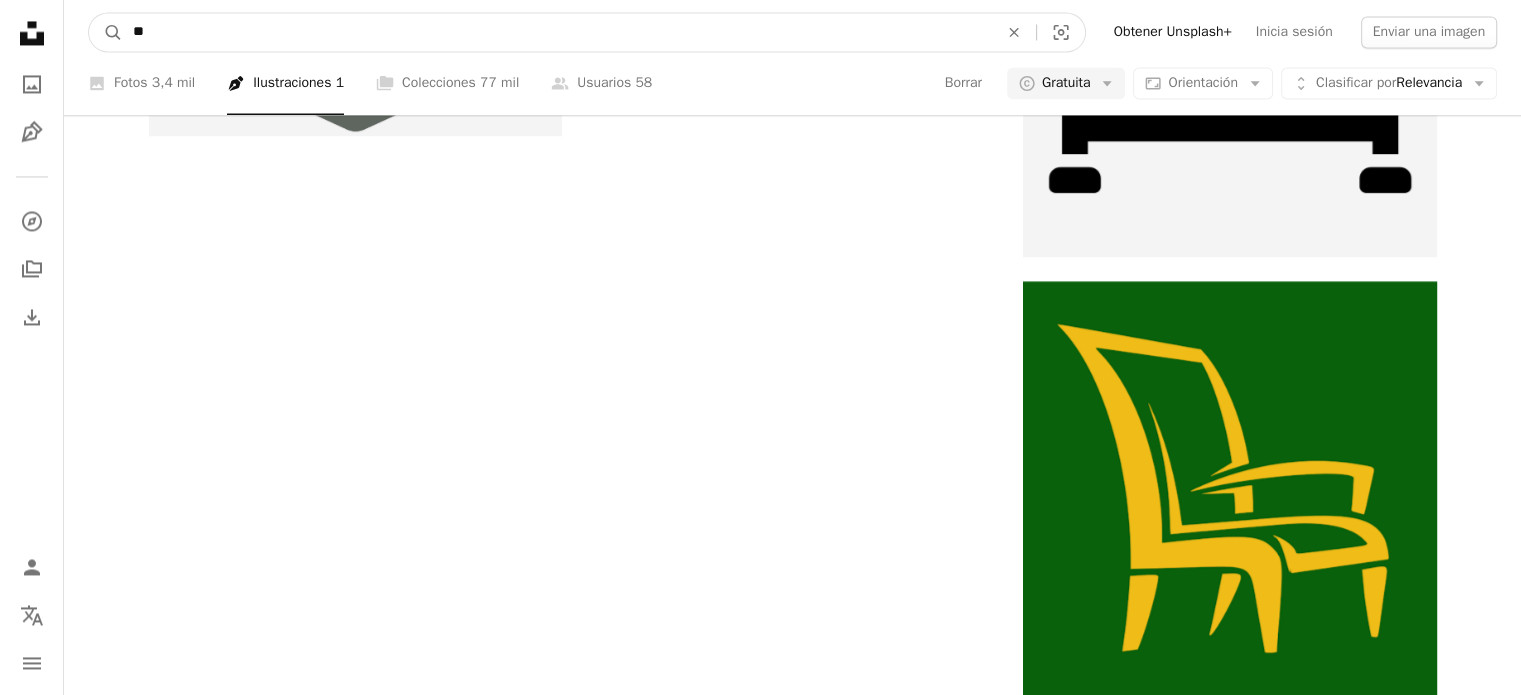 type on "*" 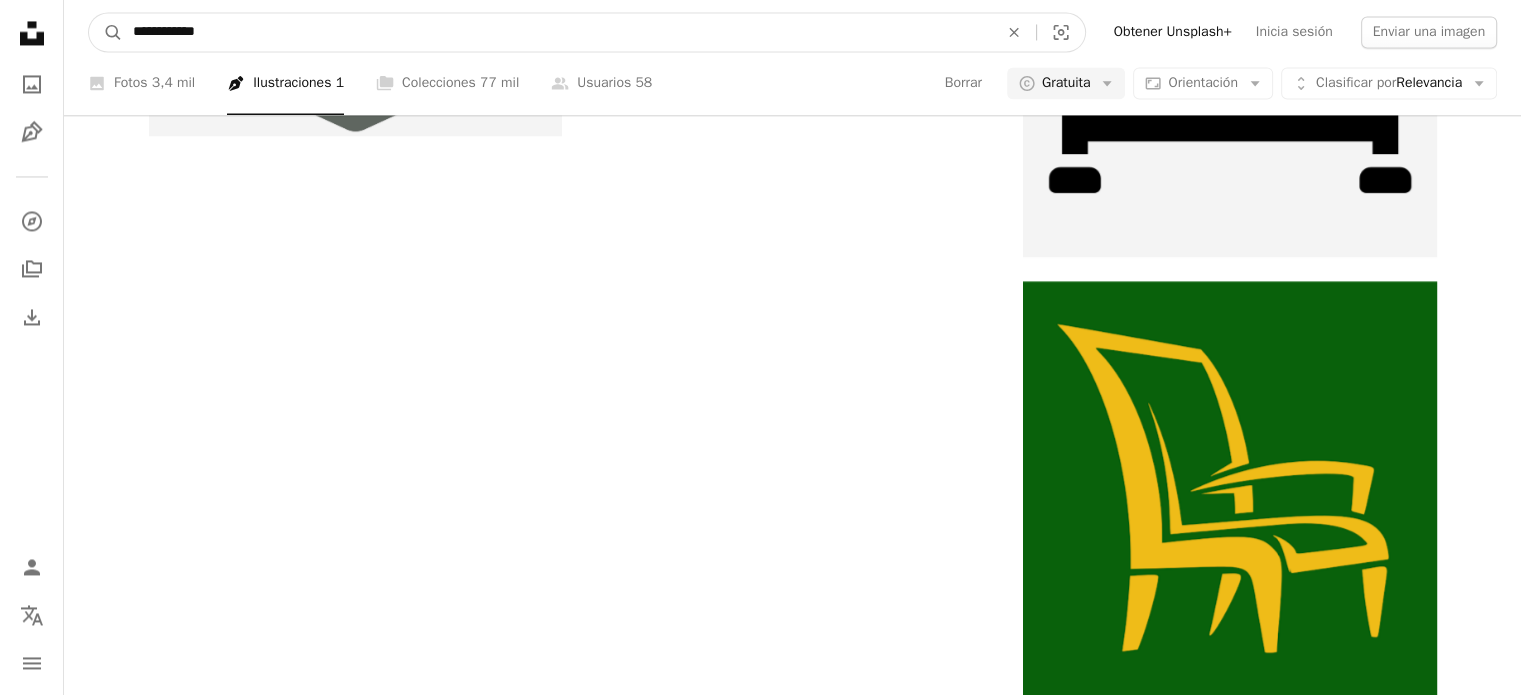 type on "**********" 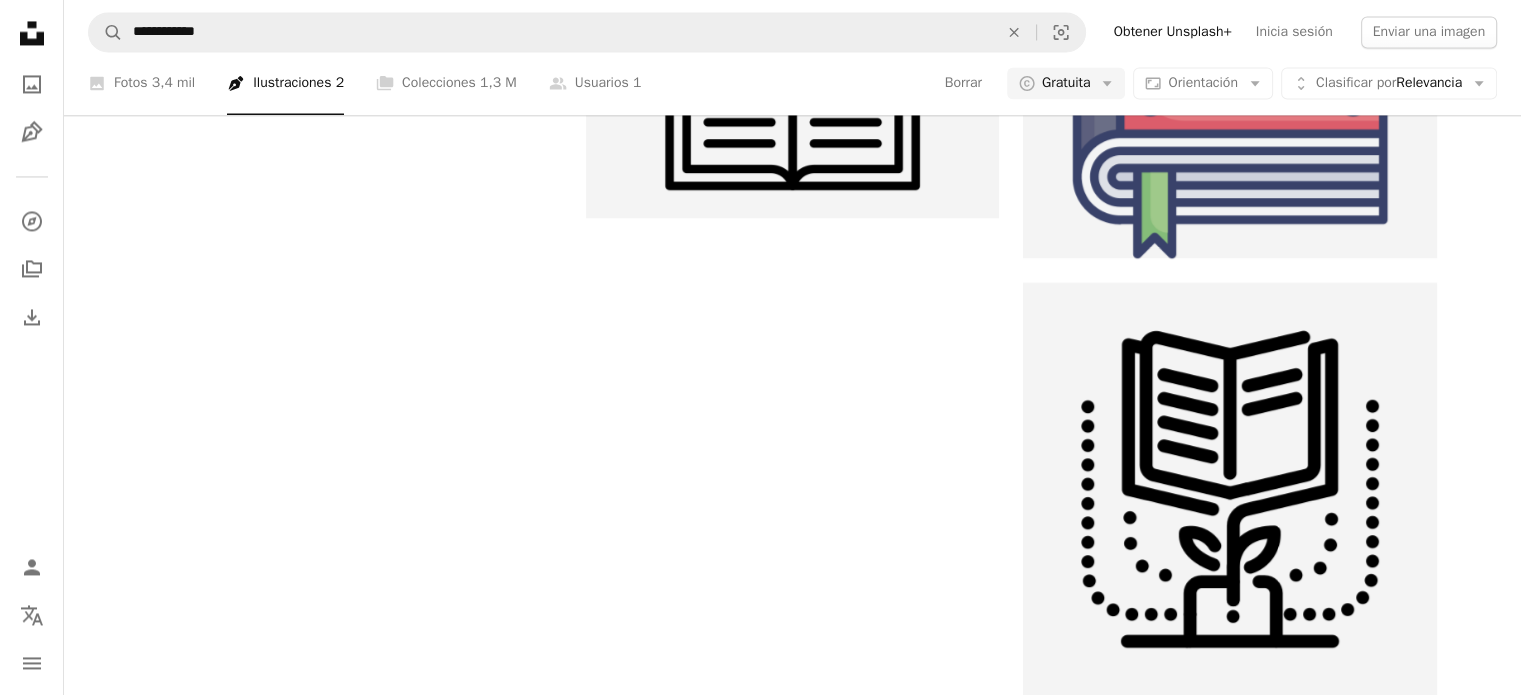 scroll, scrollTop: 300, scrollLeft: 0, axis: vertical 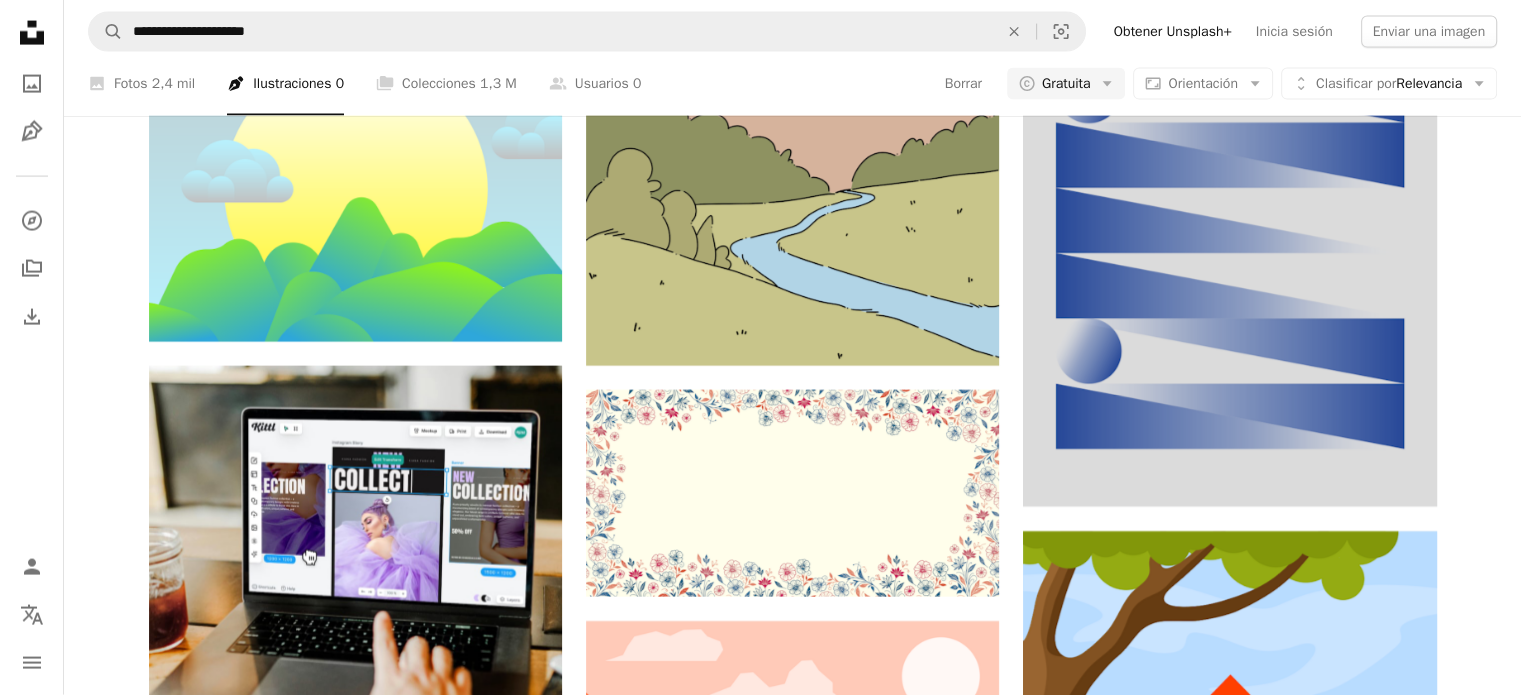 click at bounding box center [1190, -4304] 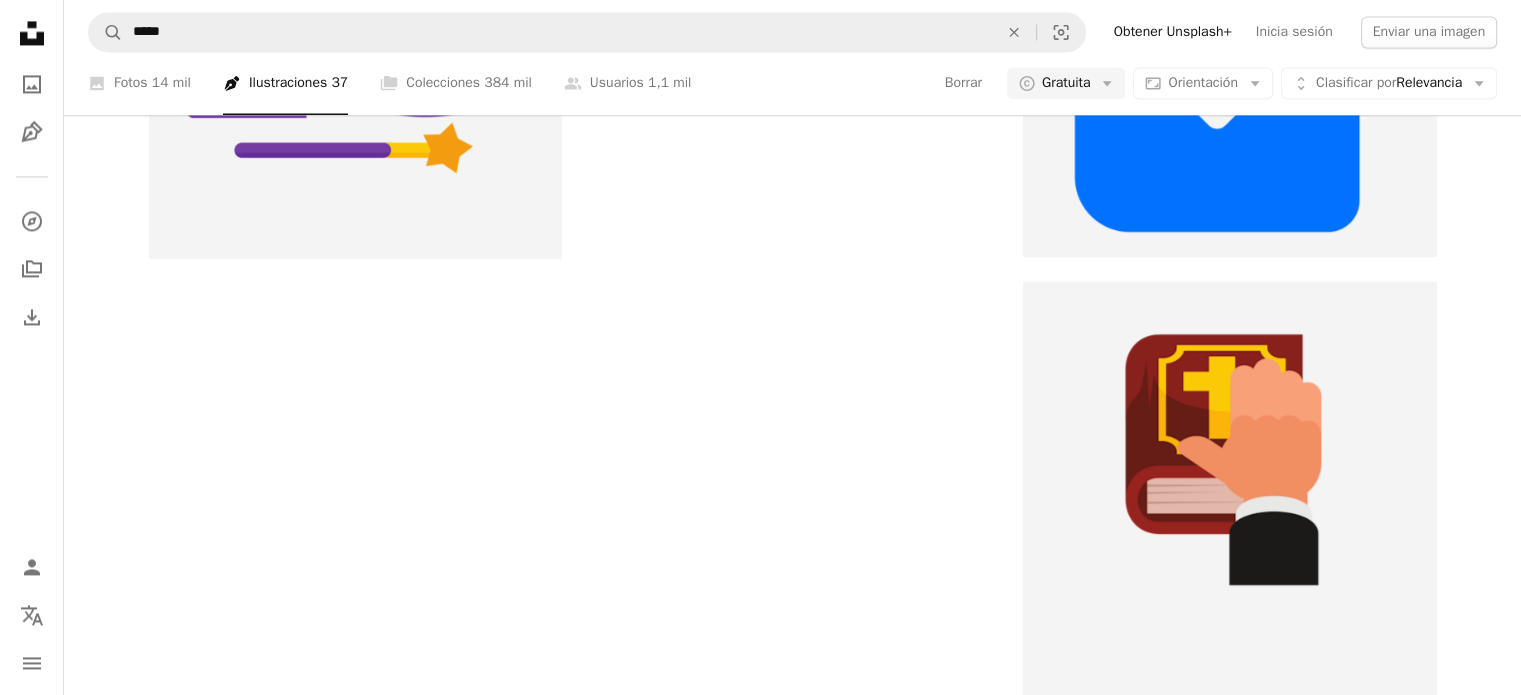 scroll, scrollTop: 200, scrollLeft: 0, axis: vertical 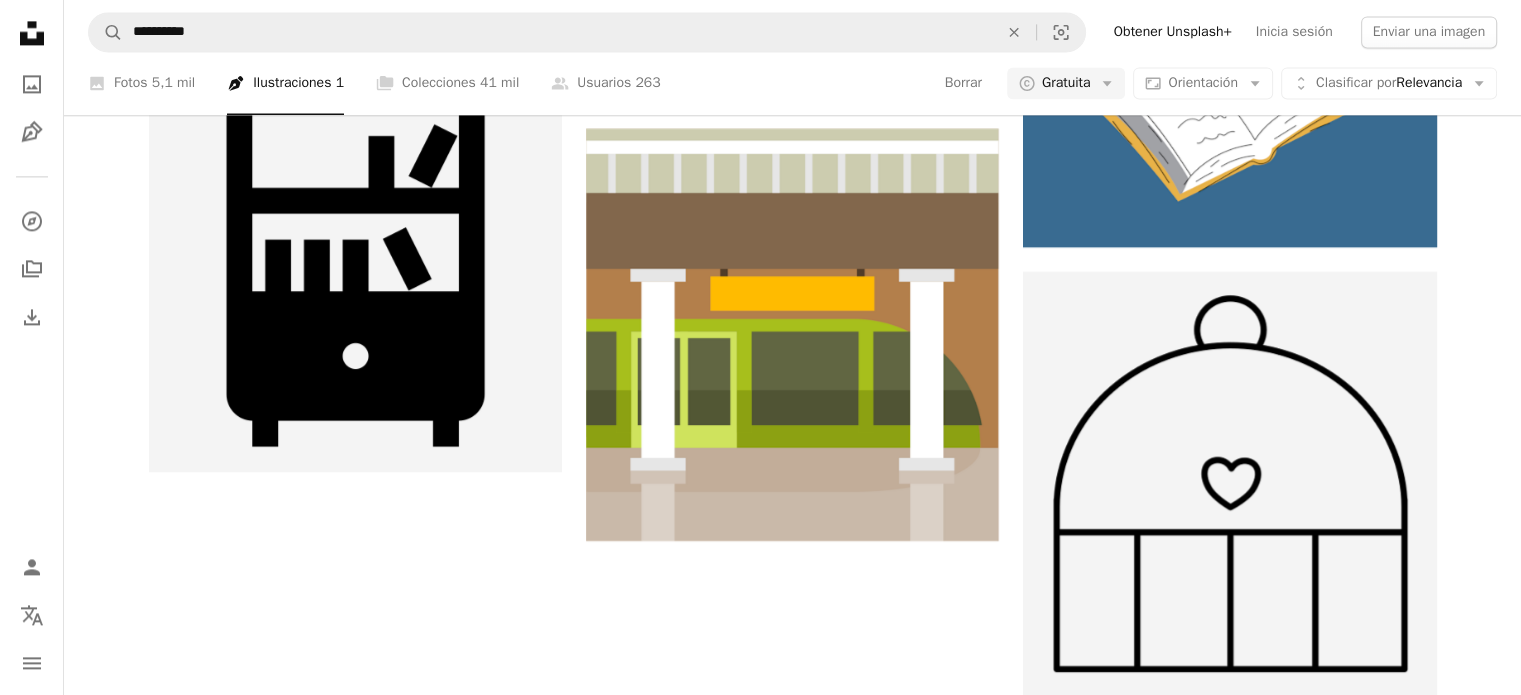 click on "estante para libros" at bounding box center [680, -2446] 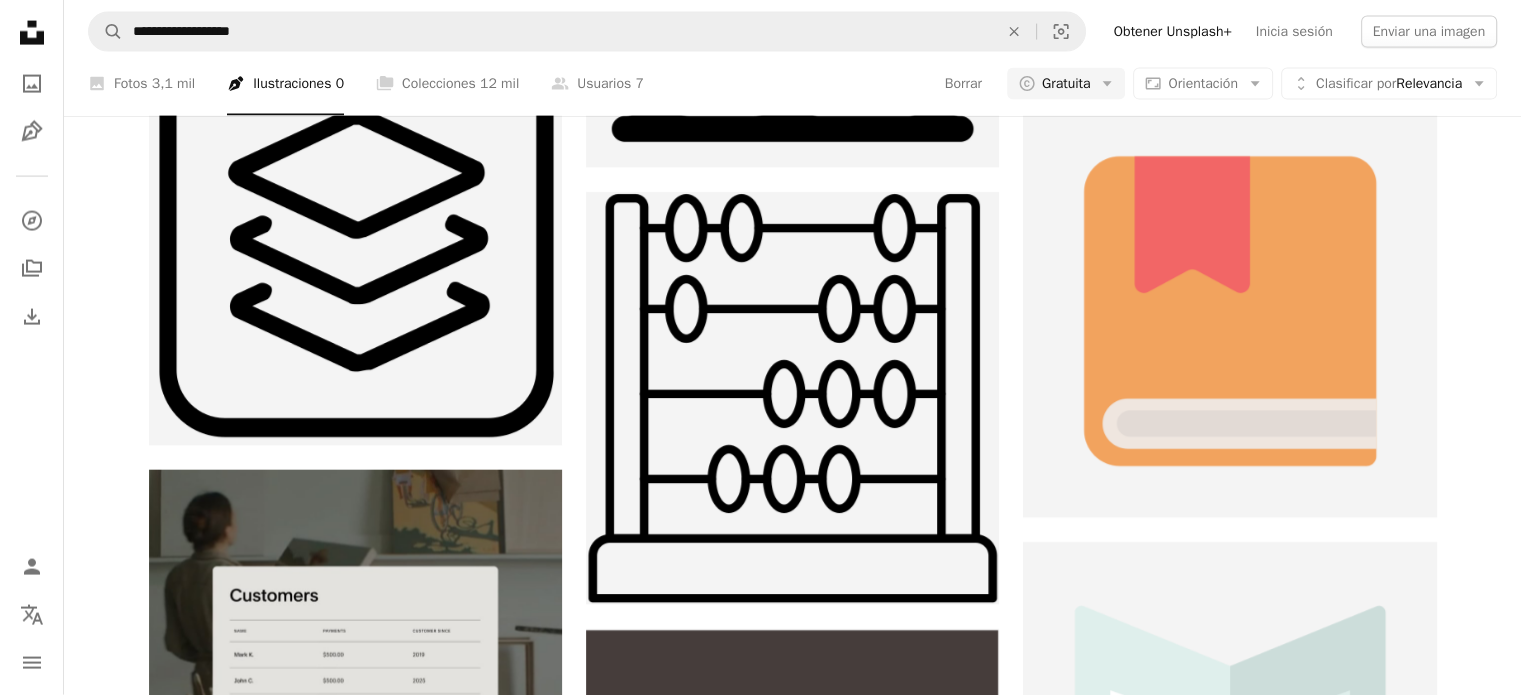 scroll, scrollTop: 8500, scrollLeft: 0, axis: vertical 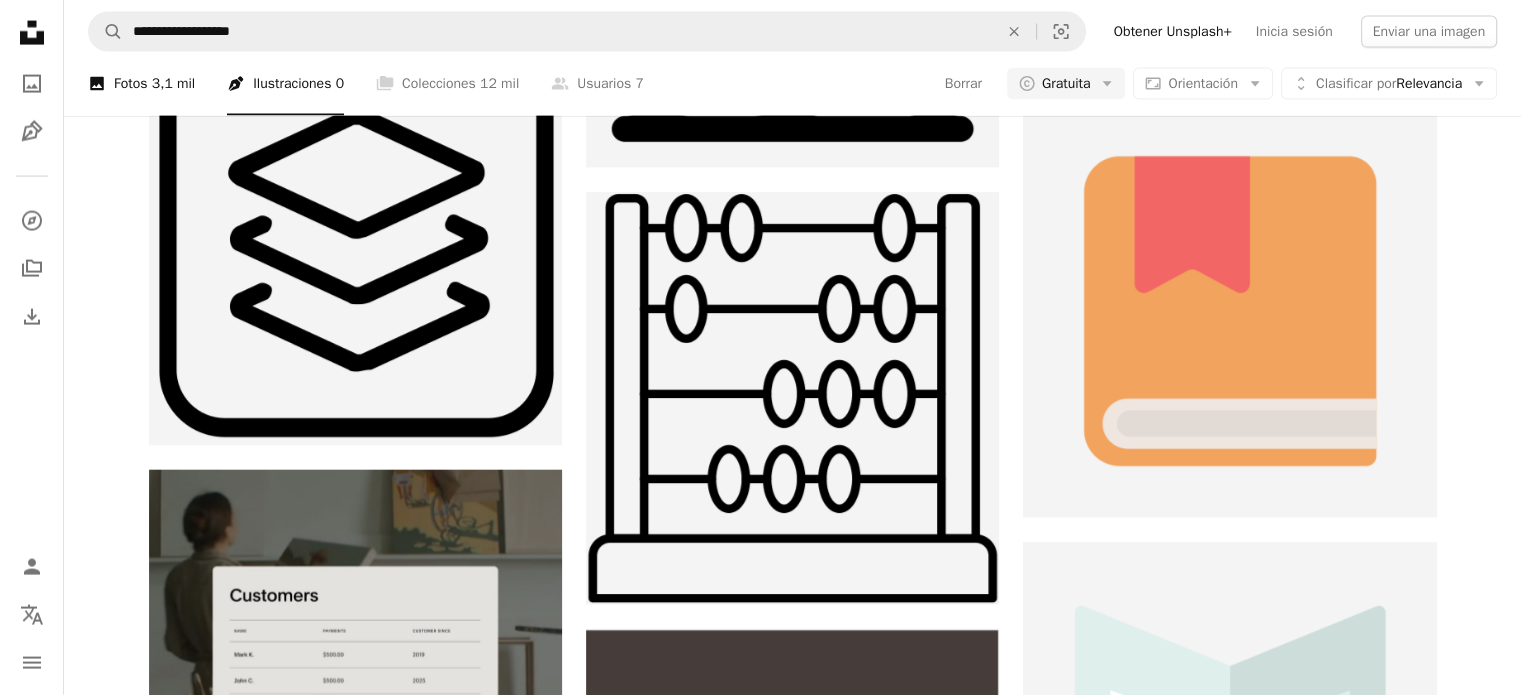 click on "A photo" 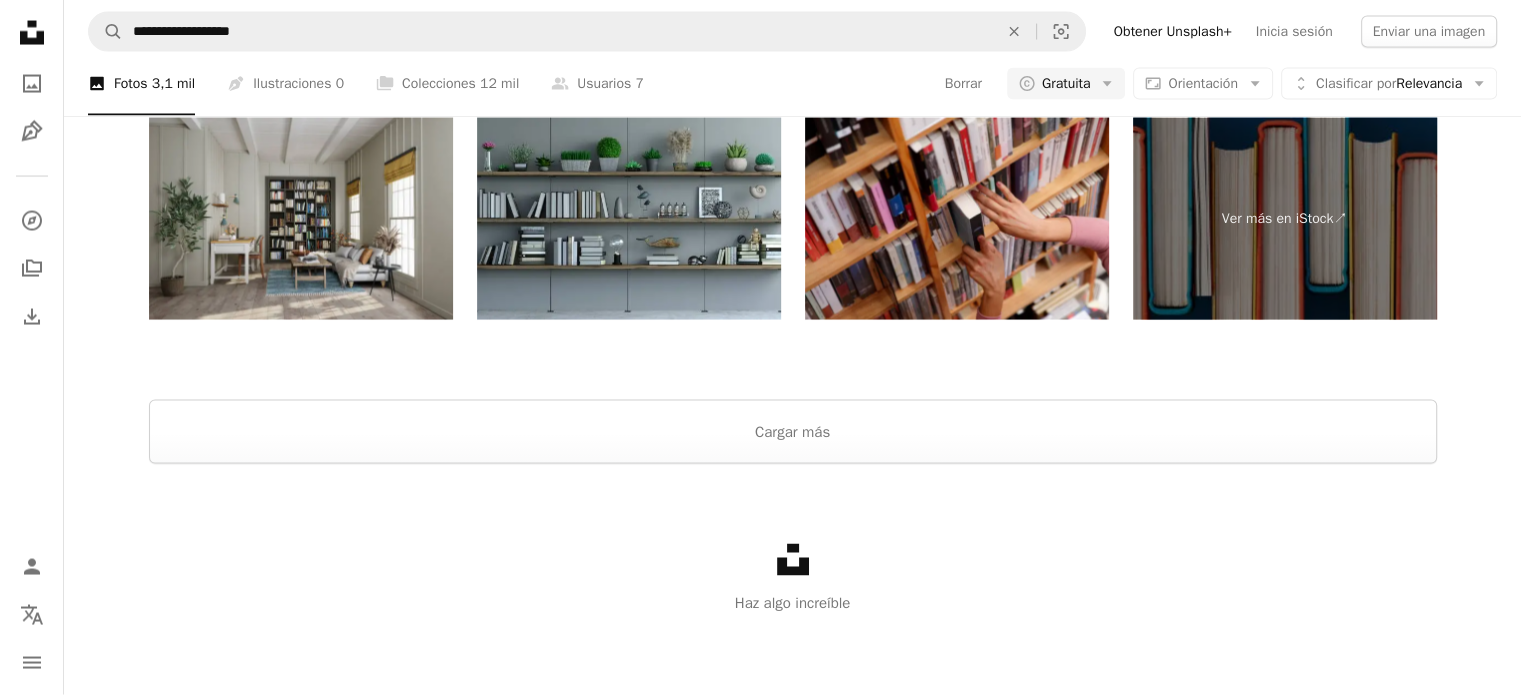 scroll, scrollTop: 3600, scrollLeft: 0, axis: vertical 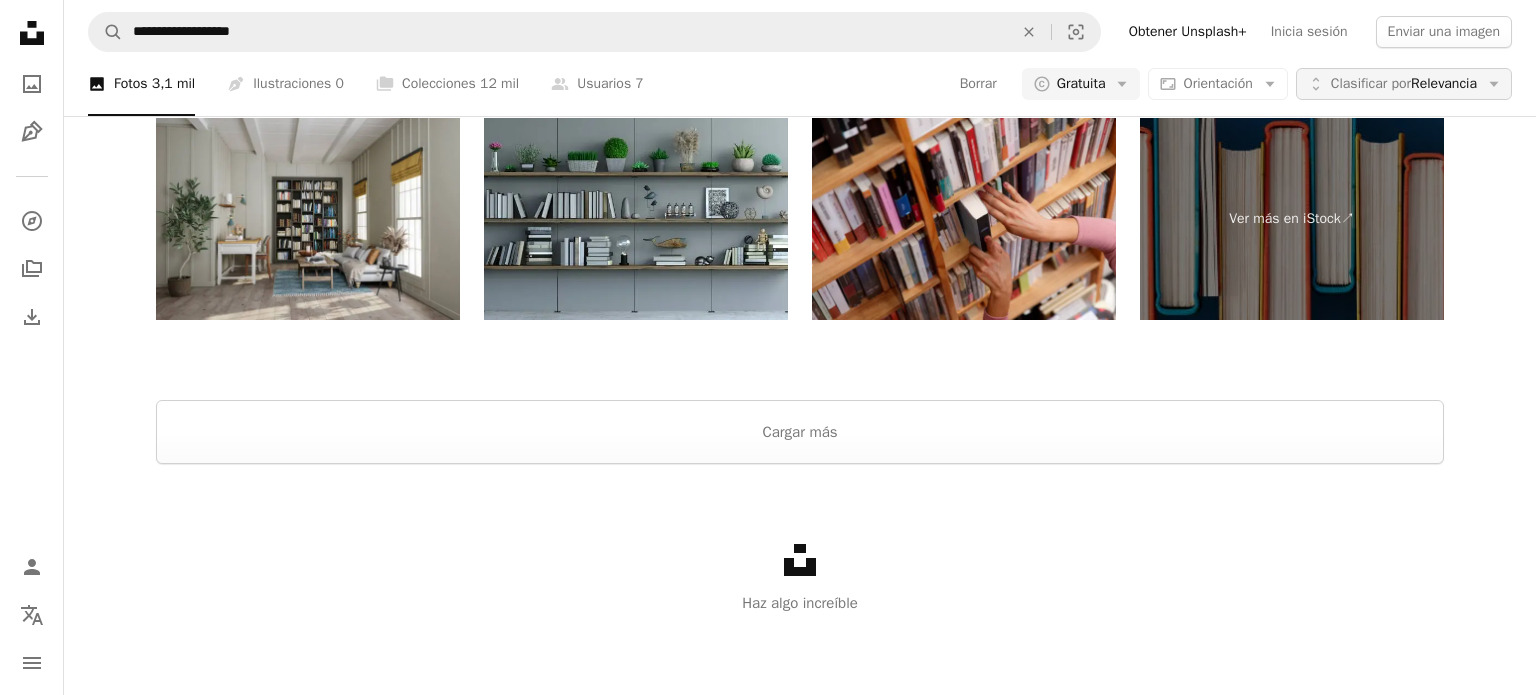 click on "Clasificar por  Relevancia" at bounding box center (1404, 84) 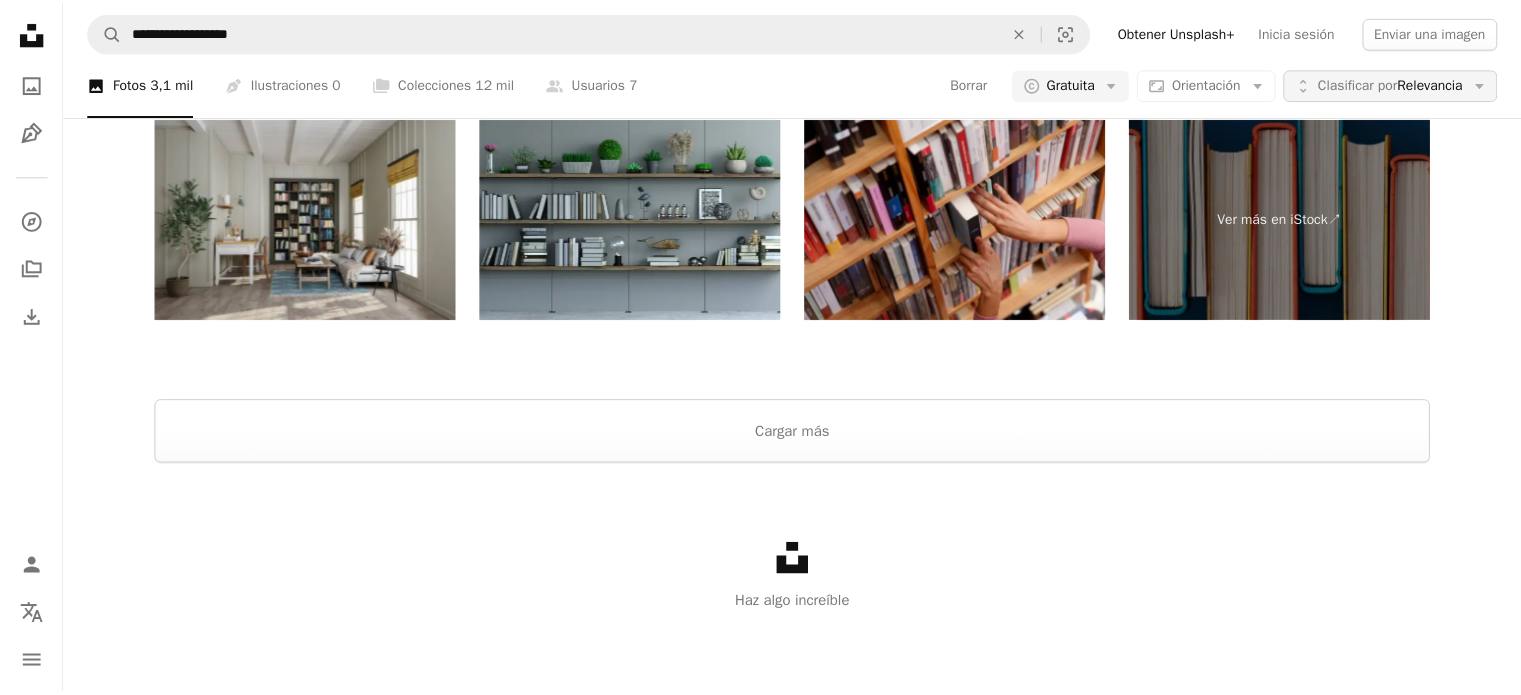 scroll, scrollTop: 3089, scrollLeft: 0, axis: vertical 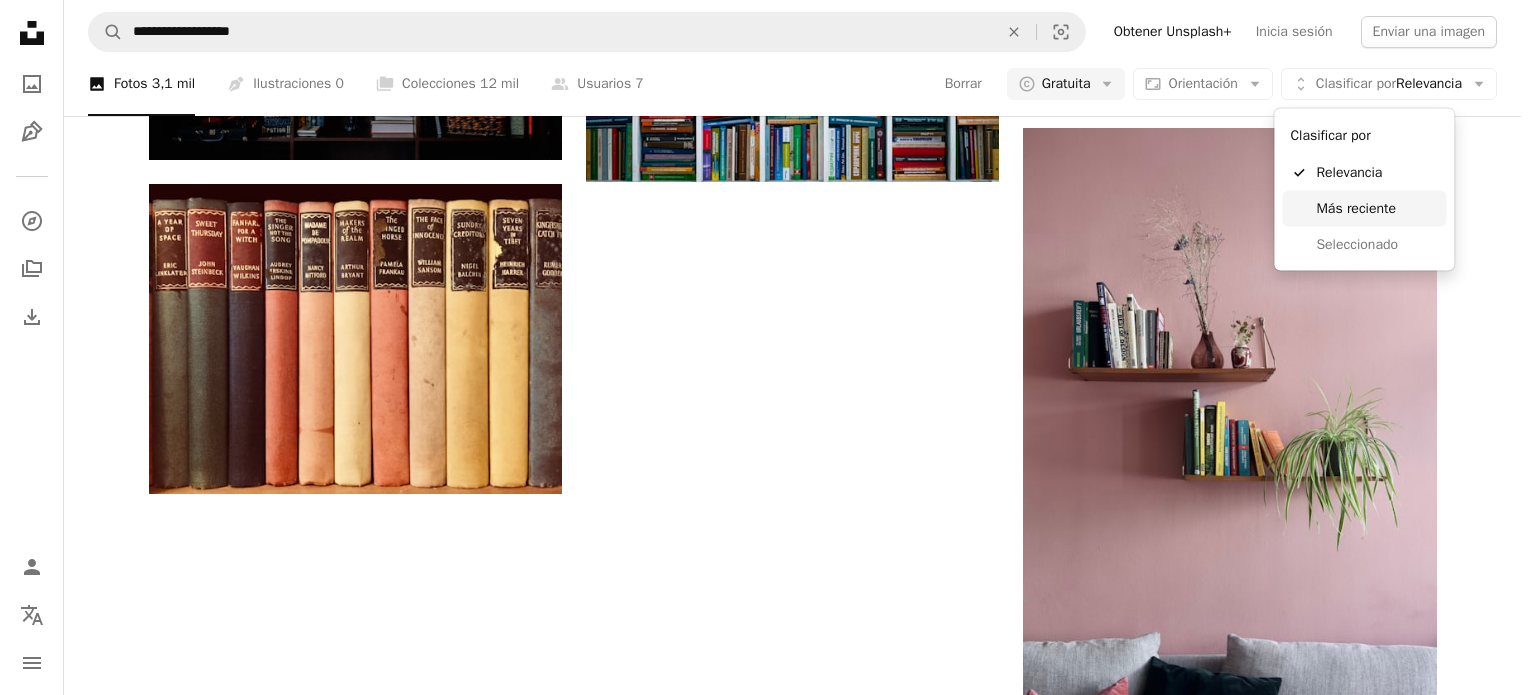 click on "Más reciente" at bounding box center (1377, 209) 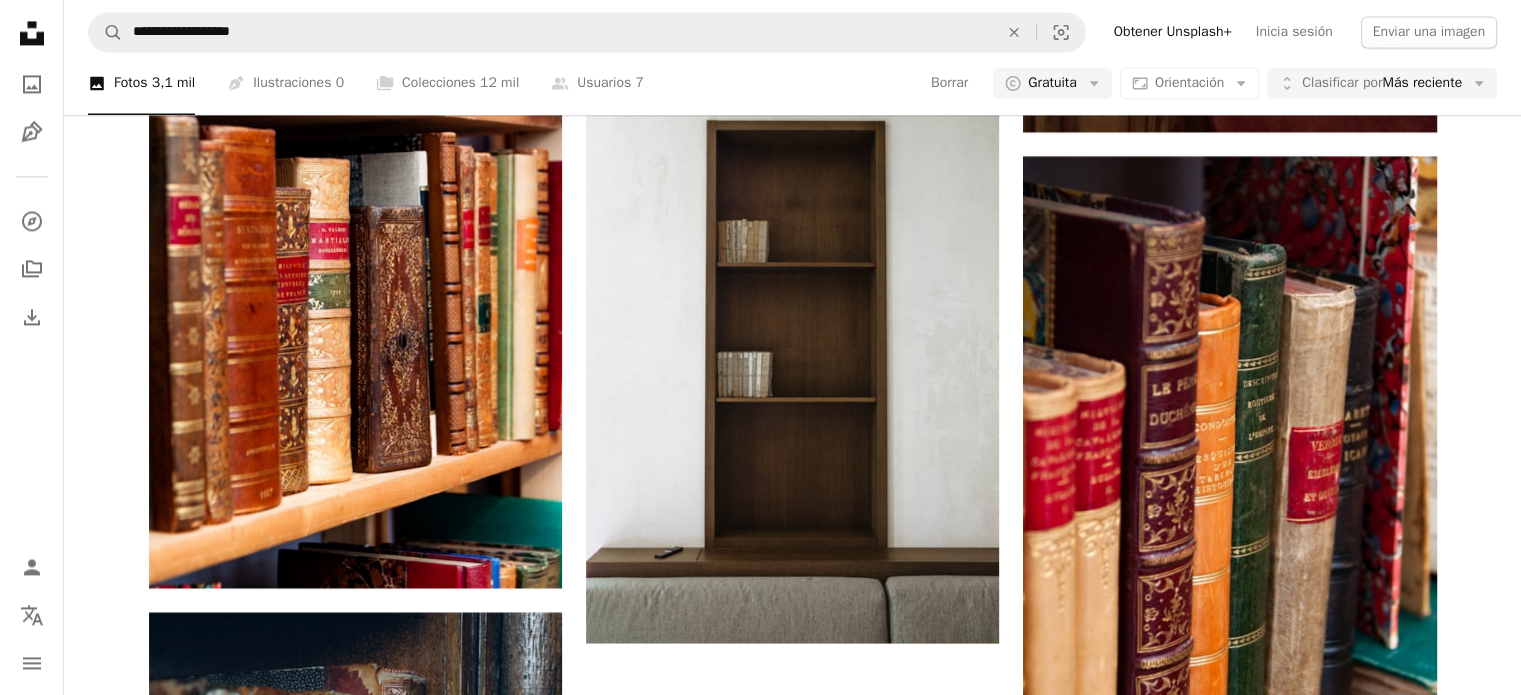click on "Explora imágenes premium en iStock  |  20 % de descuento en iStock  ↗ Explora imágenes premium en iStock 20 % de descuento en iStock  ↗ Ver más  ↗ Ver más en iStock  ↗ A photo Fotos   3,1 mil Pen Tool Ilustraciones   0 A stack of folders Colecciones   12 mil A group of people Usuarios   7 Borrar A copyright icon © Gratuita Arrow down Aspect ratio Orientación Arrow down Unfold Clasificar por  Más reciente Arrow down Filters Filtros (2) Estante para libros Chevron right libros biblioteca zoom de fondo libro estante oficina habitación Fondo de estantería librería interior lectura A heart A plus sign Anthony Roberts Disponible para contratación A checkmark inside of a circle Arrow pointing down A heart A plus sign Nguyen Huong Disponible para contratación A checkmark inside of a circle Arrow pointing down A heart A plus sign Gabriela Arrow pointing down A heart A plus sign Kamilla Isalieva Arrow pointing down A heart A heart" at bounding box center [792, -363] 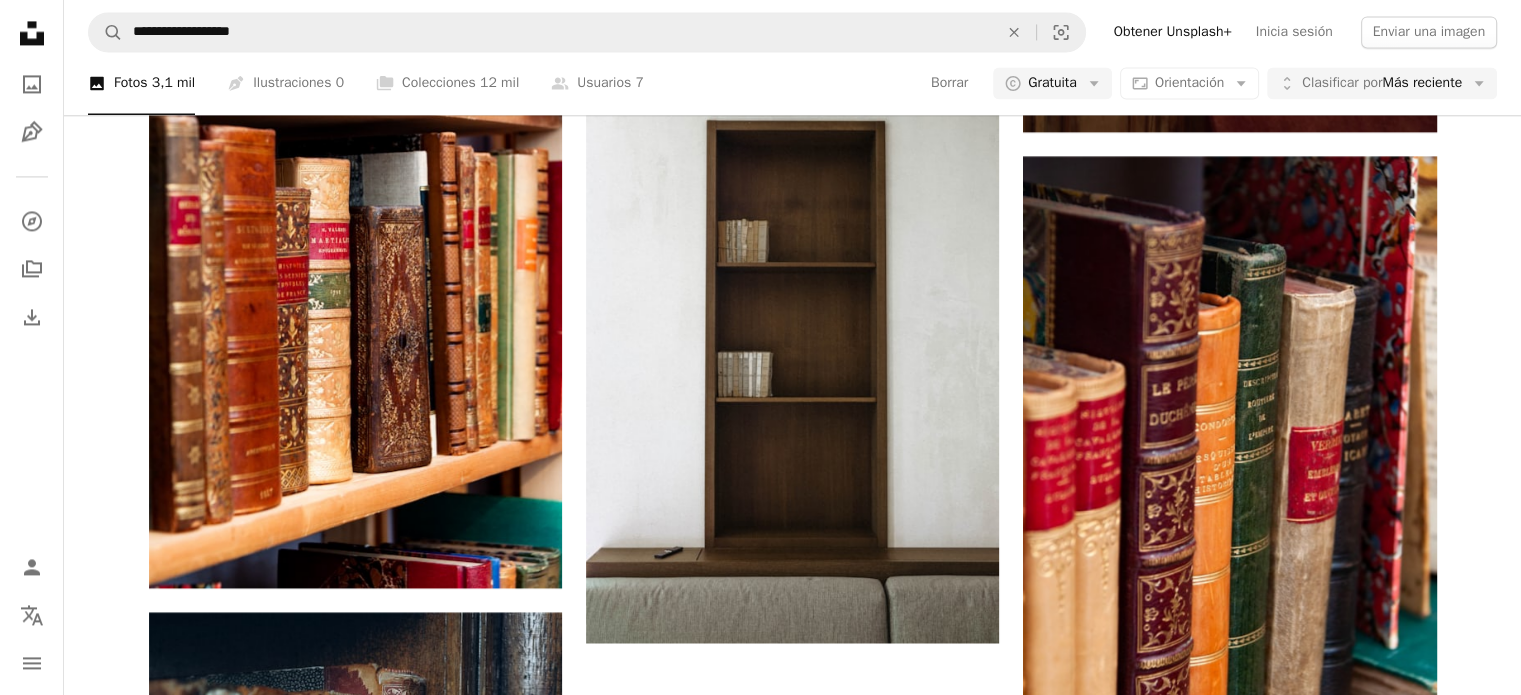 scroll, scrollTop: 2200, scrollLeft: 0, axis: vertical 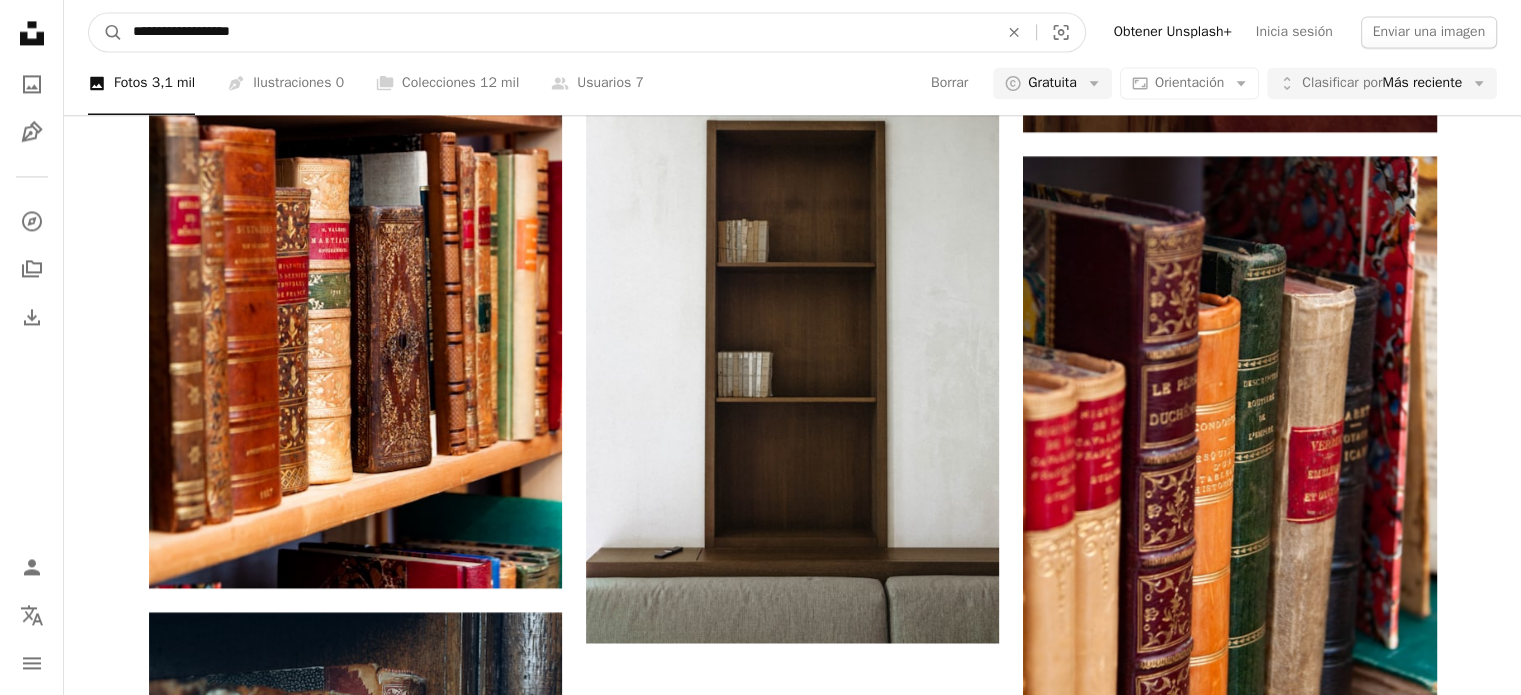 drag, startPoint x: 1505, startPoint y: -9, endPoint x: 290, endPoint y: 26, distance: 1215.504 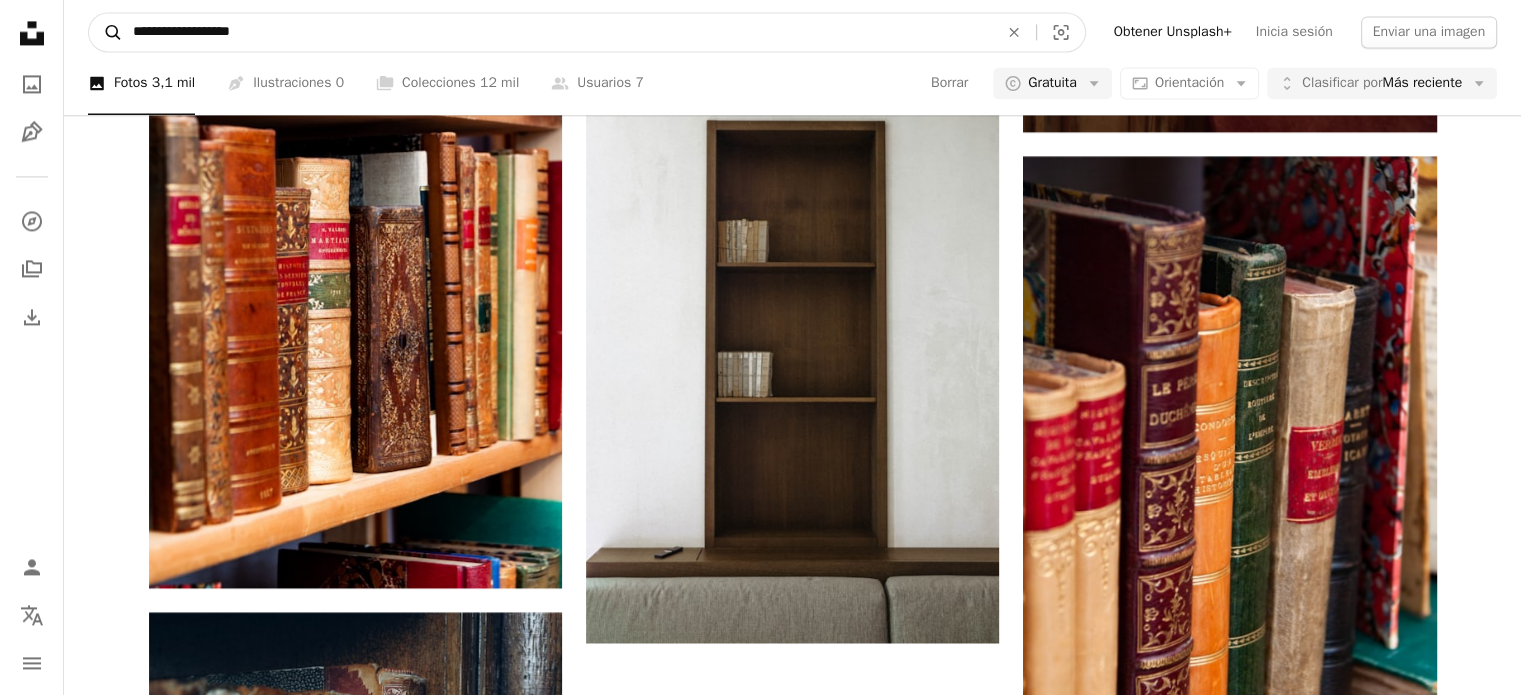 drag, startPoint x: 289, startPoint y: 28, endPoint x: 115, endPoint y: 23, distance: 174.07182 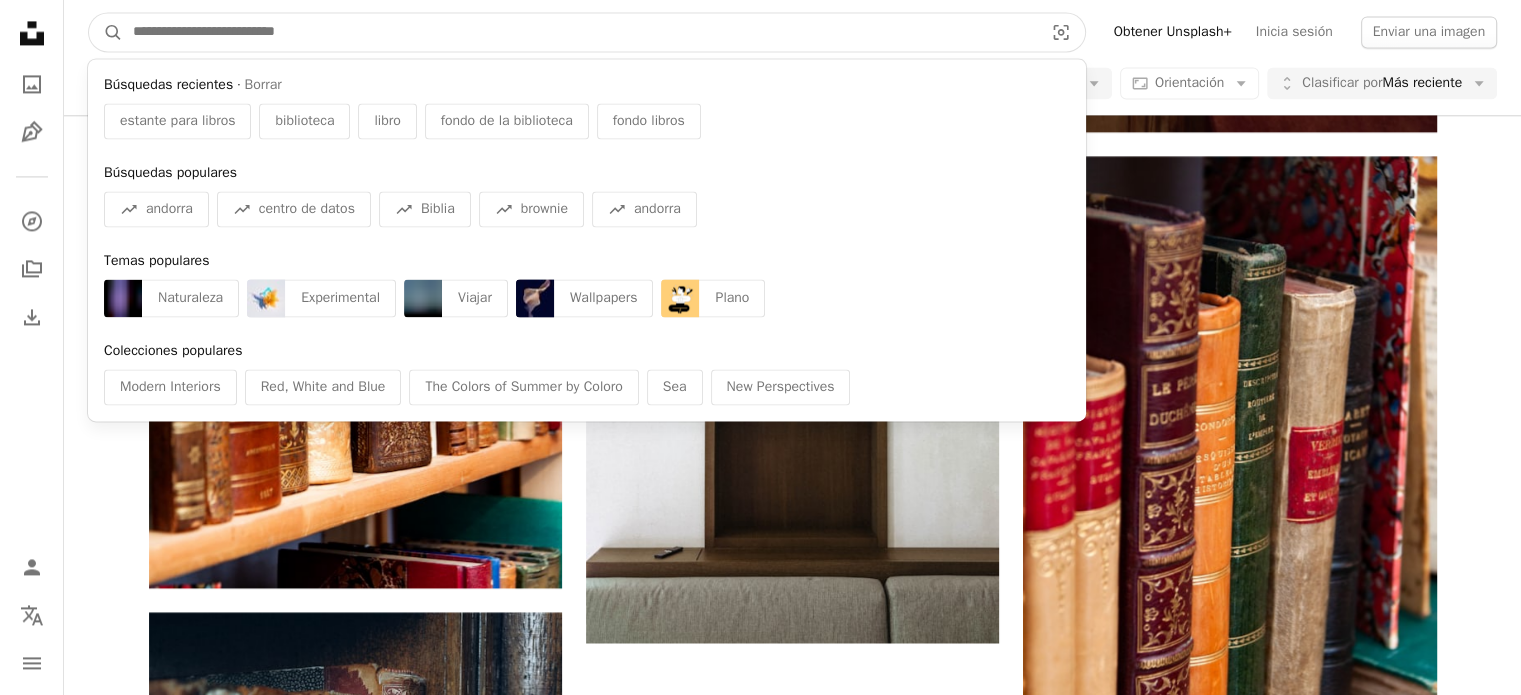 paste on "*" 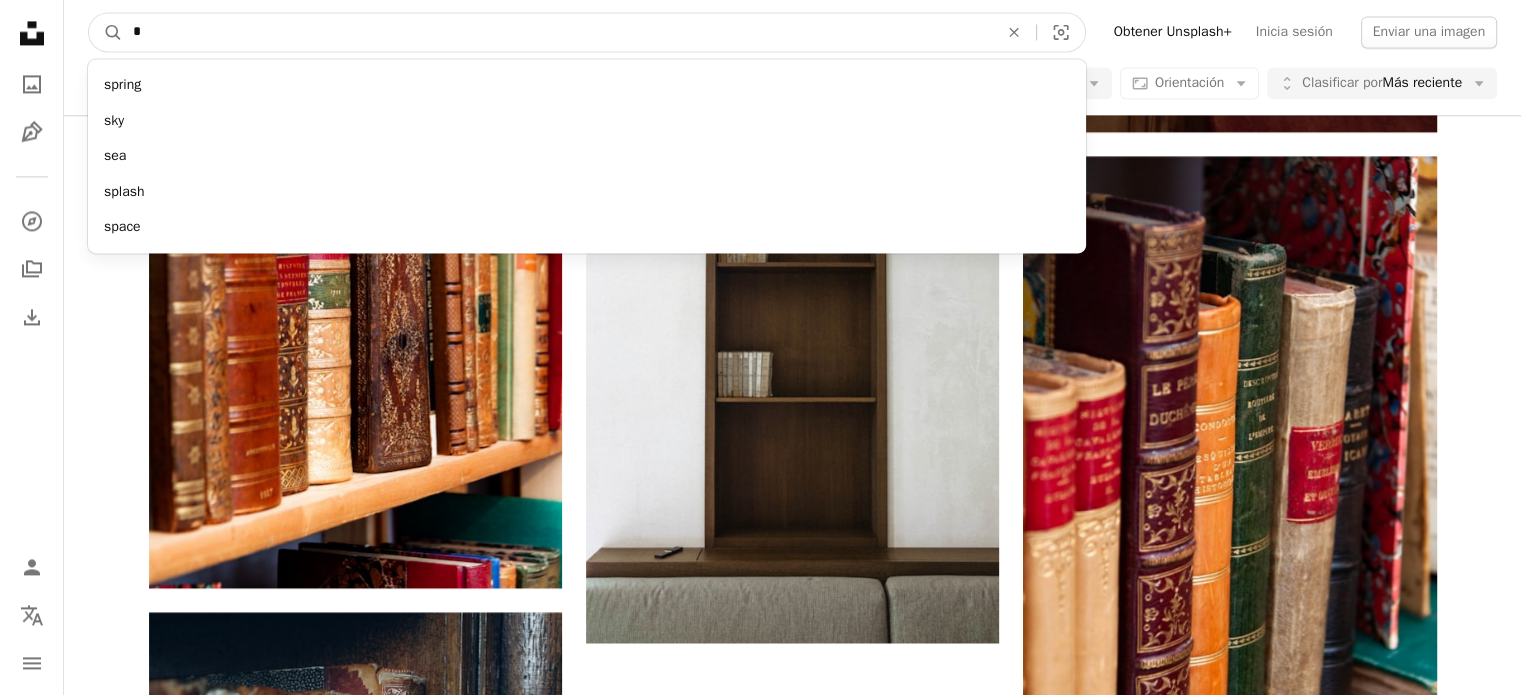 type on "*" 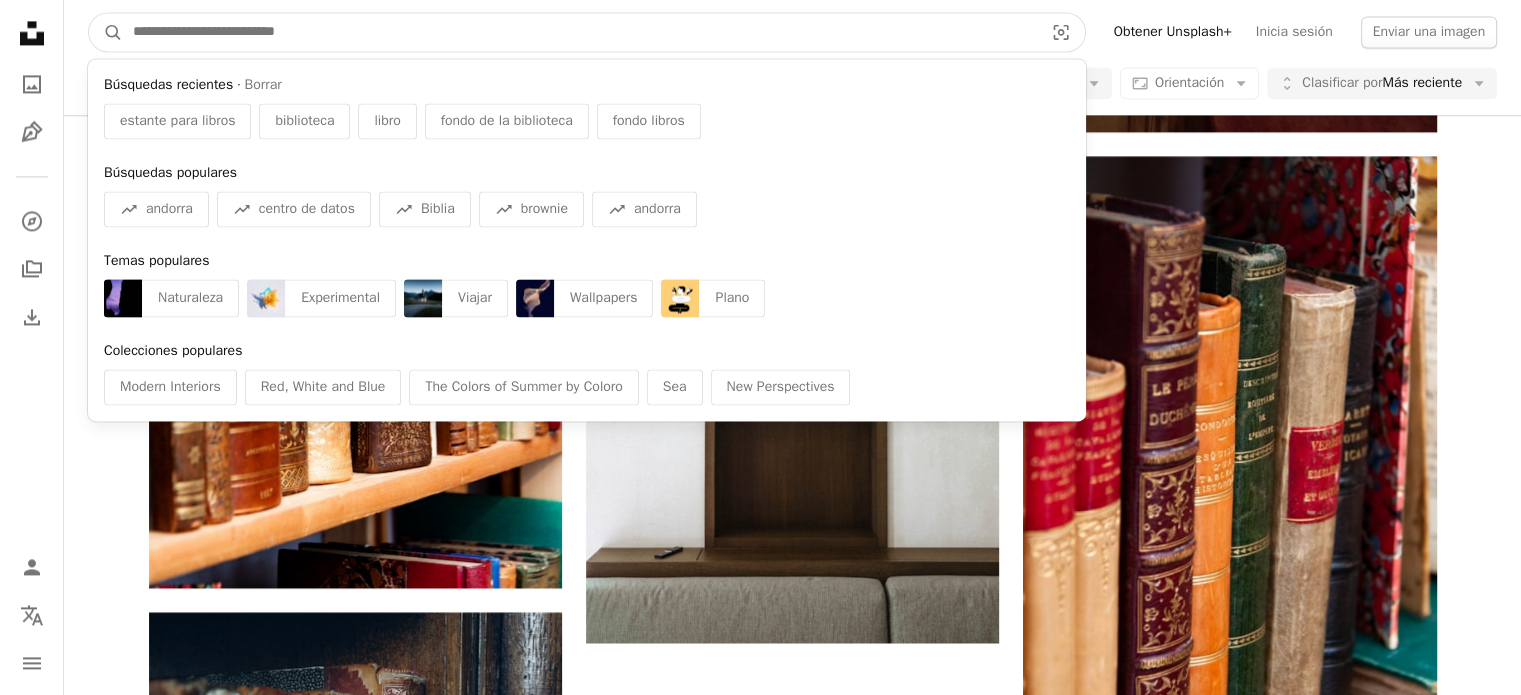 paste on "**********" 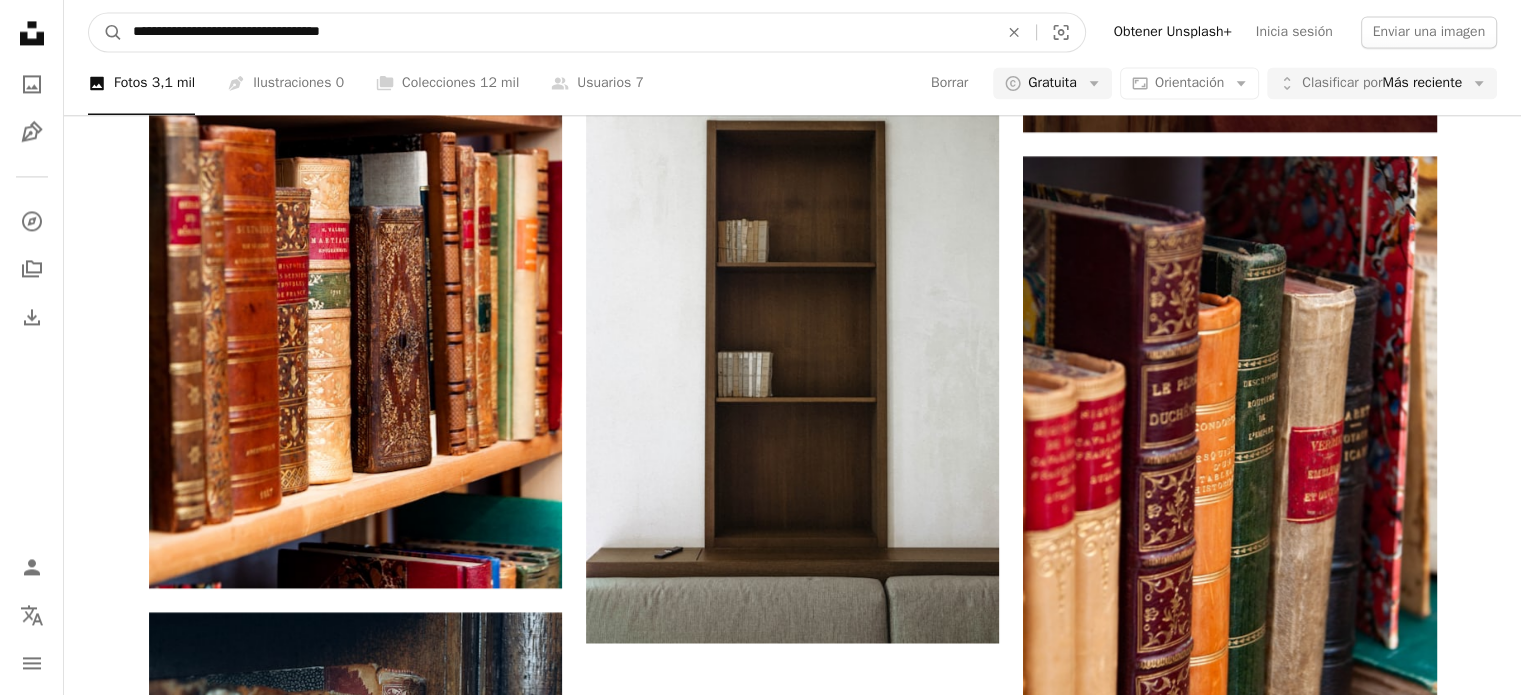 type on "**********" 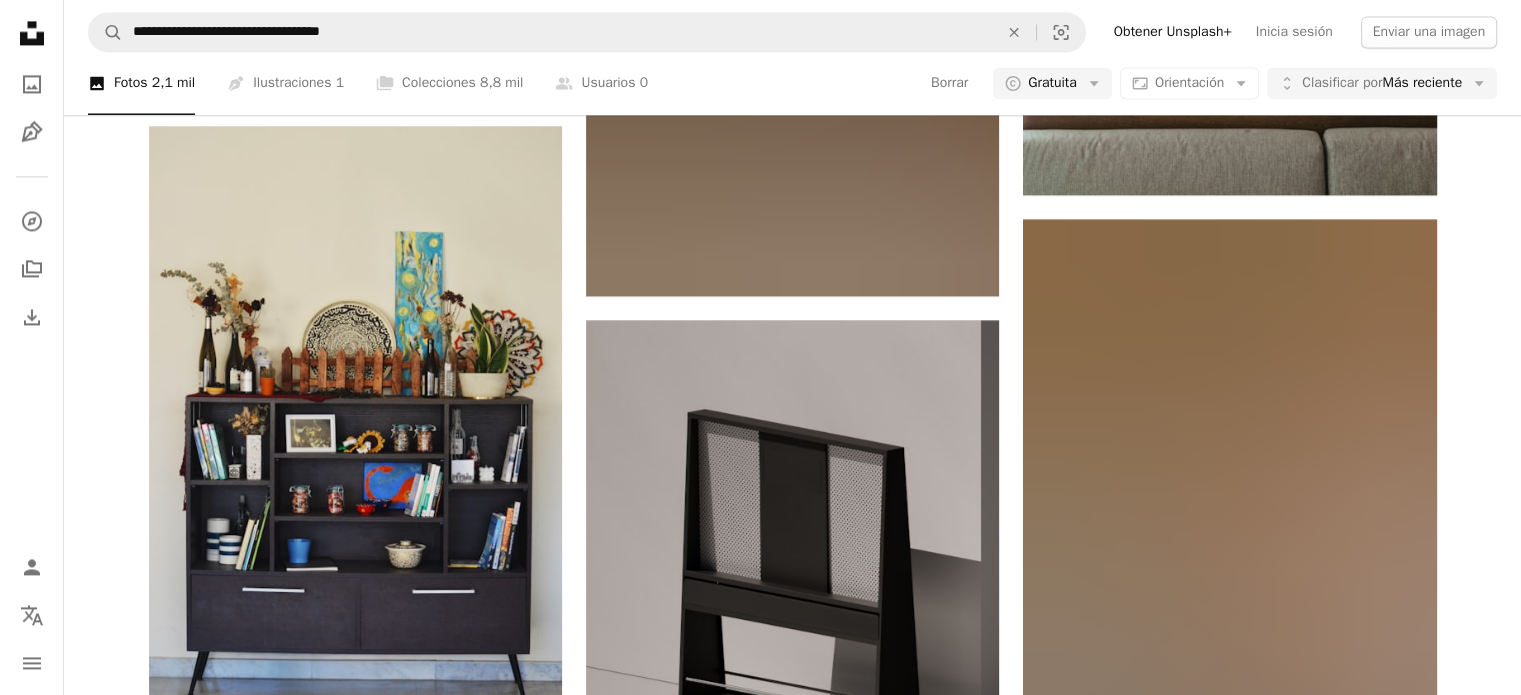 scroll, scrollTop: 200, scrollLeft: 0, axis: vertical 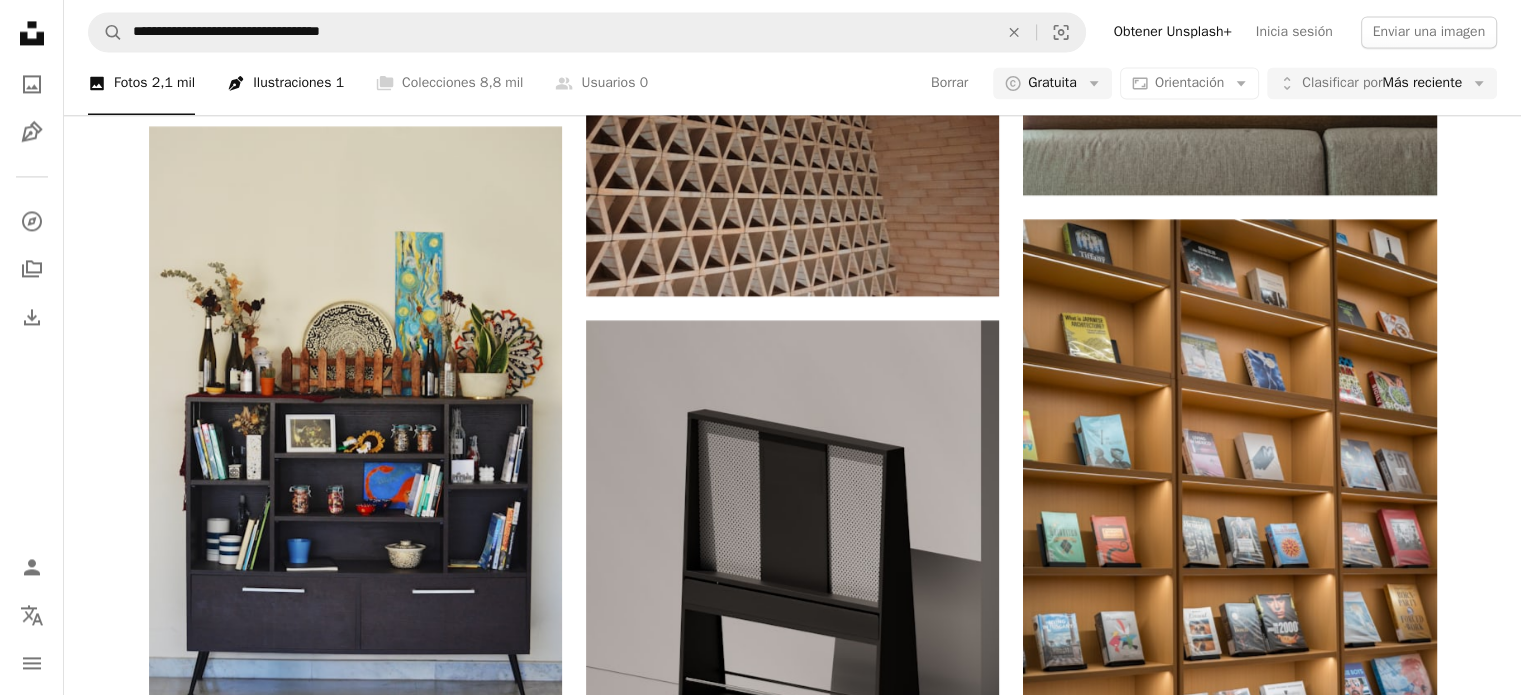 click 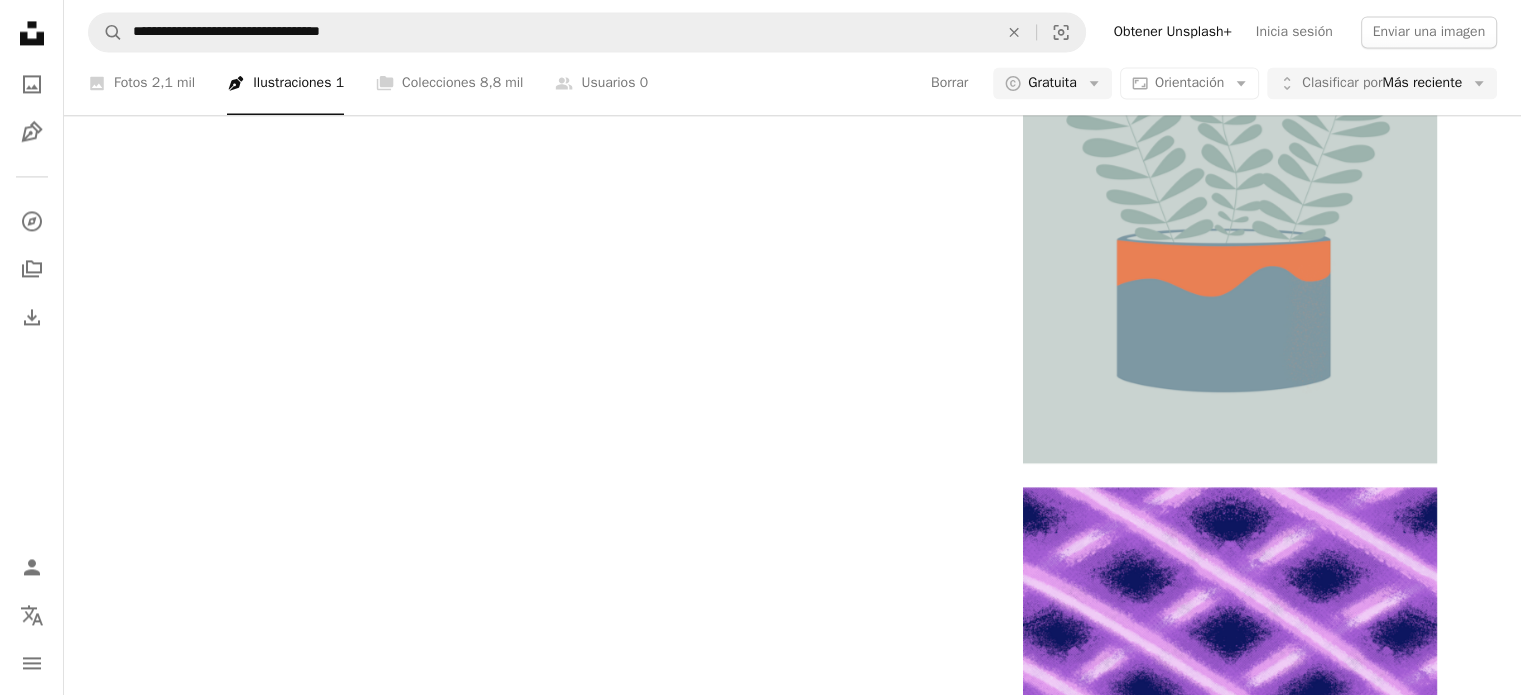 scroll, scrollTop: 2300, scrollLeft: 0, axis: vertical 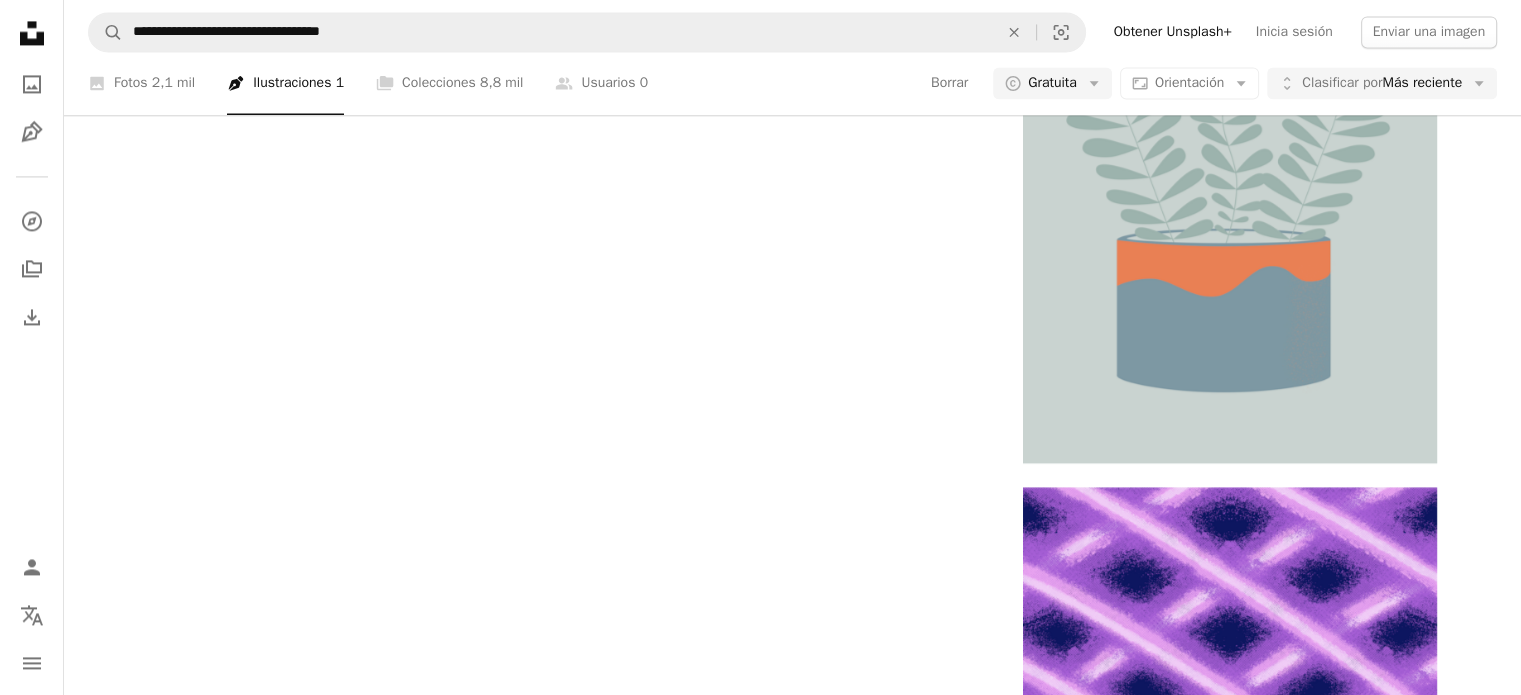 click on "A photo Fotos   2,1 mil Pen Tool Ilustraciones   1 A stack of folders Colecciones   8,8 mil A group of people Usuarios   0" at bounding box center (368, 84) 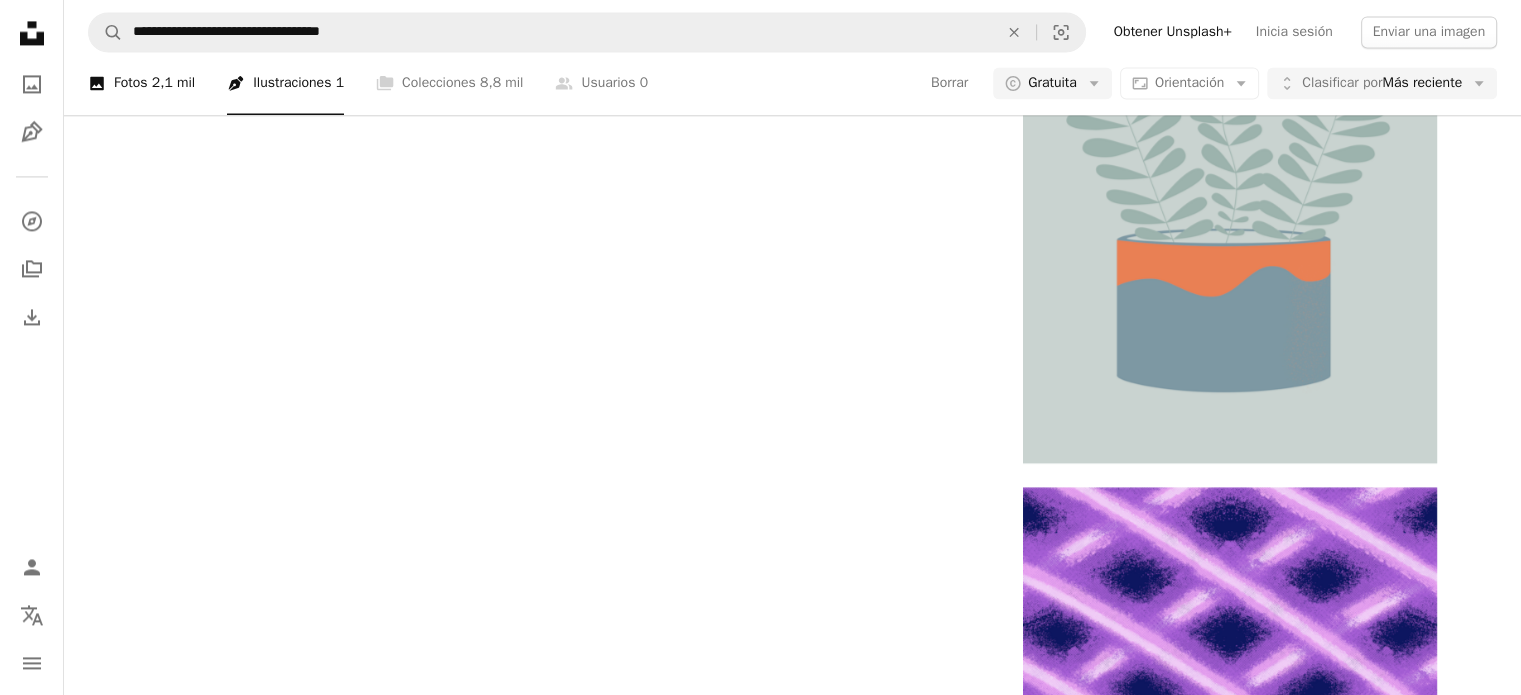 click on "2,1 mil" at bounding box center (173, 84) 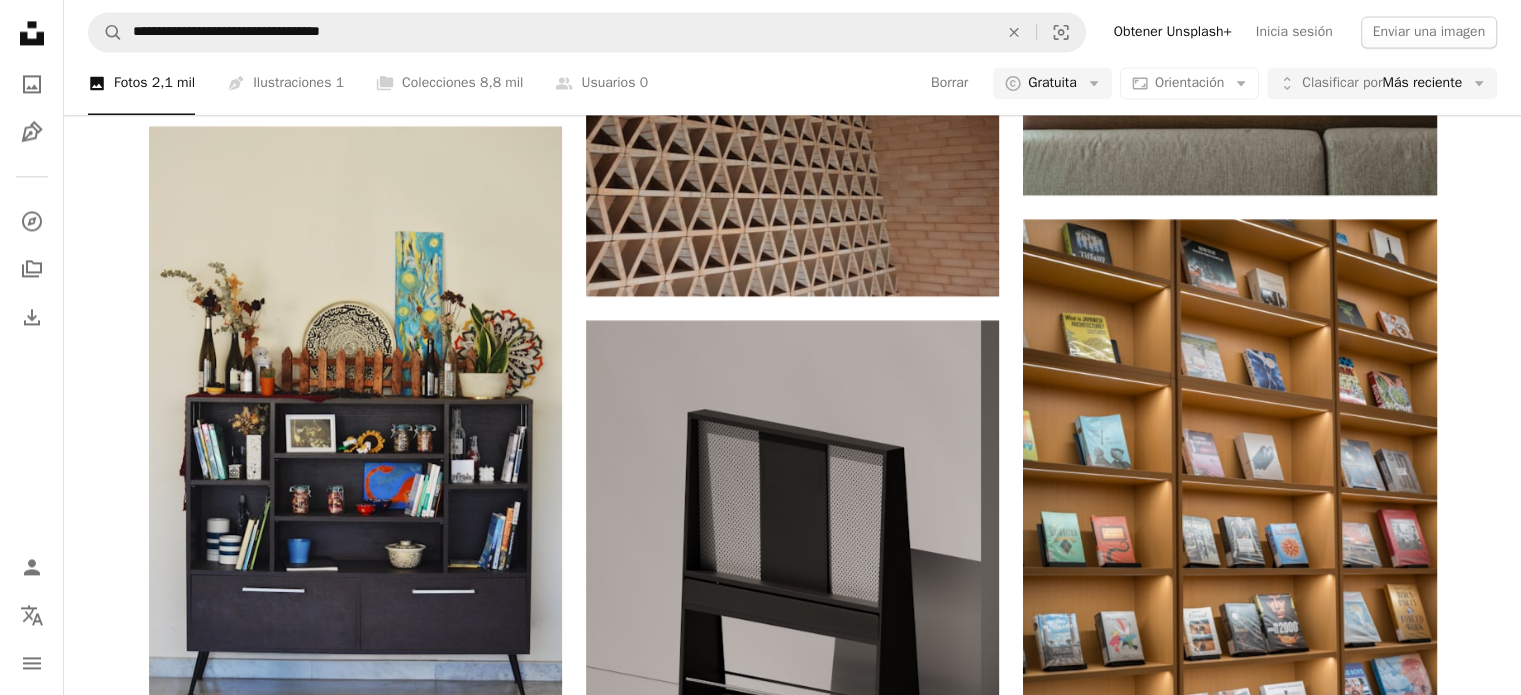 scroll, scrollTop: 200, scrollLeft: 0, axis: vertical 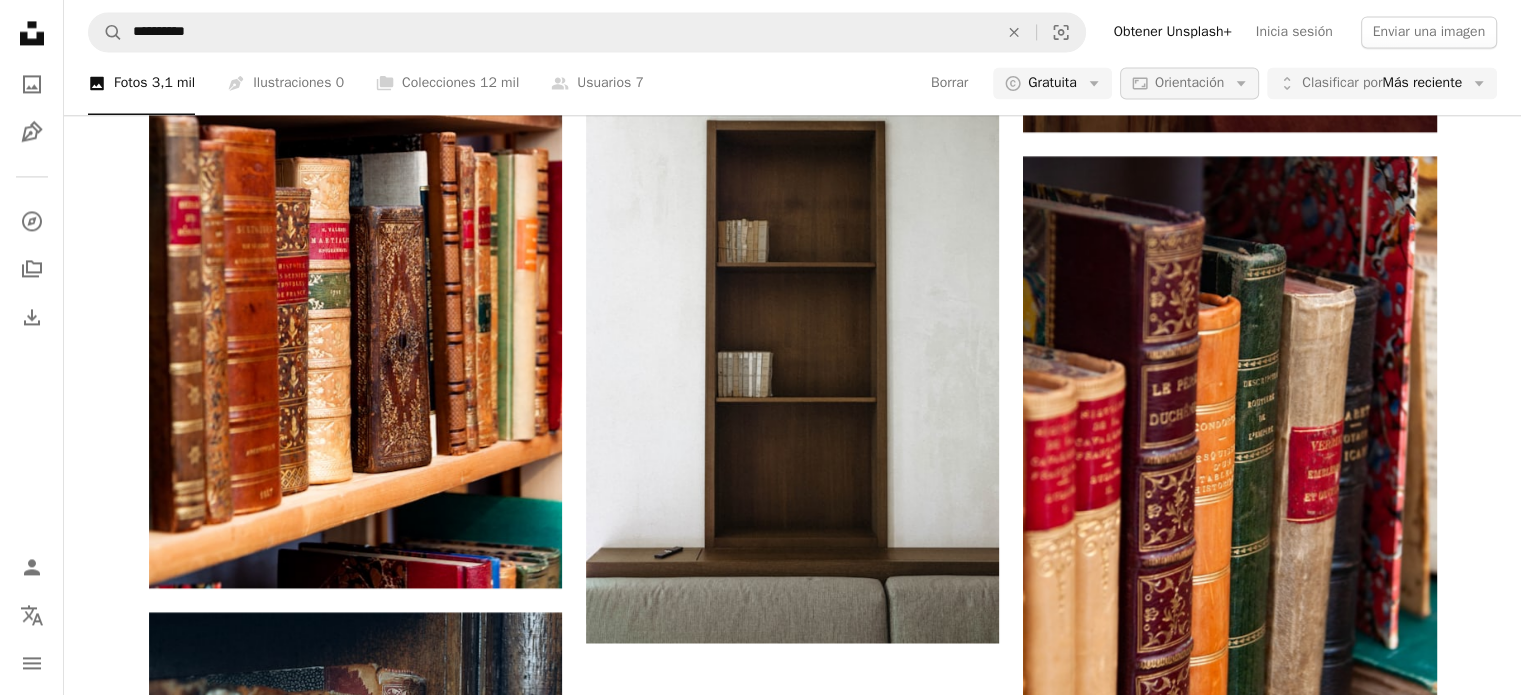 click on "Aspect ratio Orientación Arrow down" at bounding box center (1189, 84) 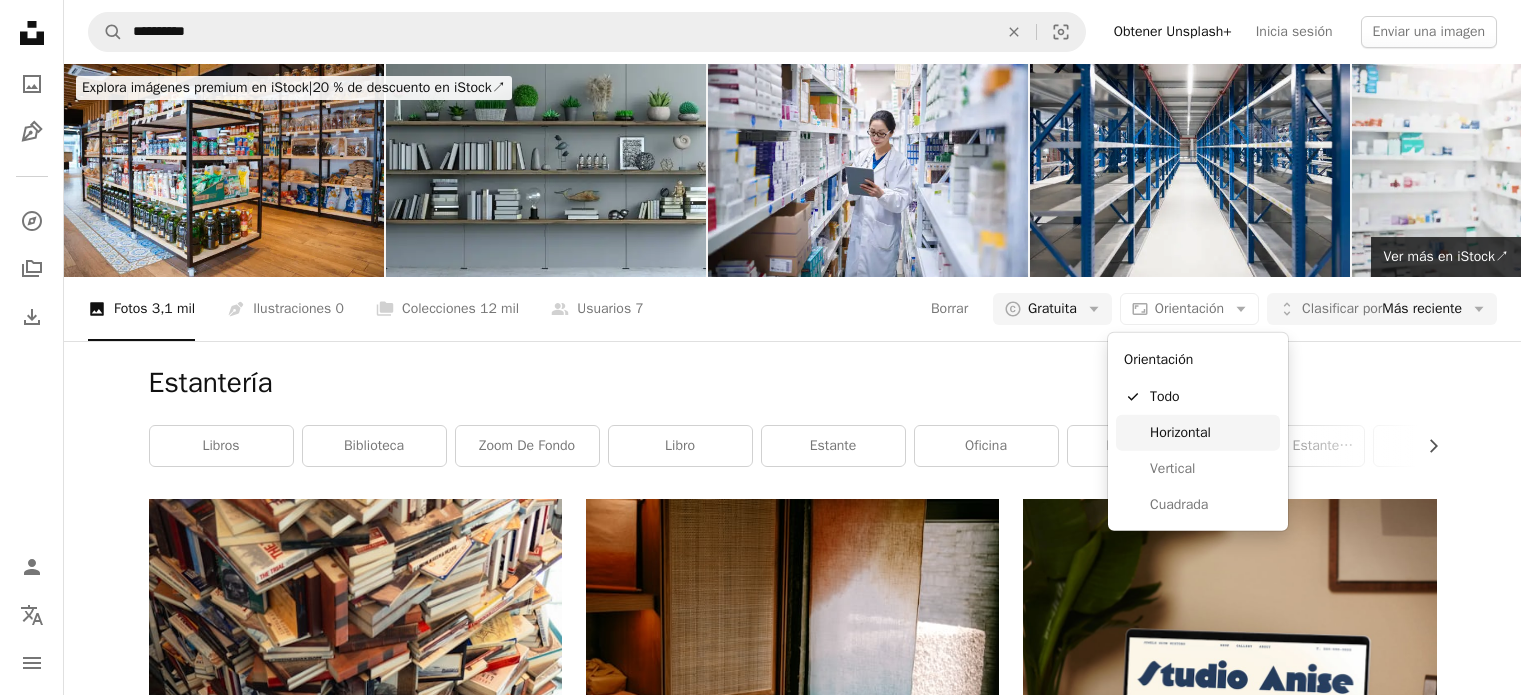 click on "Horizontal" at bounding box center (1211, 433) 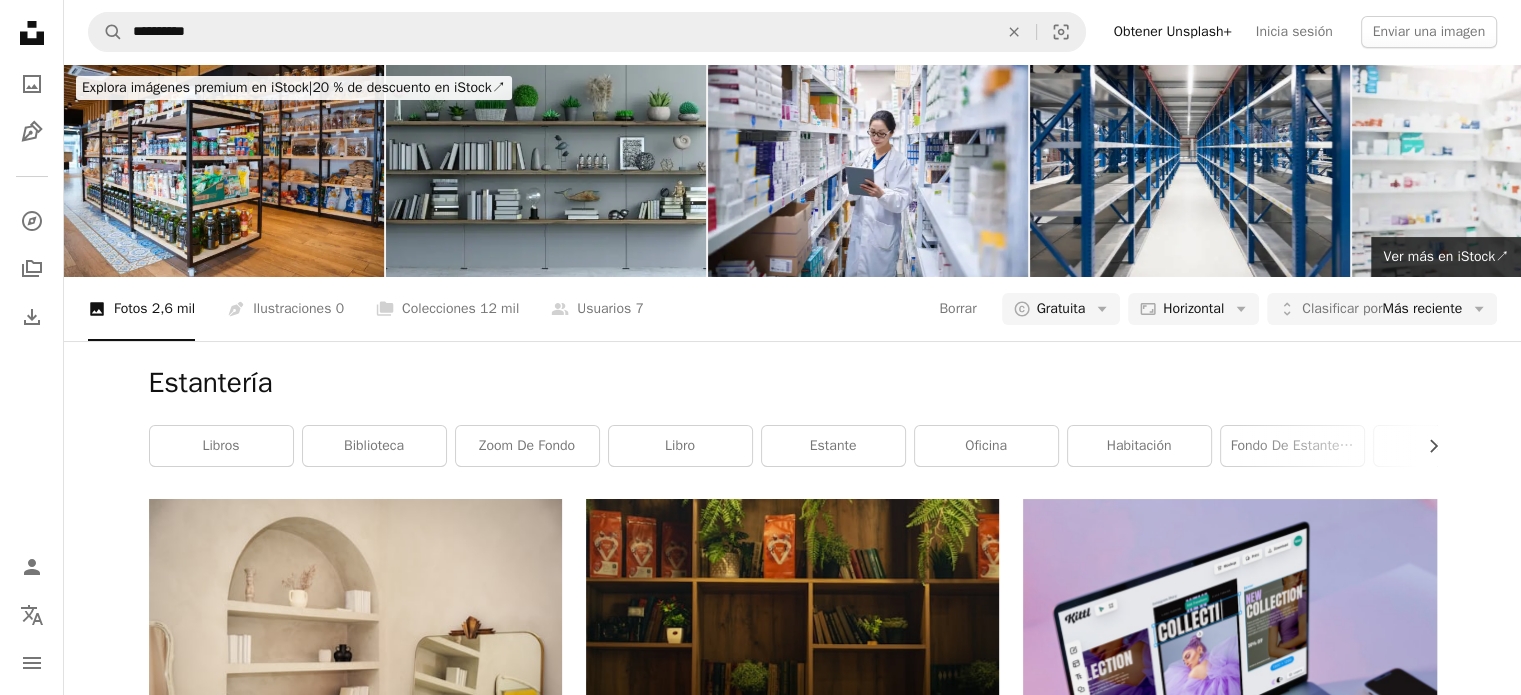 scroll, scrollTop: 2300, scrollLeft: 0, axis: vertical 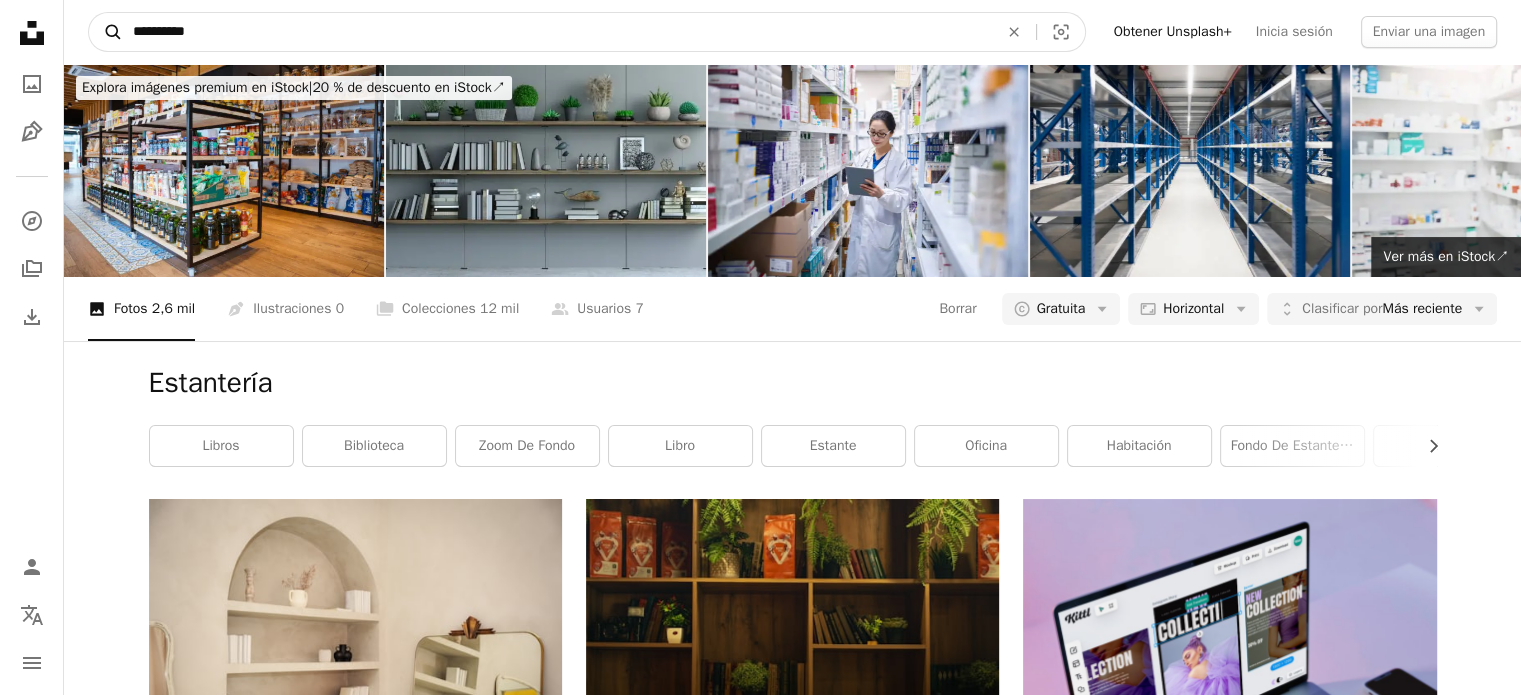 drag, startPoint x: 246, startPoint y: 36, endPoint x: 100, endPoint y: 4, distance: 149.46571 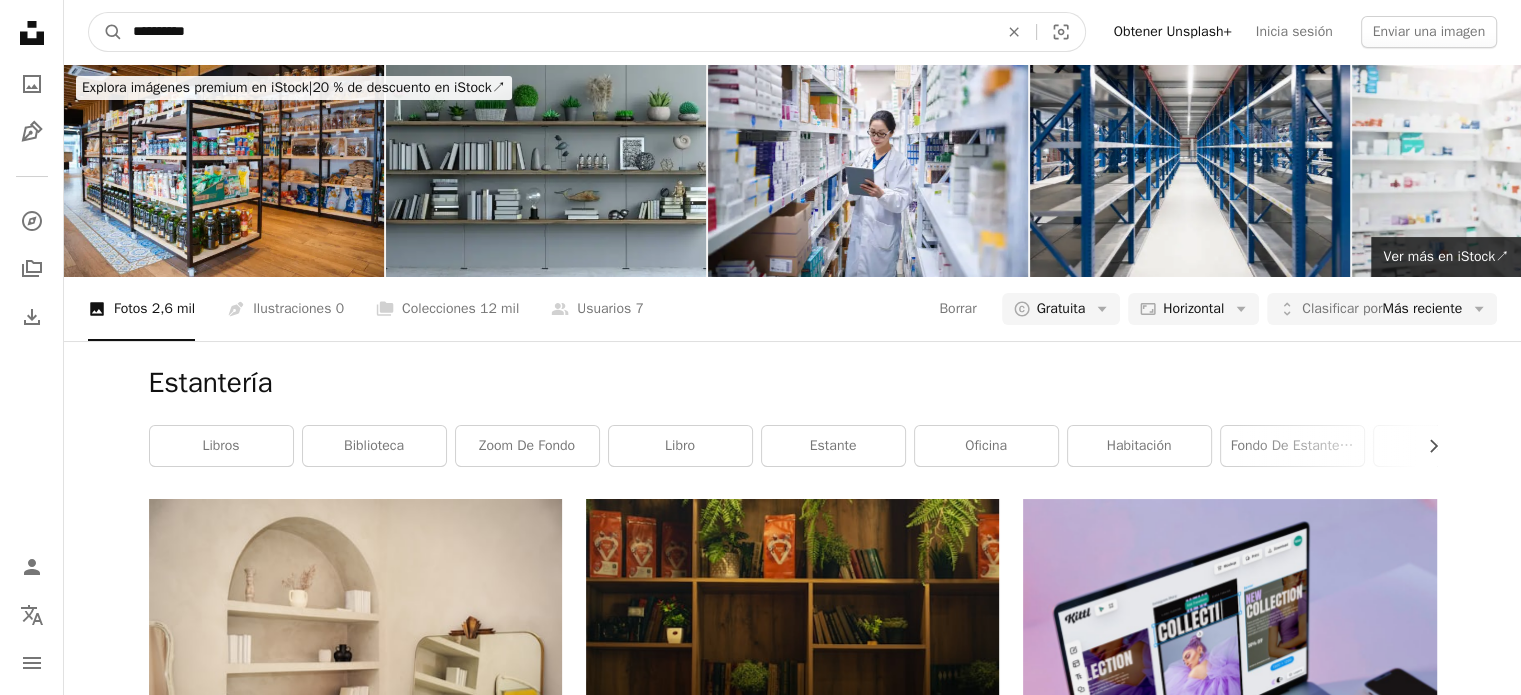 click on "**********" at bounding box center (587, 32) 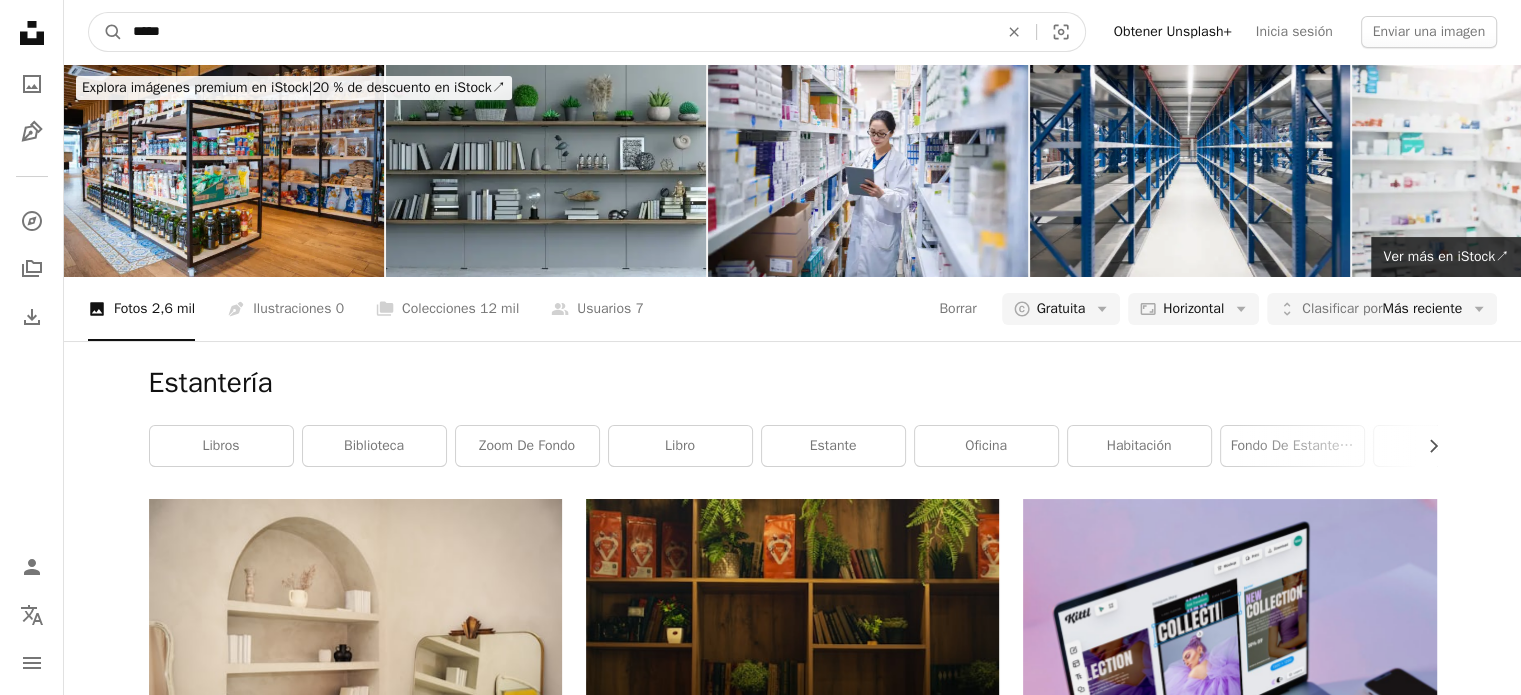 type on "******" 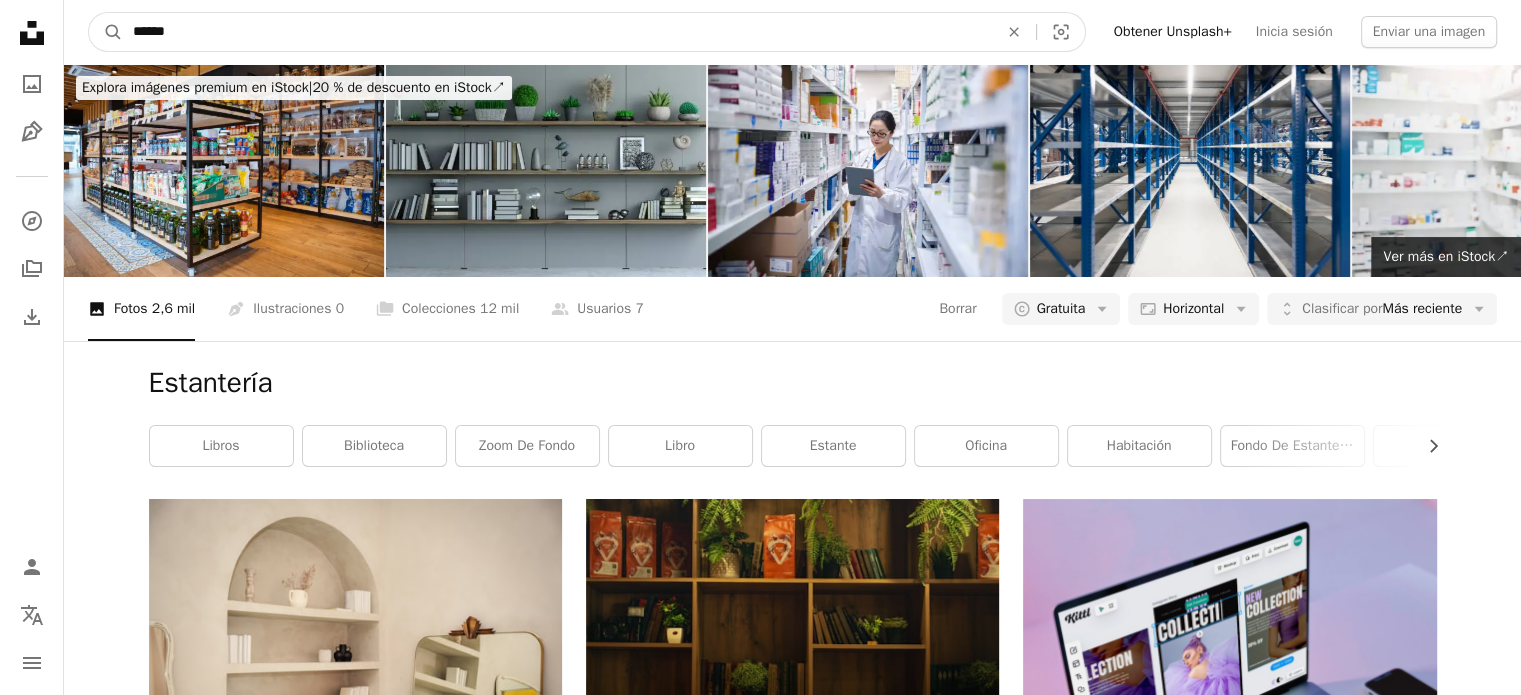 click on "A magnifying glass" at bounding box center (106, 32) 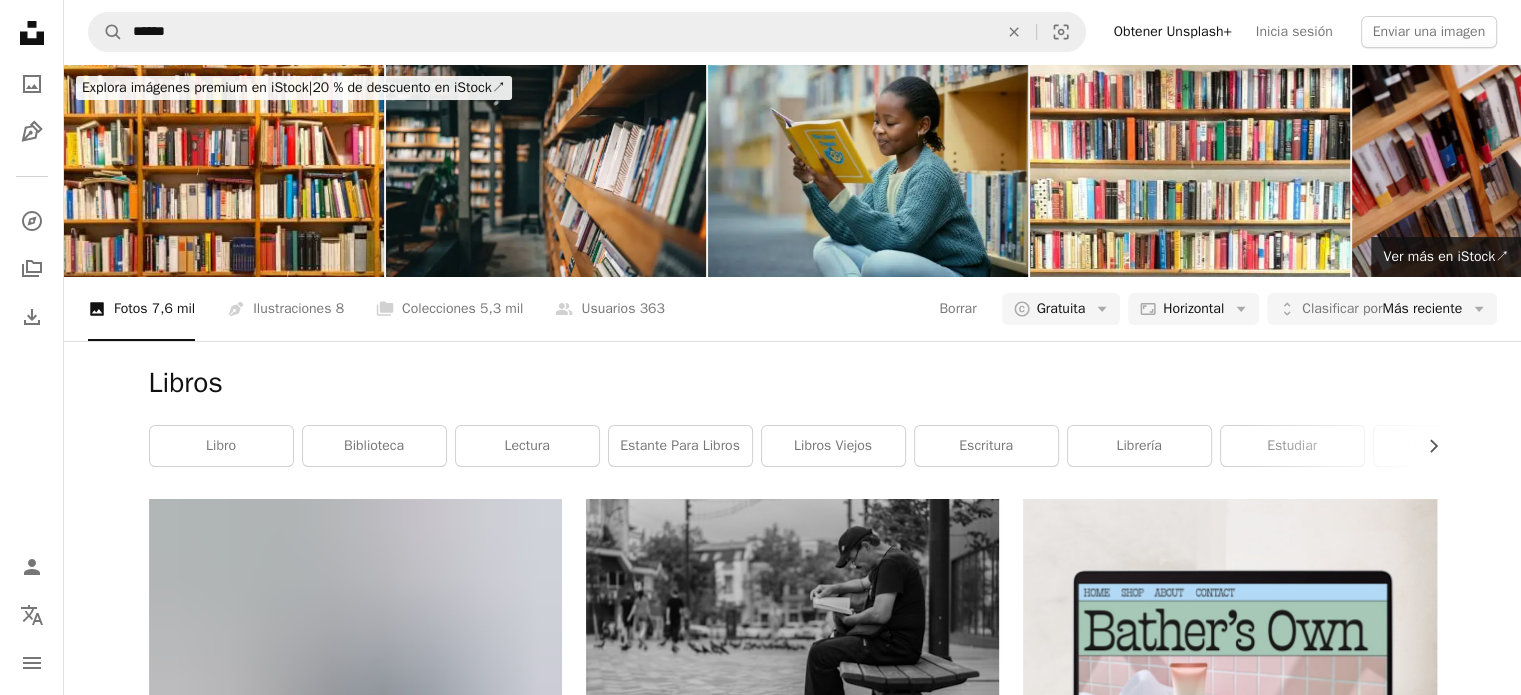 scroll, scrollTop: 2500, scrollLeft: 0, axis: vertical 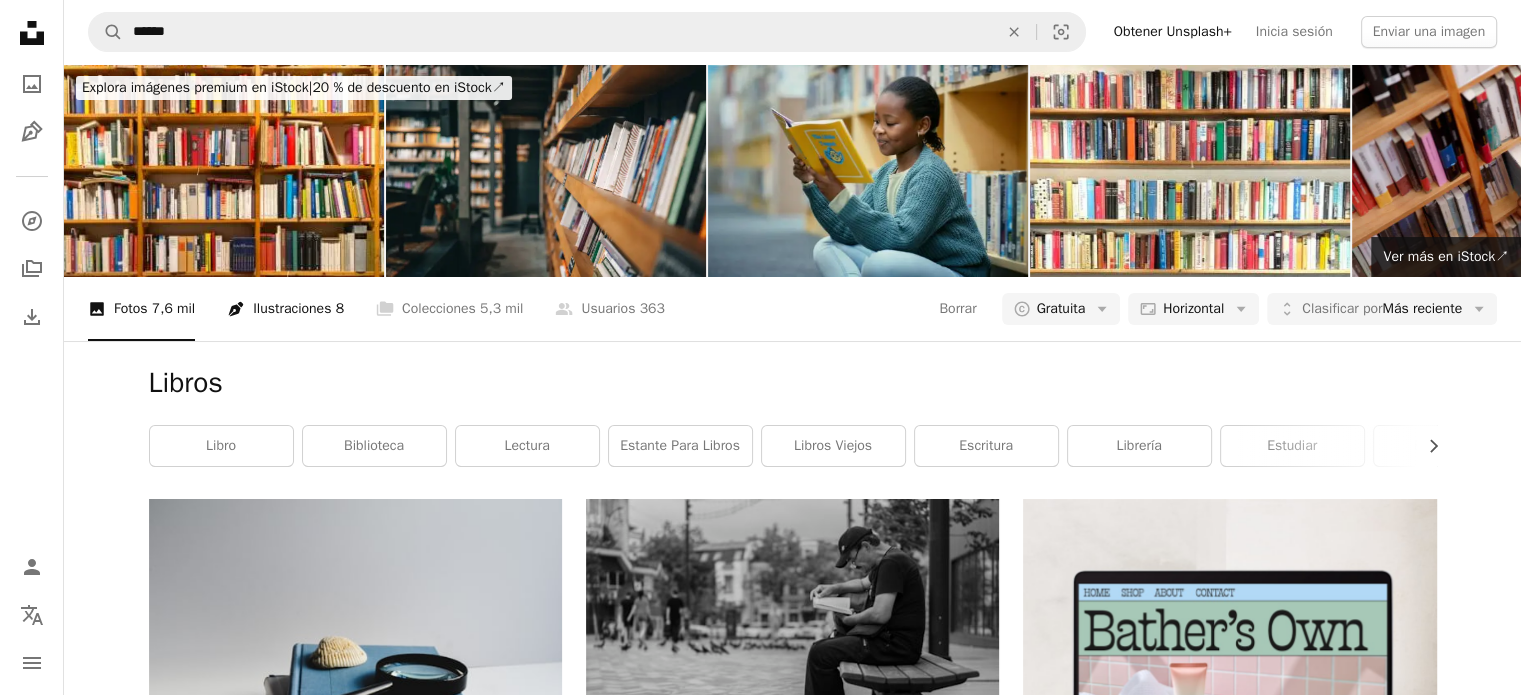 click on "Pen Tool Ilustraciones   8" at bounding box center [285, 309] 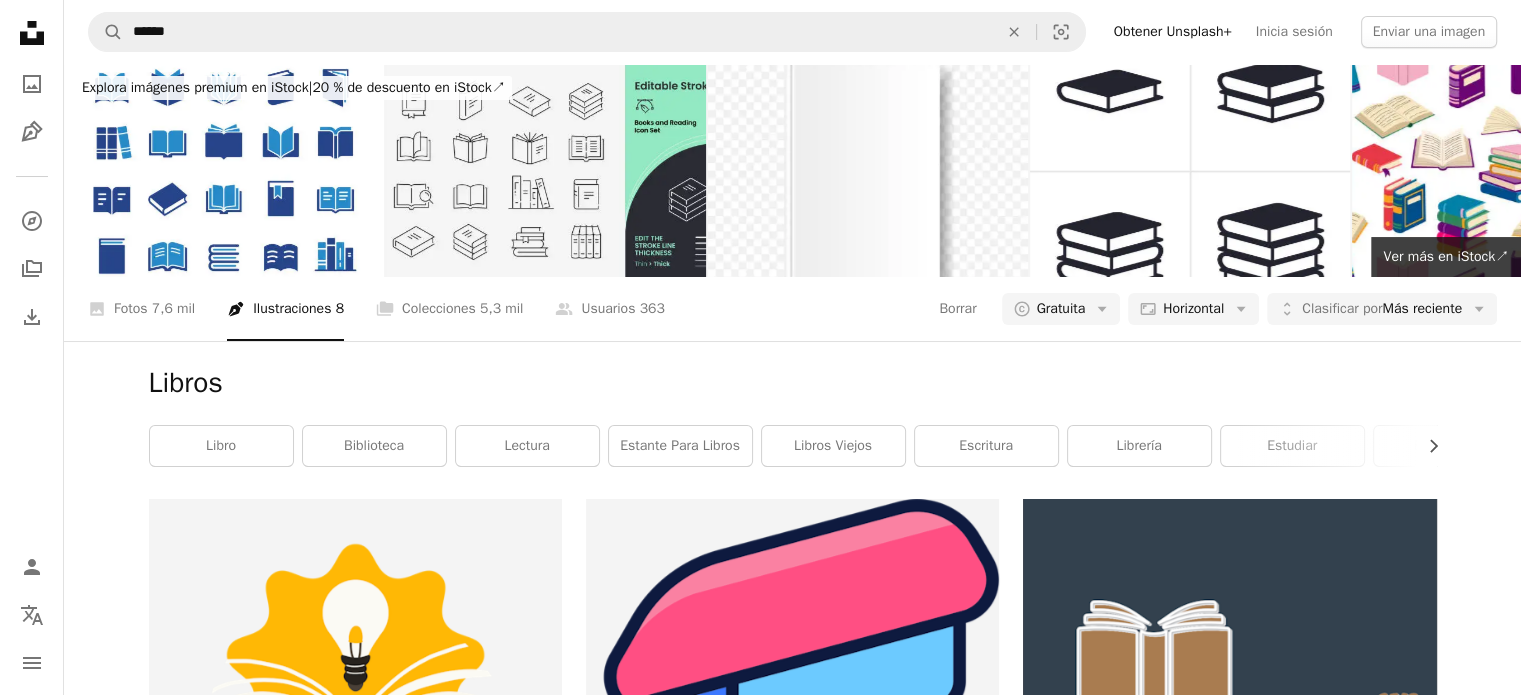 scroll, scrollTop: 1700, scrollLeft: 0, axis: vertical 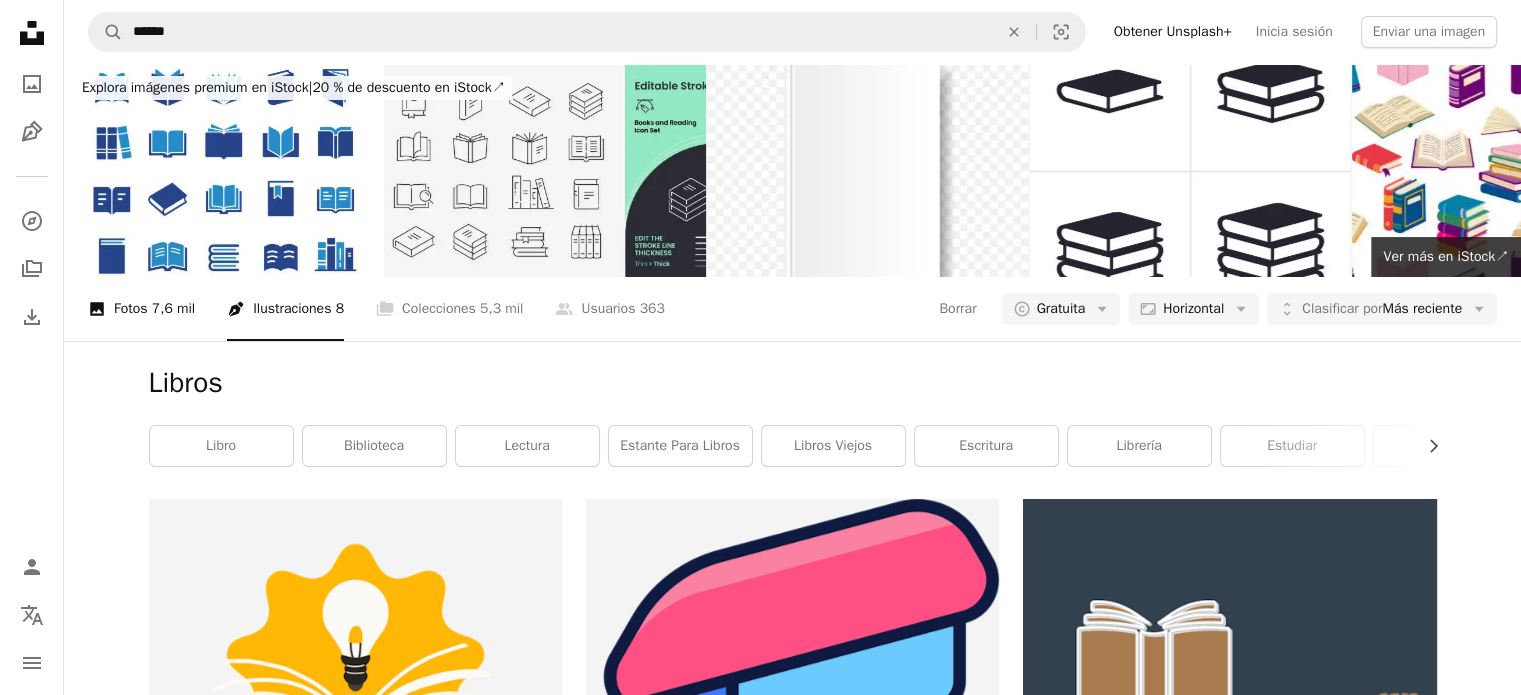 click on "7,6 mil" at bounding box center [173, 309] 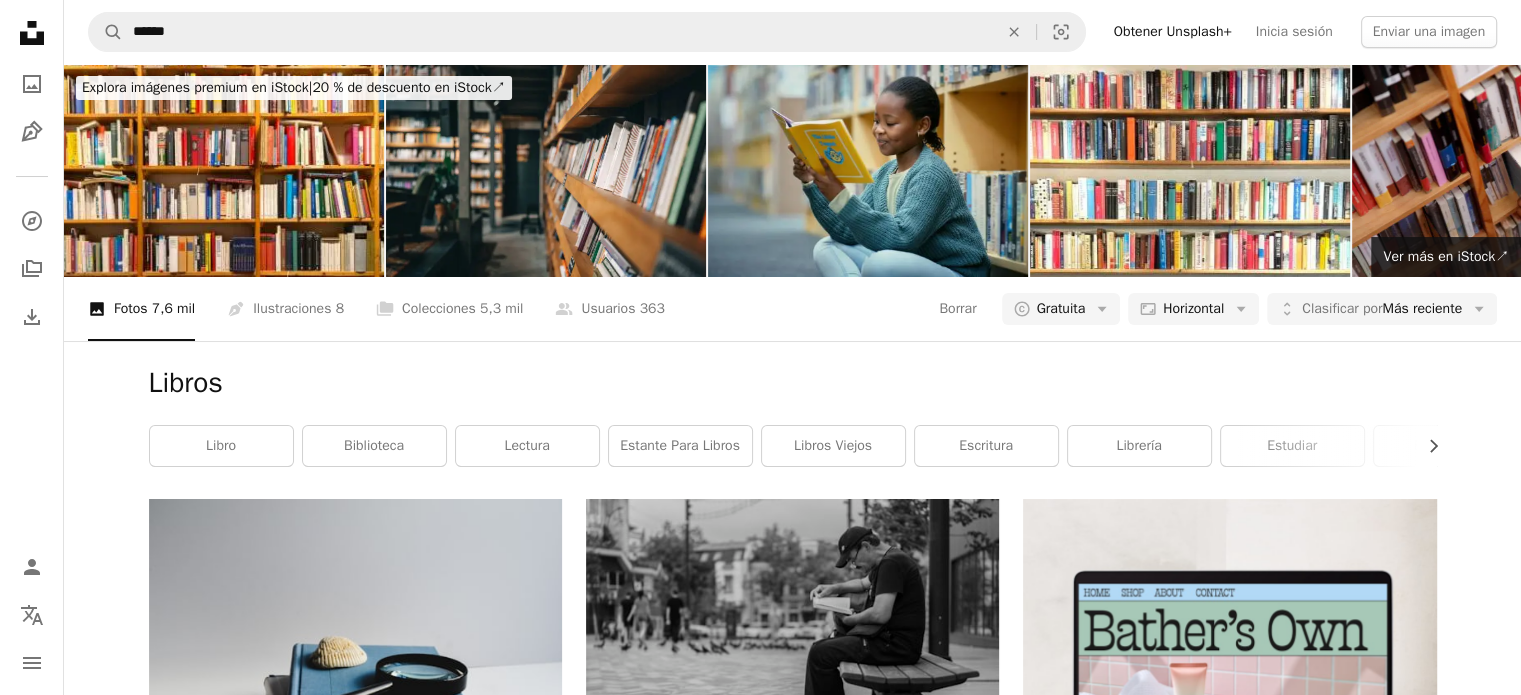 scroll, scrollTop: 2400, scrollLeft: 0, axis: vertical 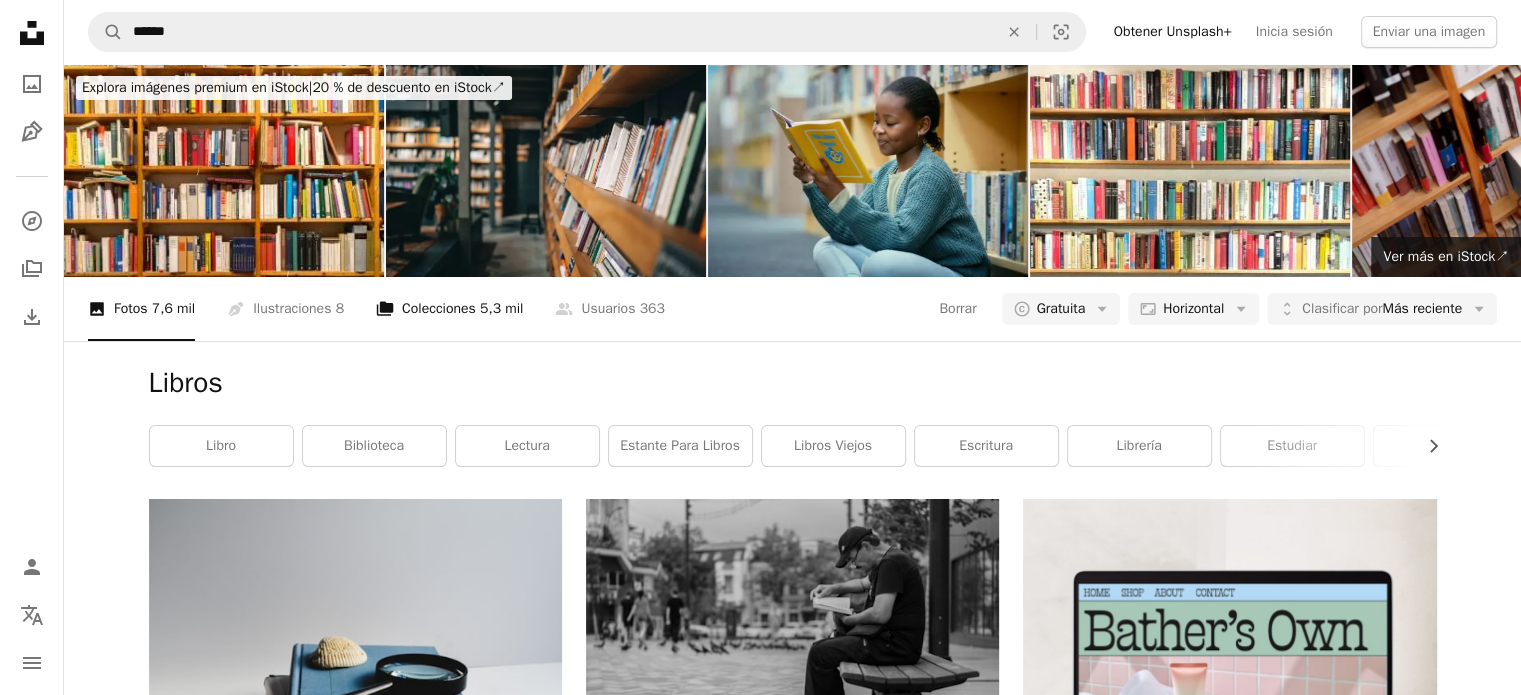 click on "A stack of folders Colecciones   5,3 mil" at bounding box center [449, 309] 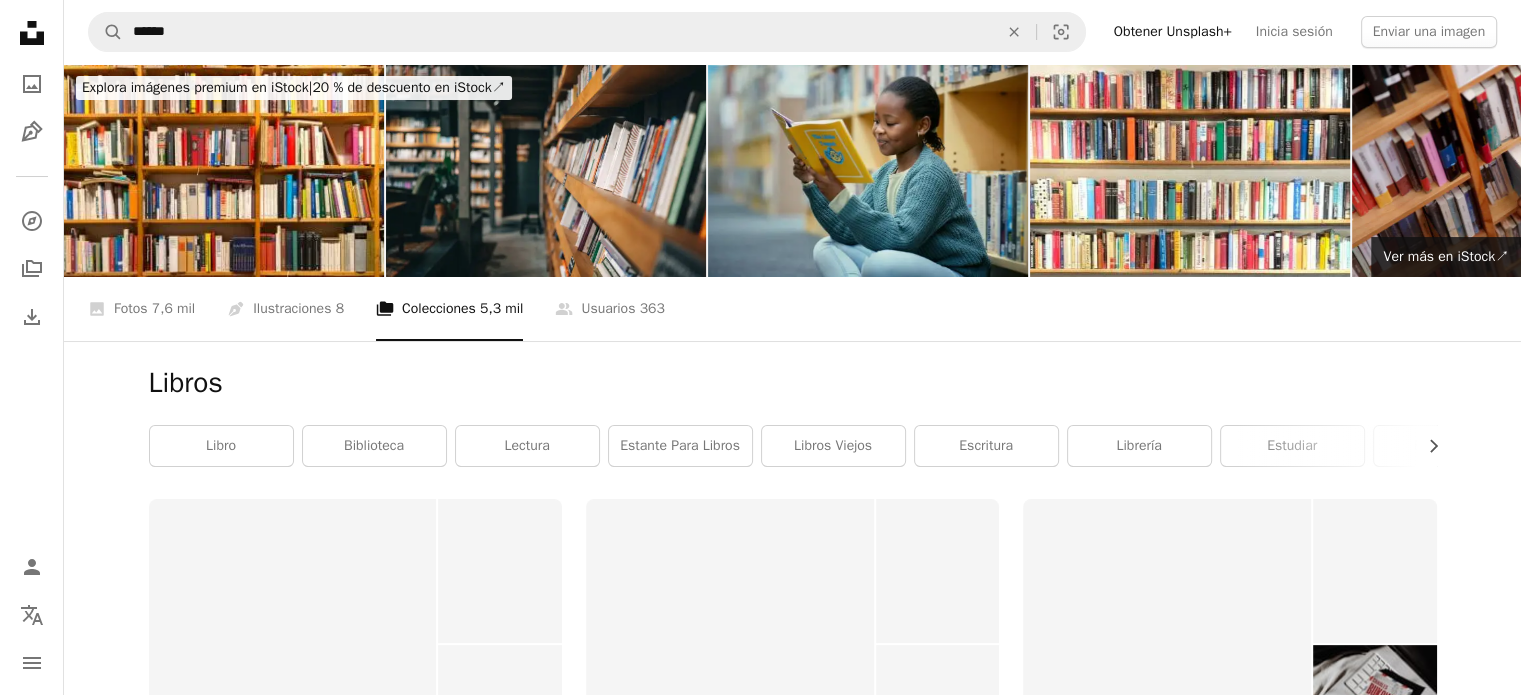 scroll, scrollTop: 200, scrollLeft: 0, axis: vertical 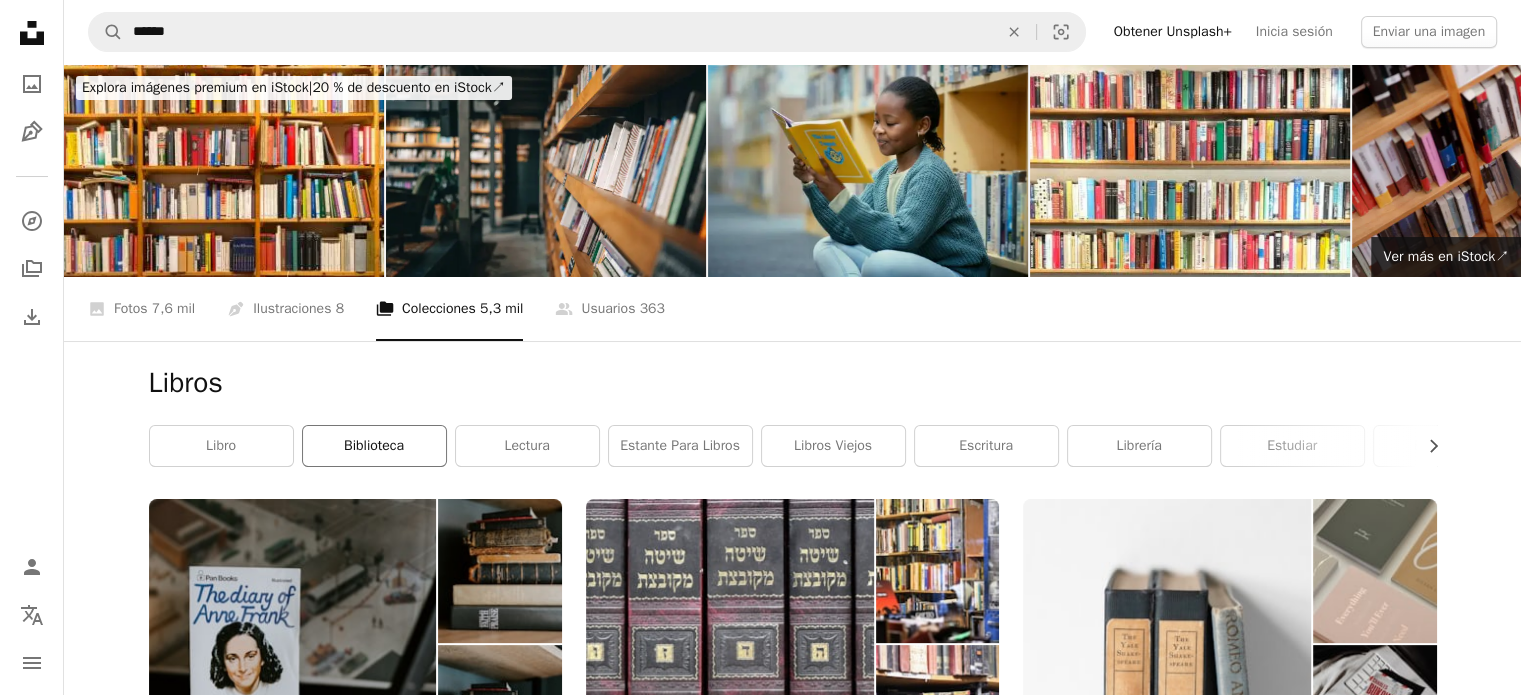 click on "biblioteca" at bounding box center [374, 446] 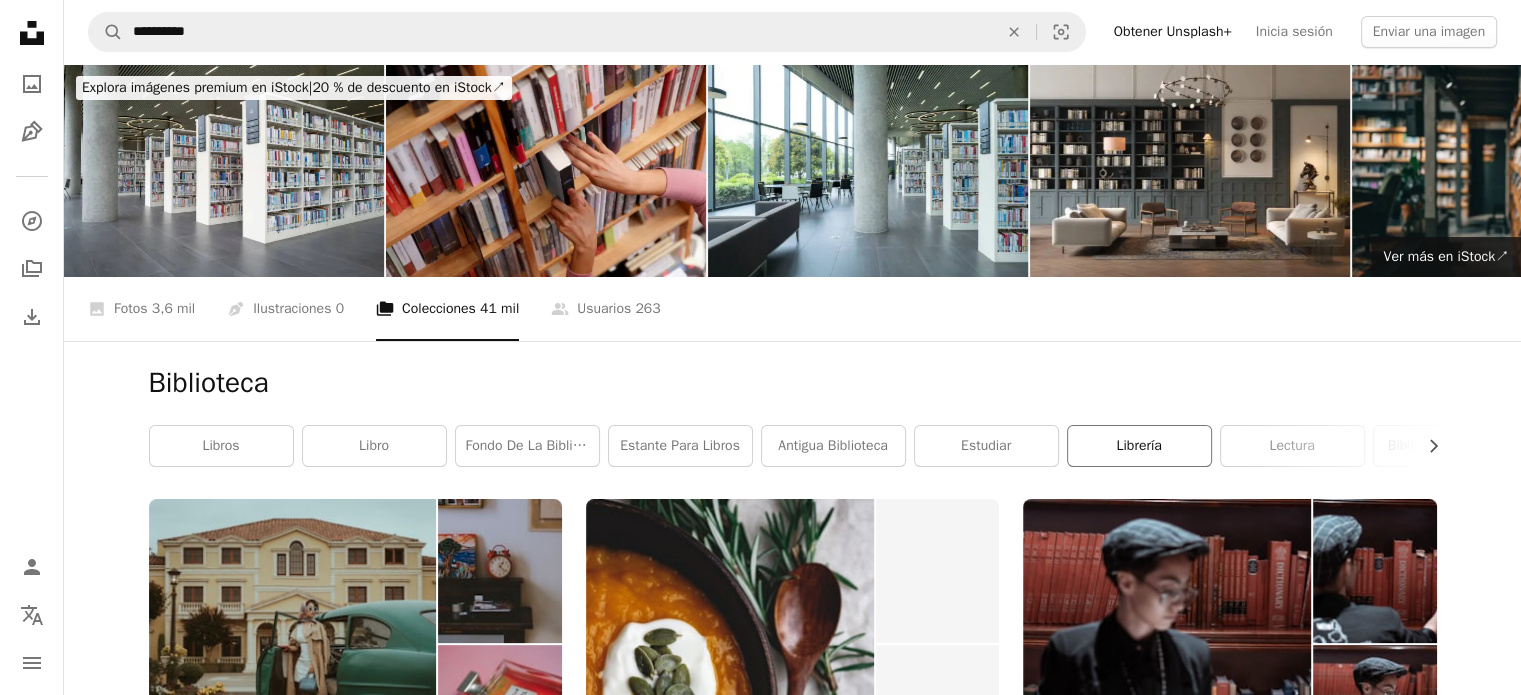scroll, scrollTop: 500, scrollLeft: 0, axis: vertical 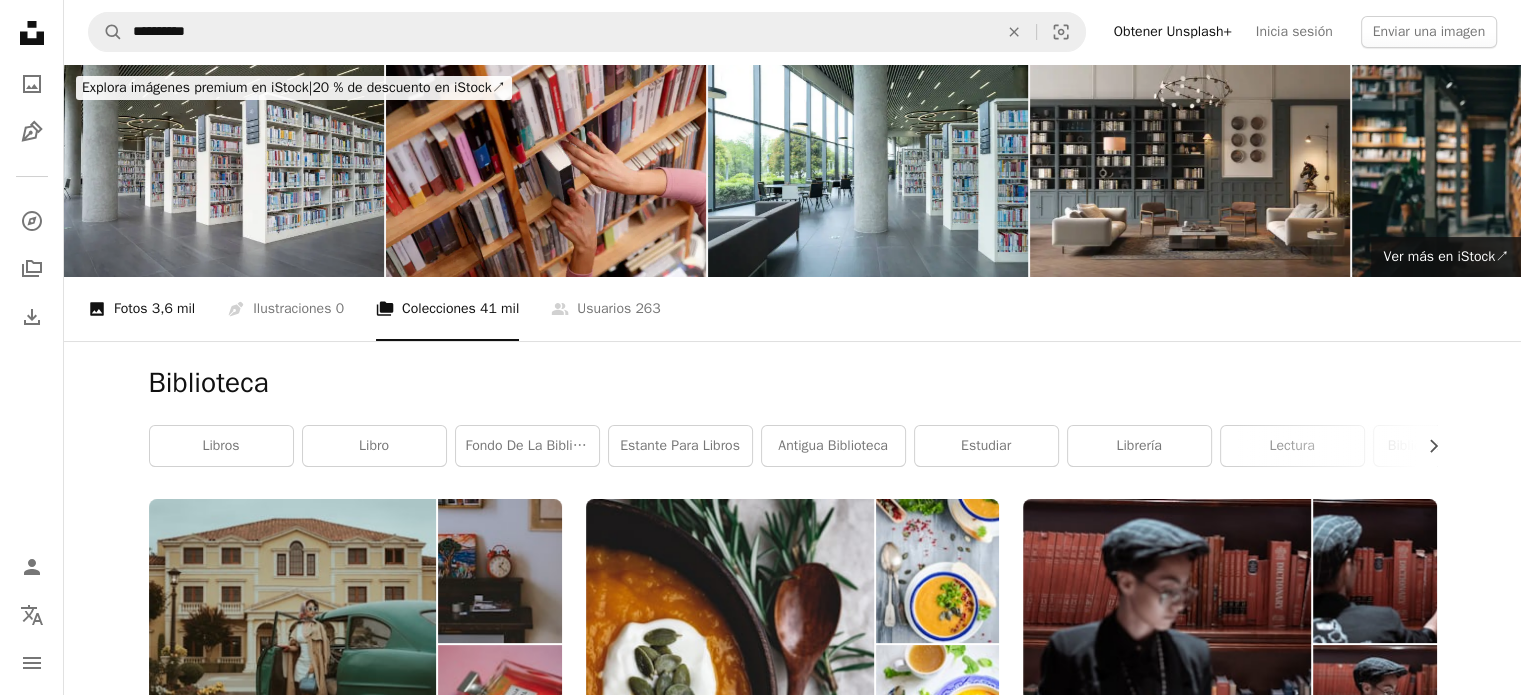 click on "A photo Fotos   3,6 mil" at bounding box center [141, 309] 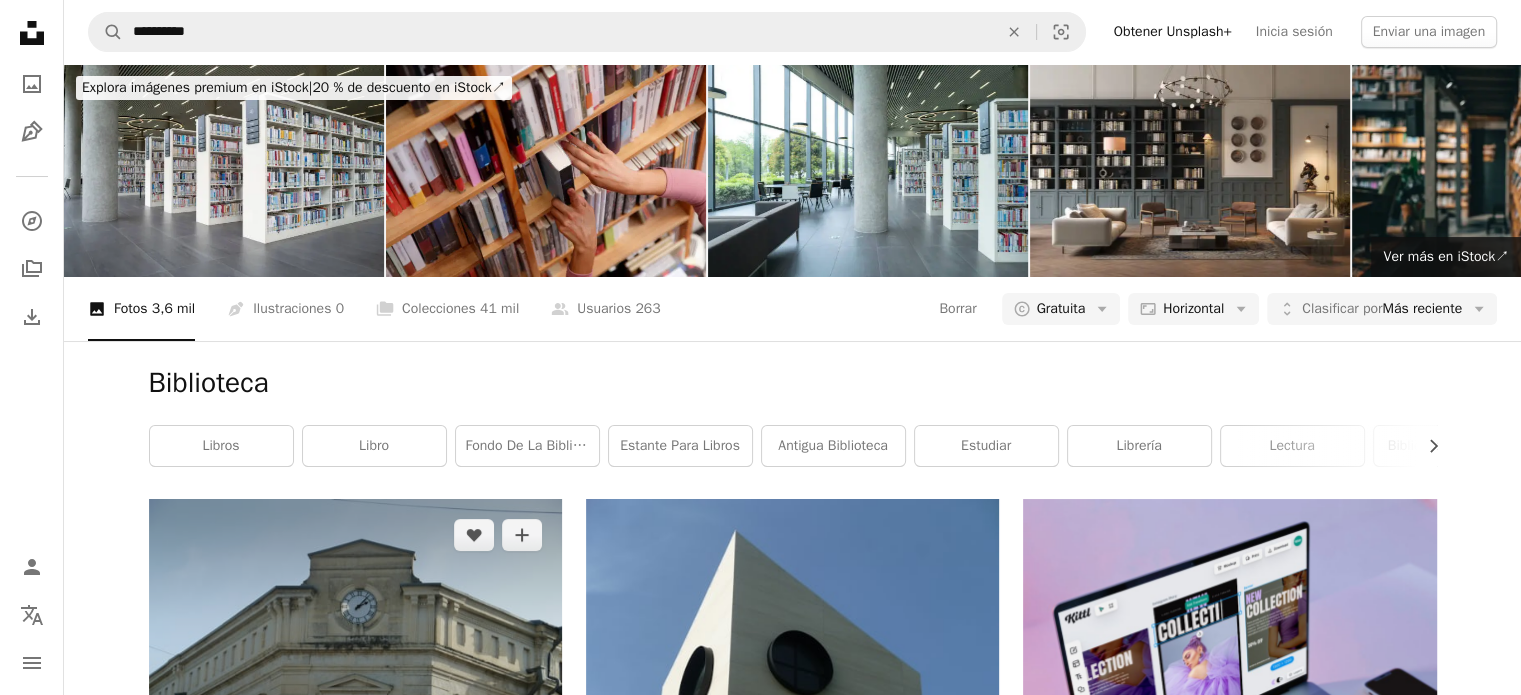 scroll, scrollTop: 0, scrollLeft: 0, axis: both 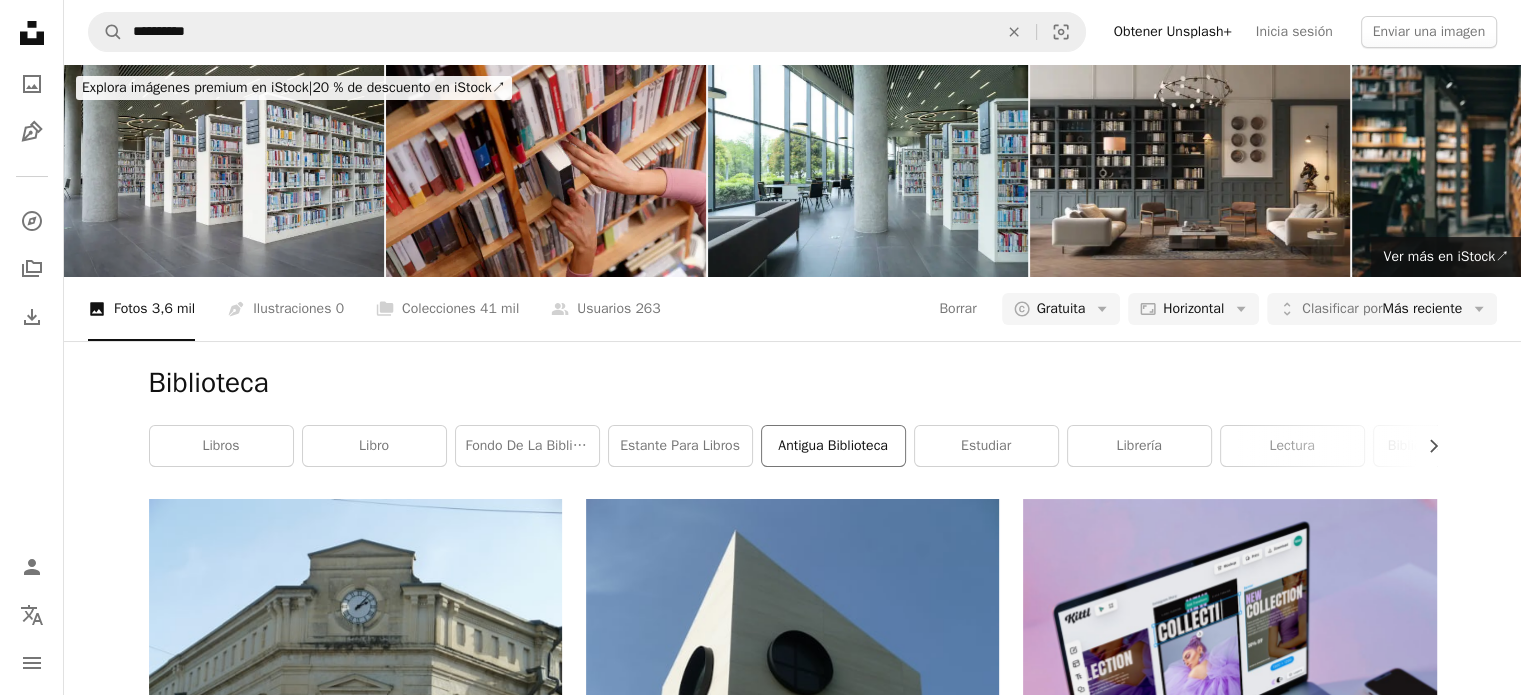click on "Antigua Biblioteca" at bounding box center (833, 446) 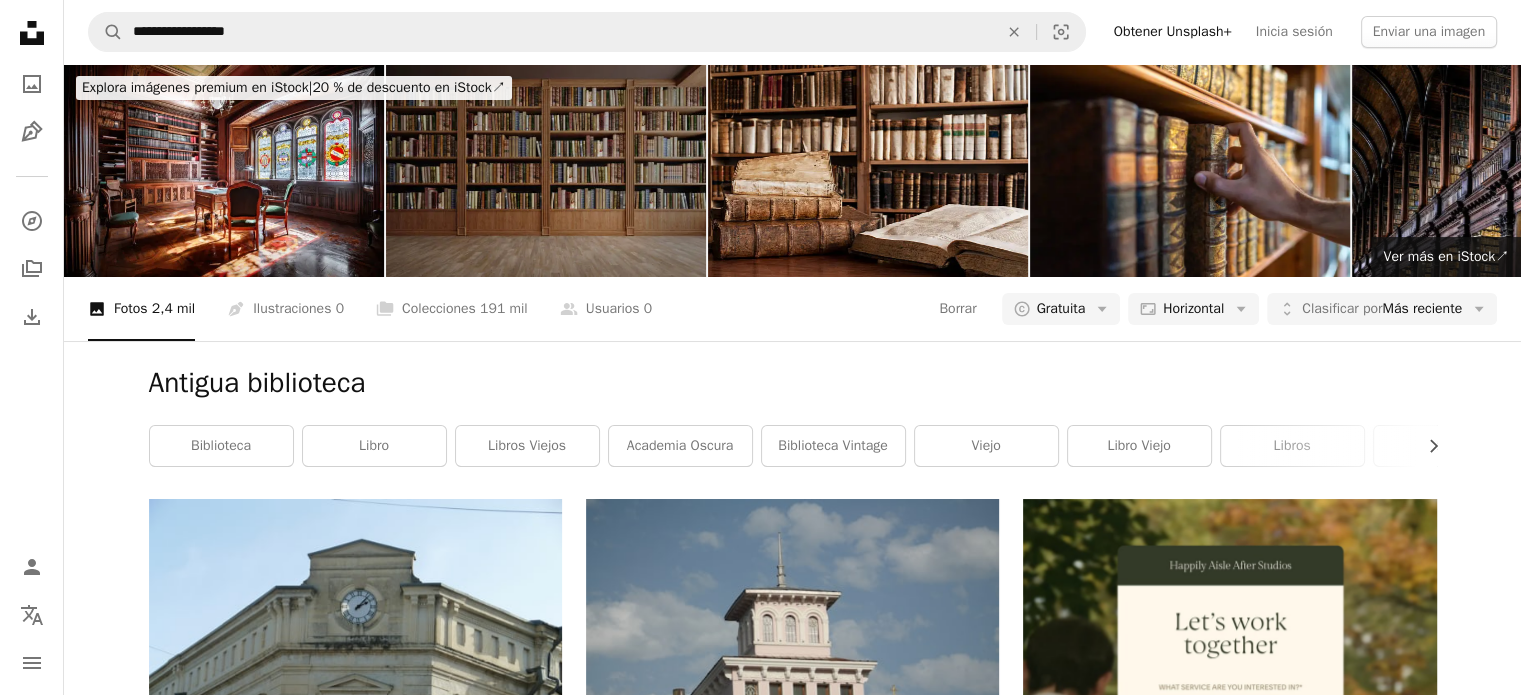 scroll, scrollTop: 2300, scrollLeft: 0, axis: vertical 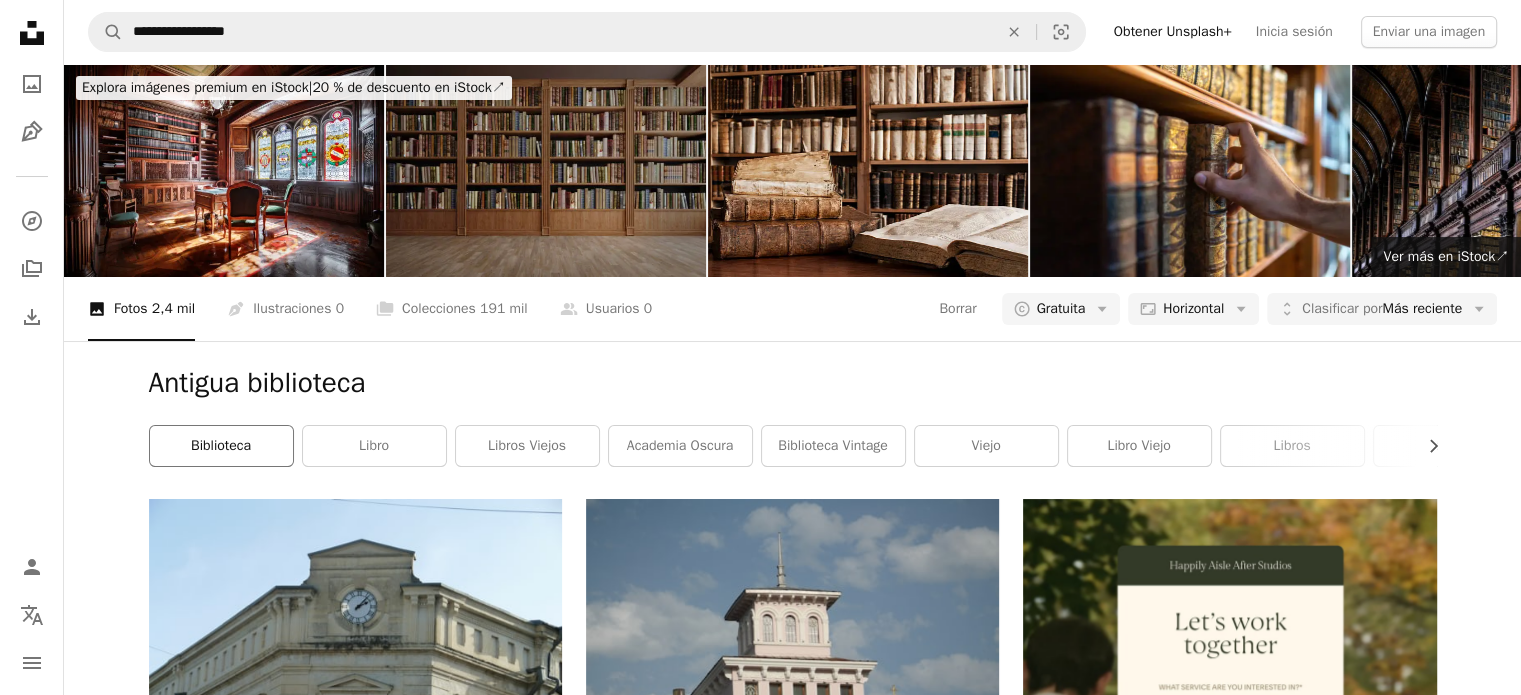 click on "biblioteca" at bounding box center (221, 446) 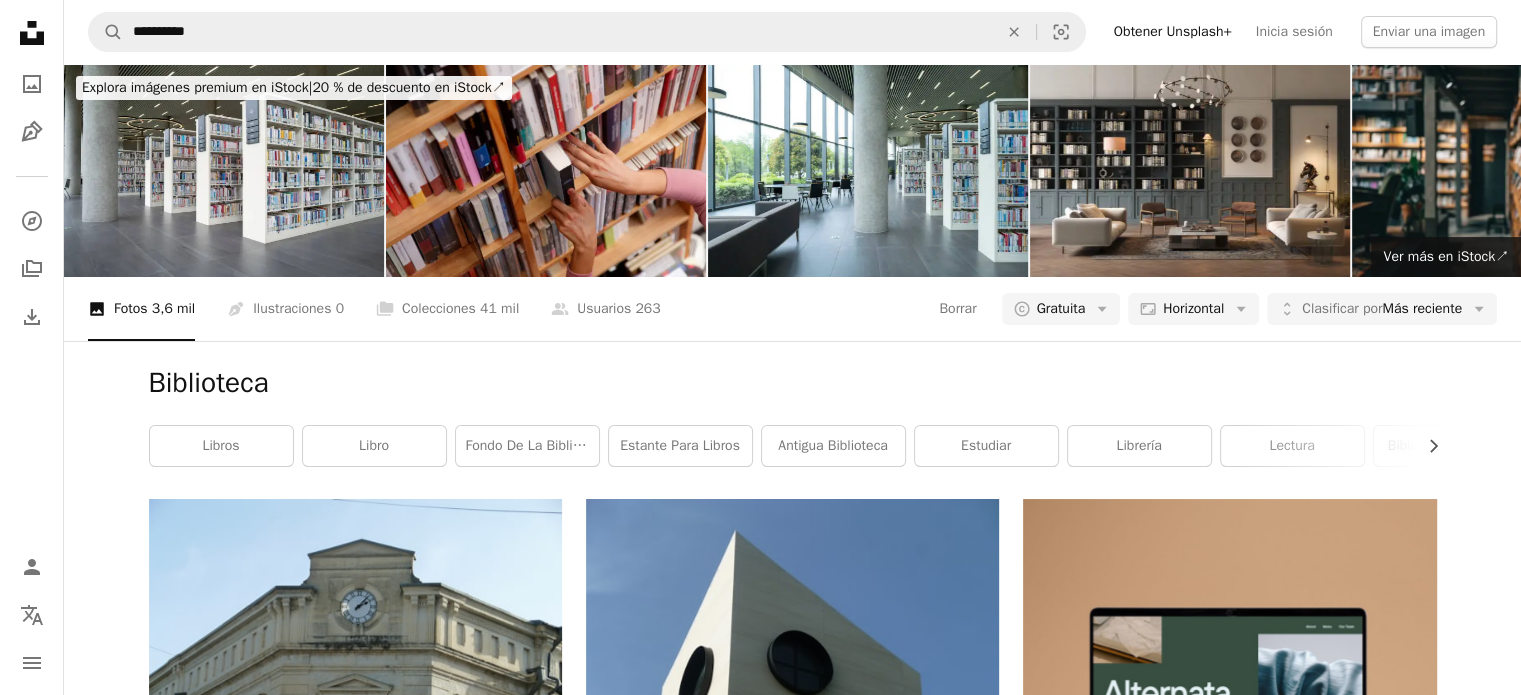 scroll, scrollTop: 100, scrollLeft: 0, axis: vertical 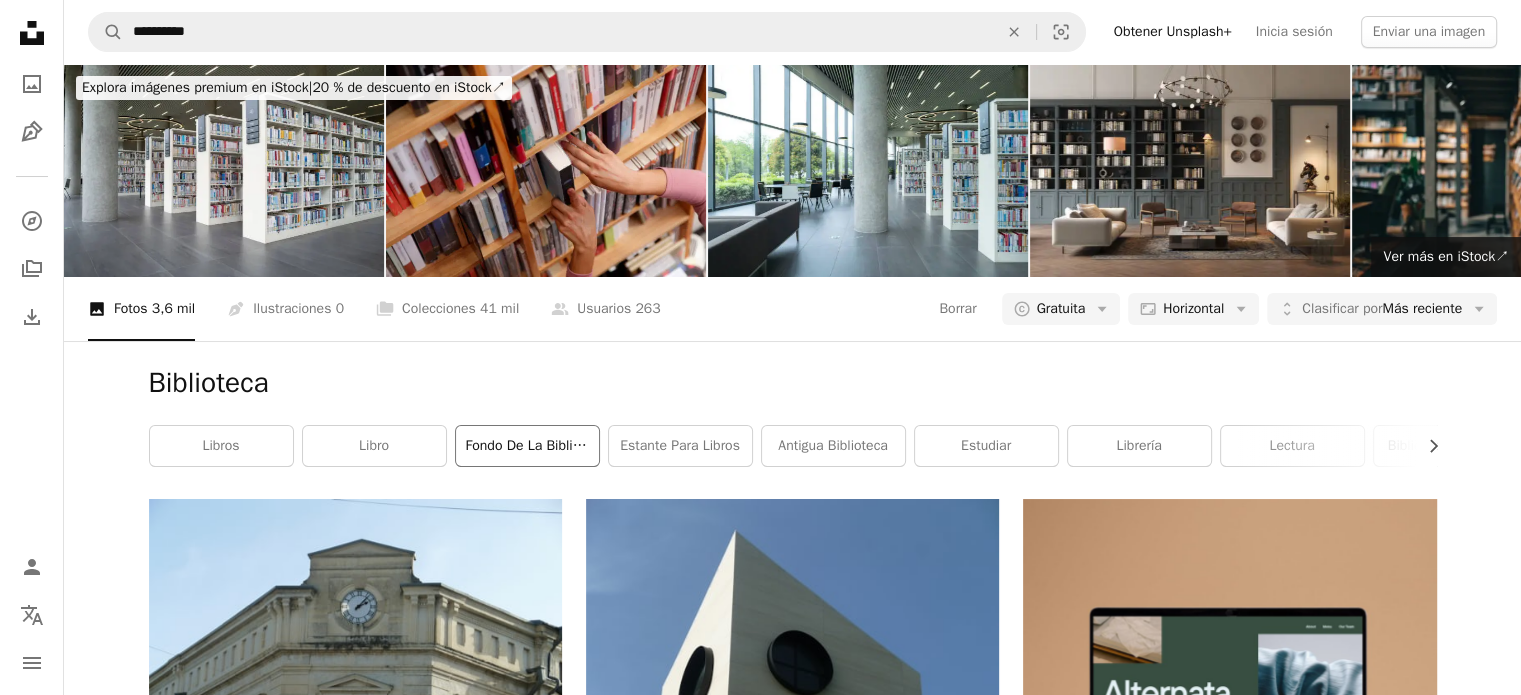 click on "fondo de la biblioteca" at bounding box center [527, 446] 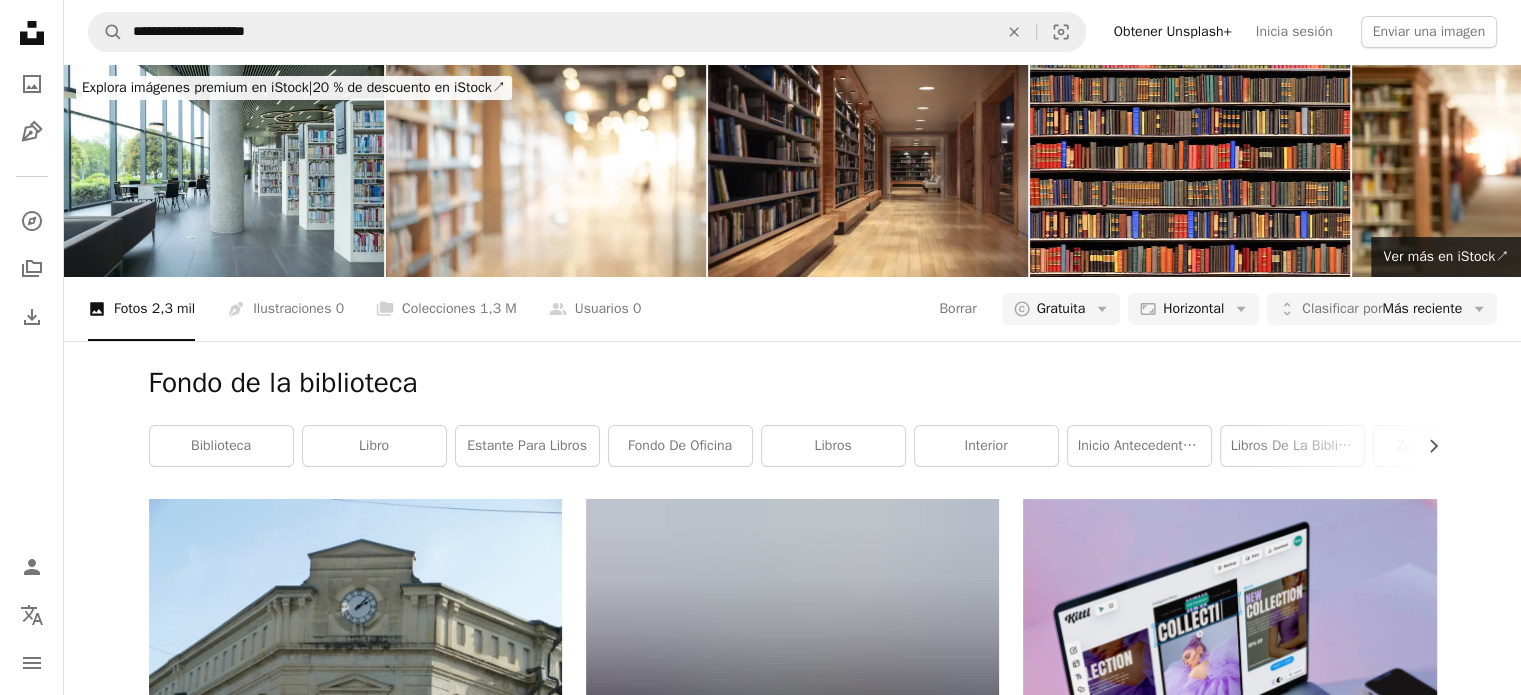 scroll, scrollTop: 2100, scrollLeft: 0, axis: vertical 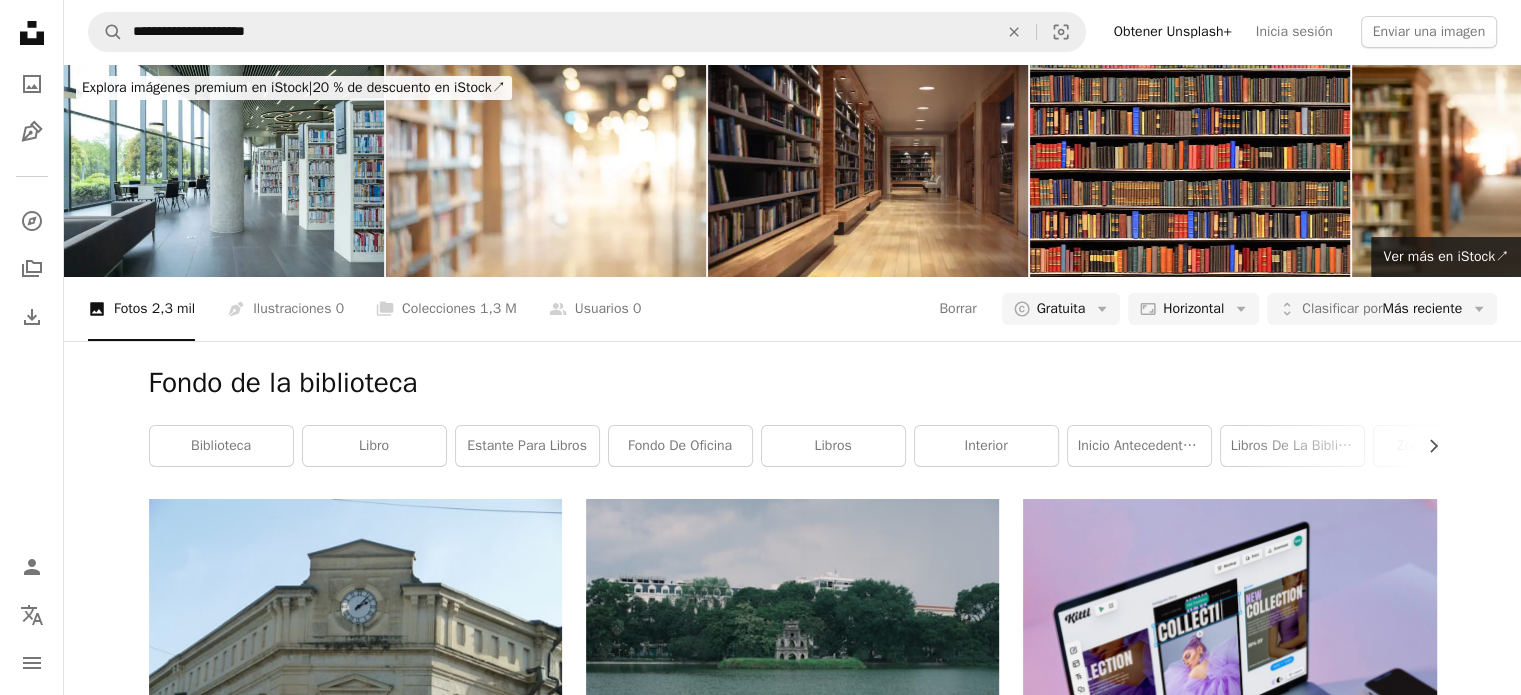 drag, startPoint x: 1519, startPoint y: 379, endPoint x: 1526, endPoint y: 353, distance: 26.925823 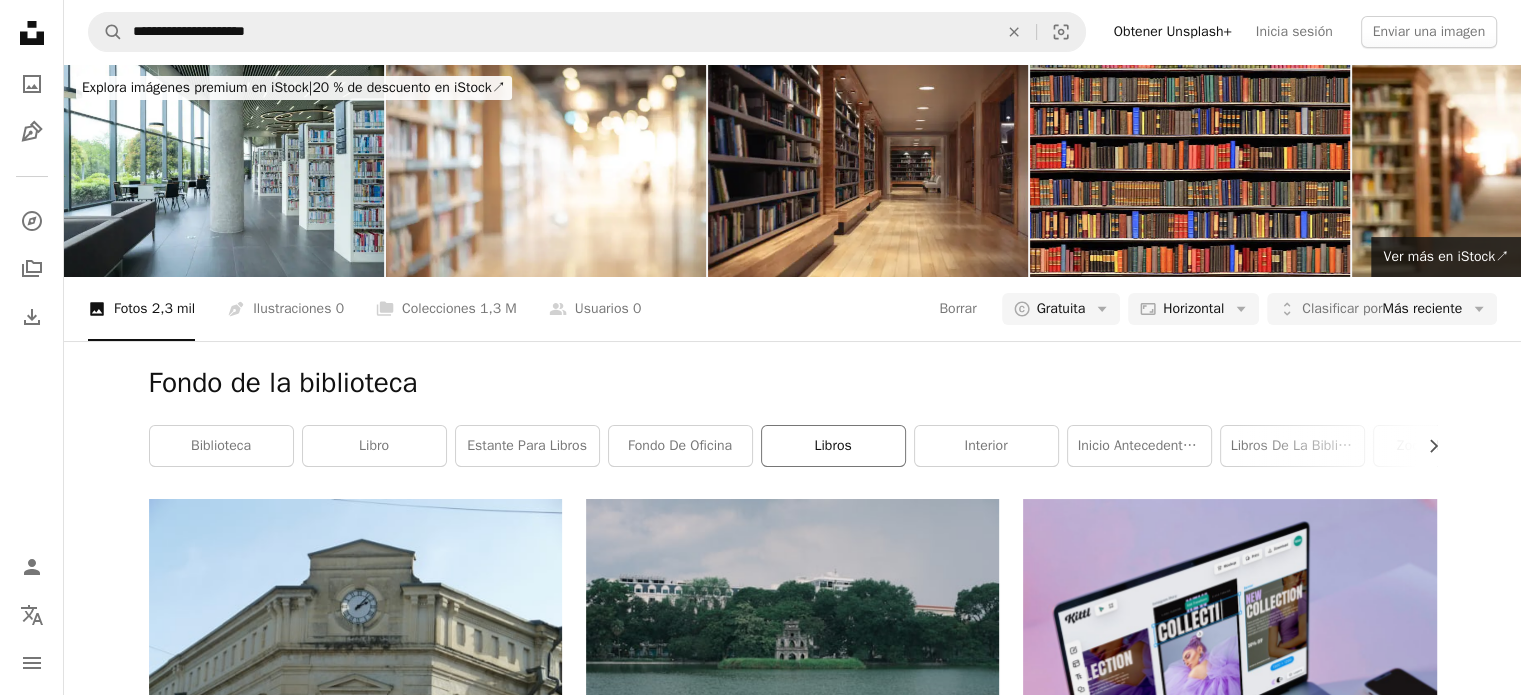 click on "libros" at bounding box center [833, 446] 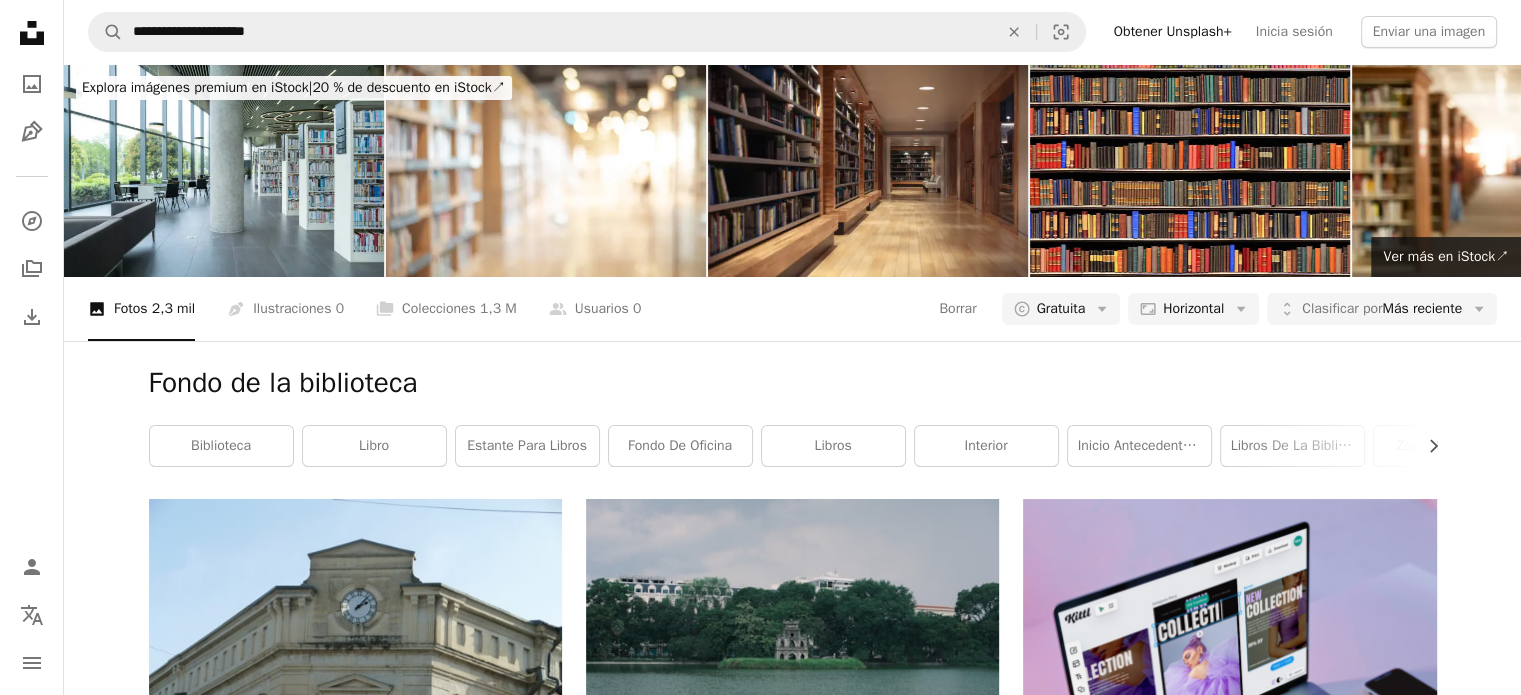 scroll, scrollTop: 0, scrollLeft: 0, axis: both 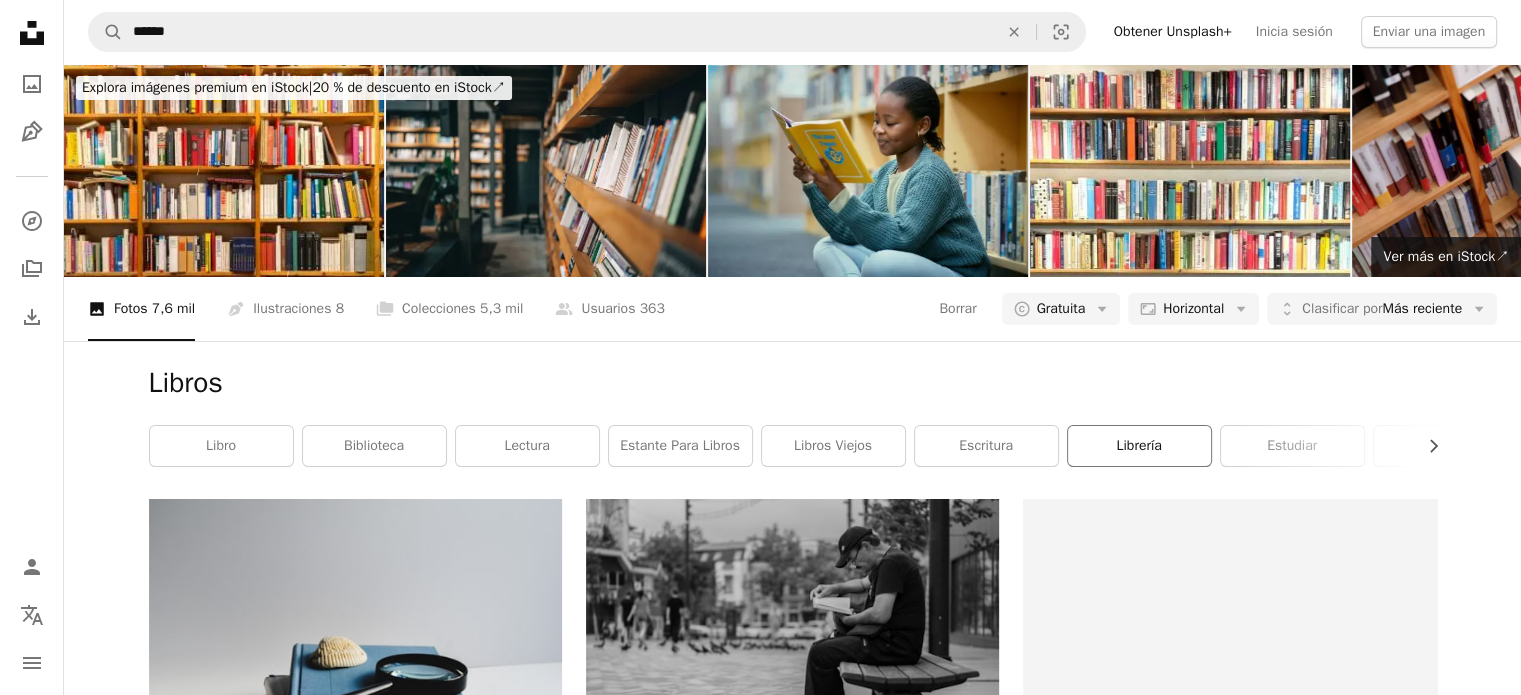 click on "librería" at bounding box center [1139, 446] 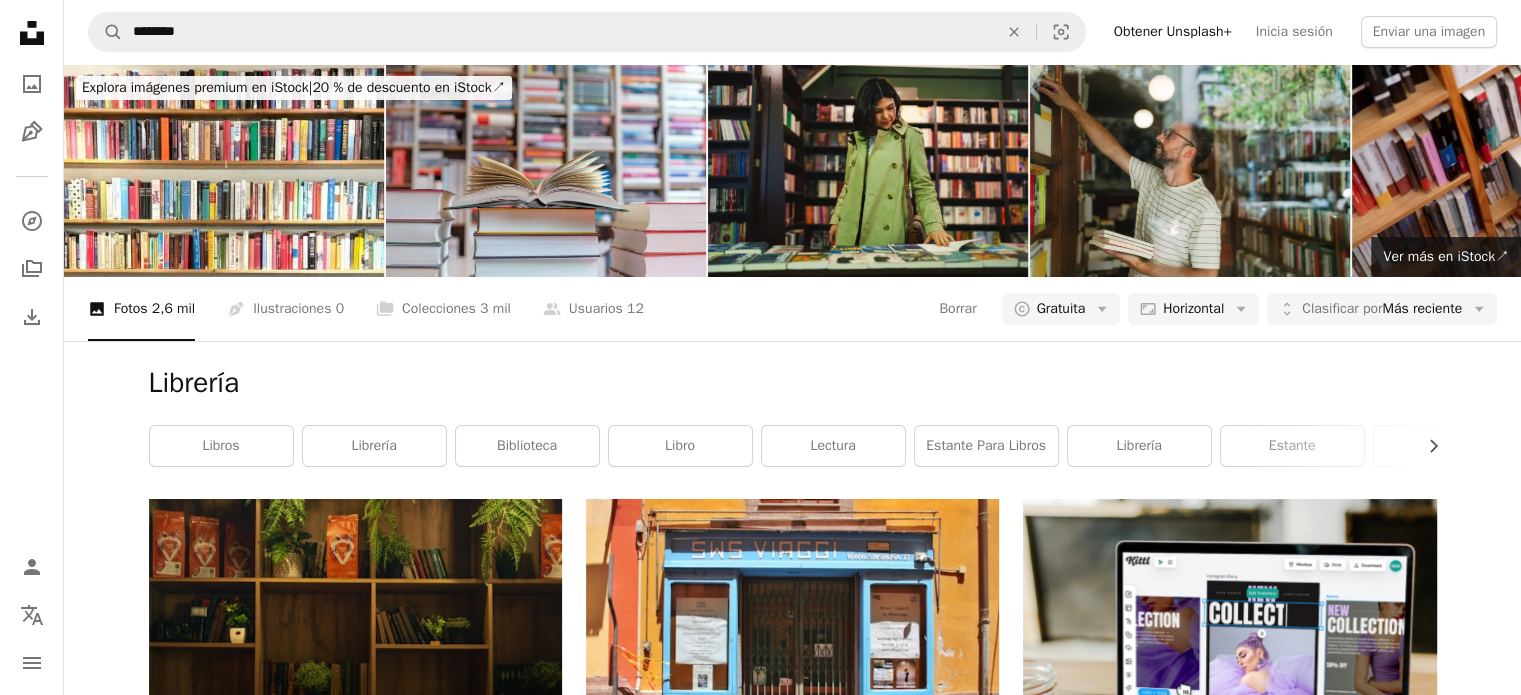scroll, scrollTop: 2500, scrollLeft: 0, axis: vertical 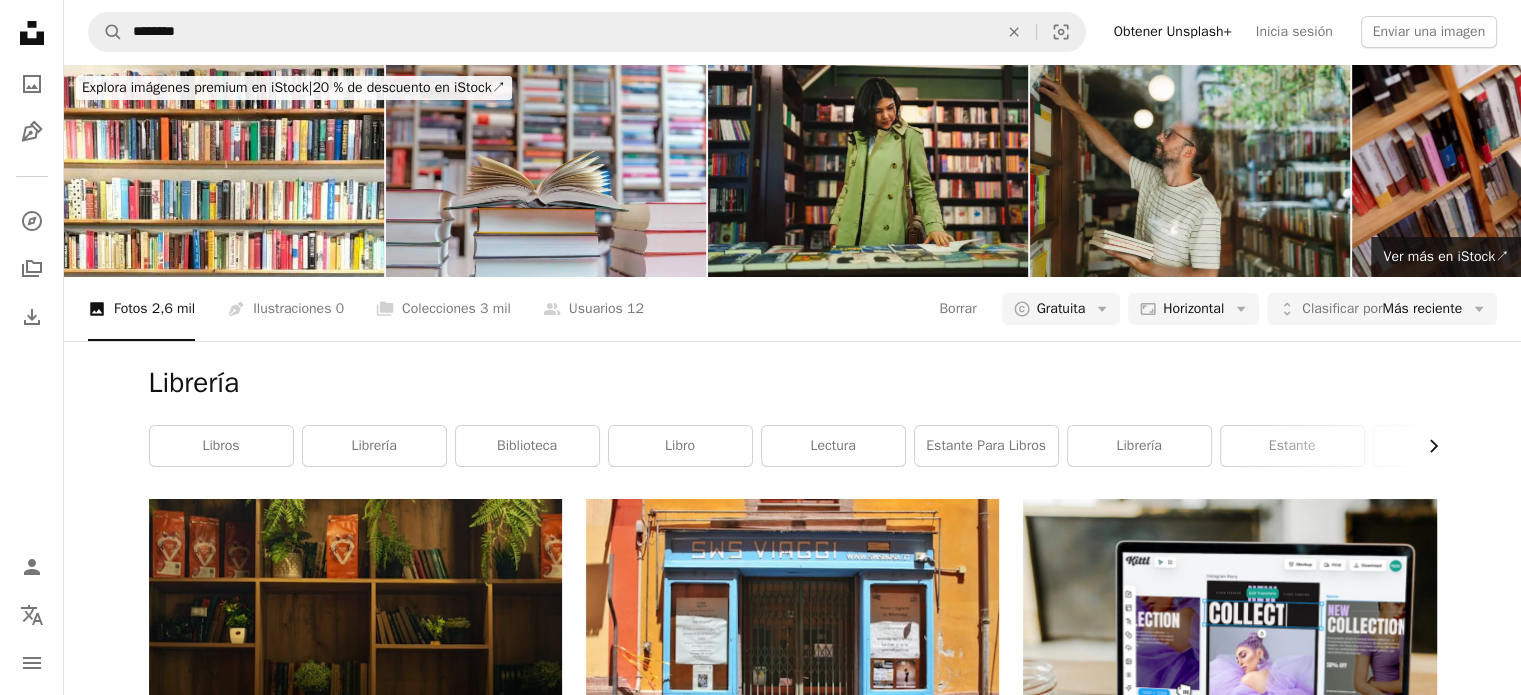 click on "Chevron right" 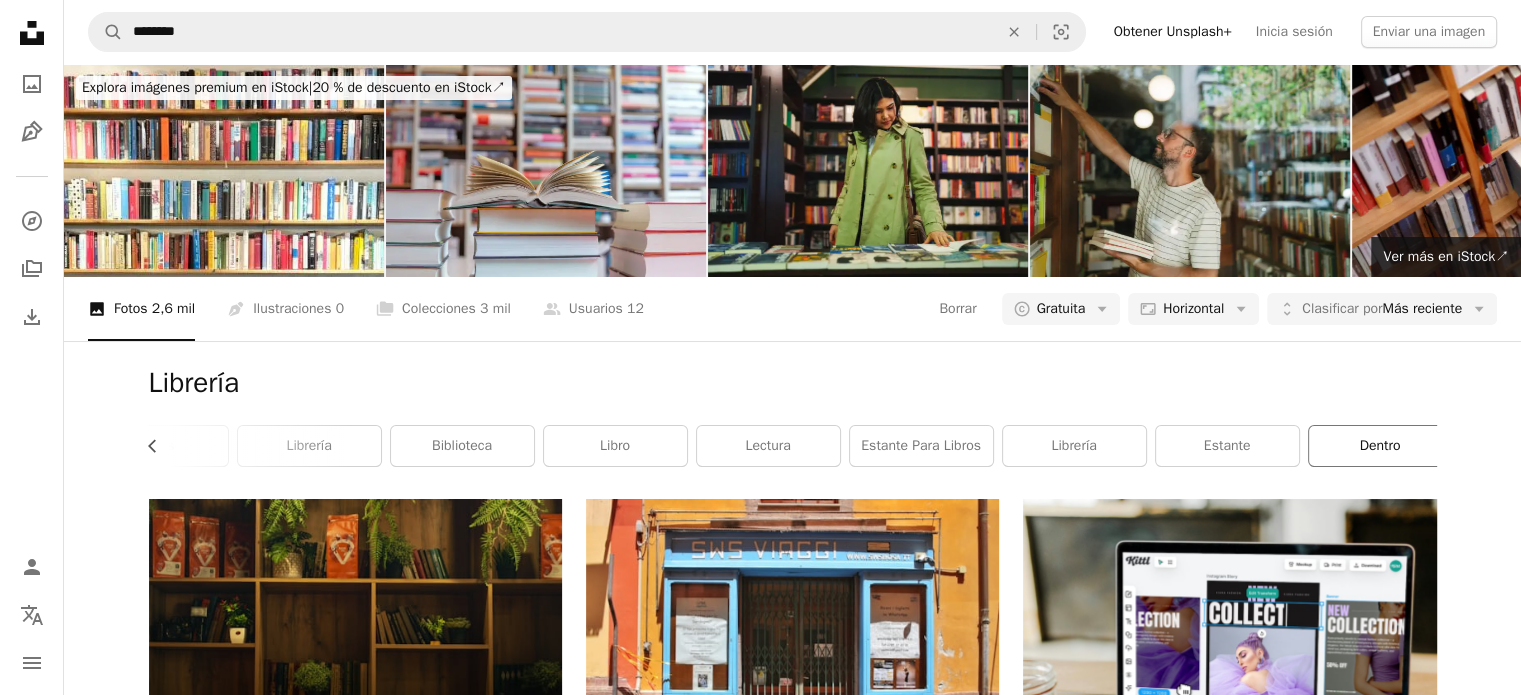 scroll, scrollTop: 0, scrollLeft: 80, axis: horizontal 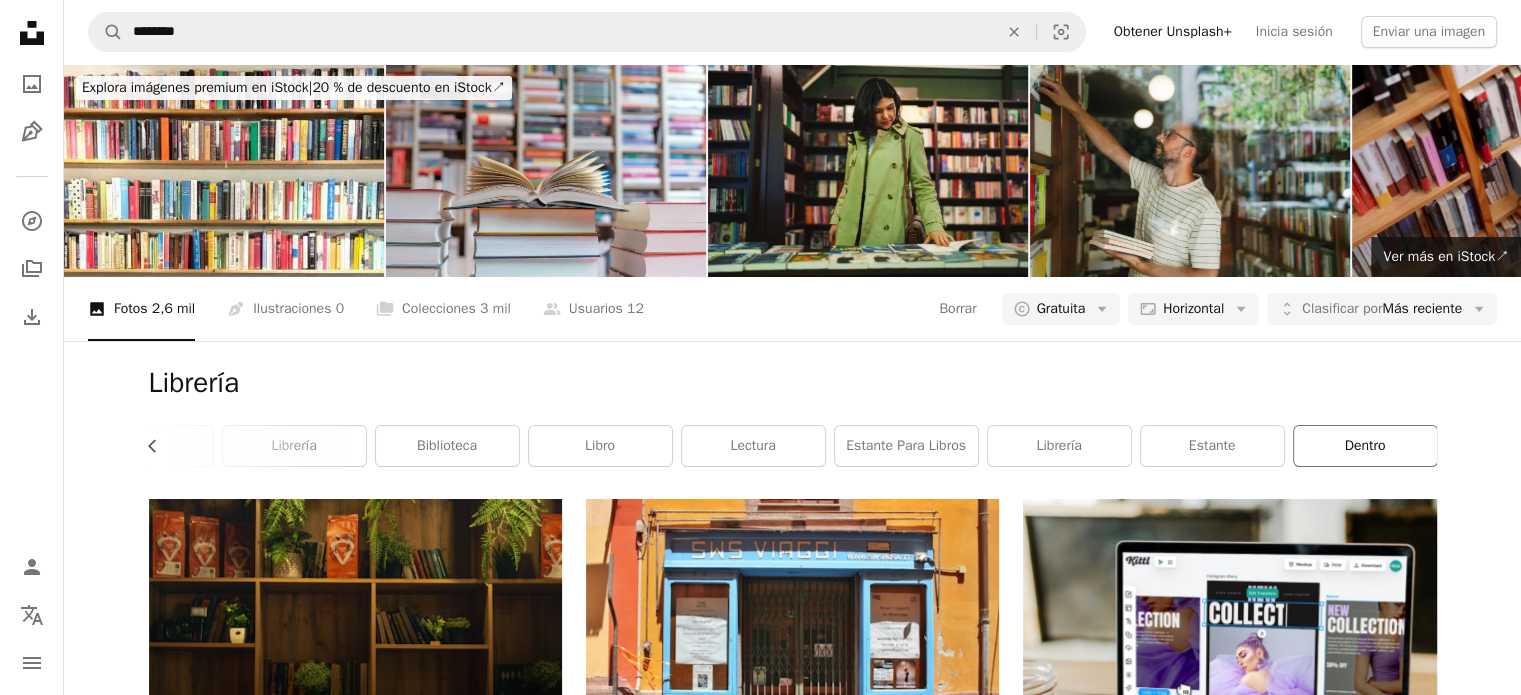 click on "dentro" at bounding box center (1365, 446) 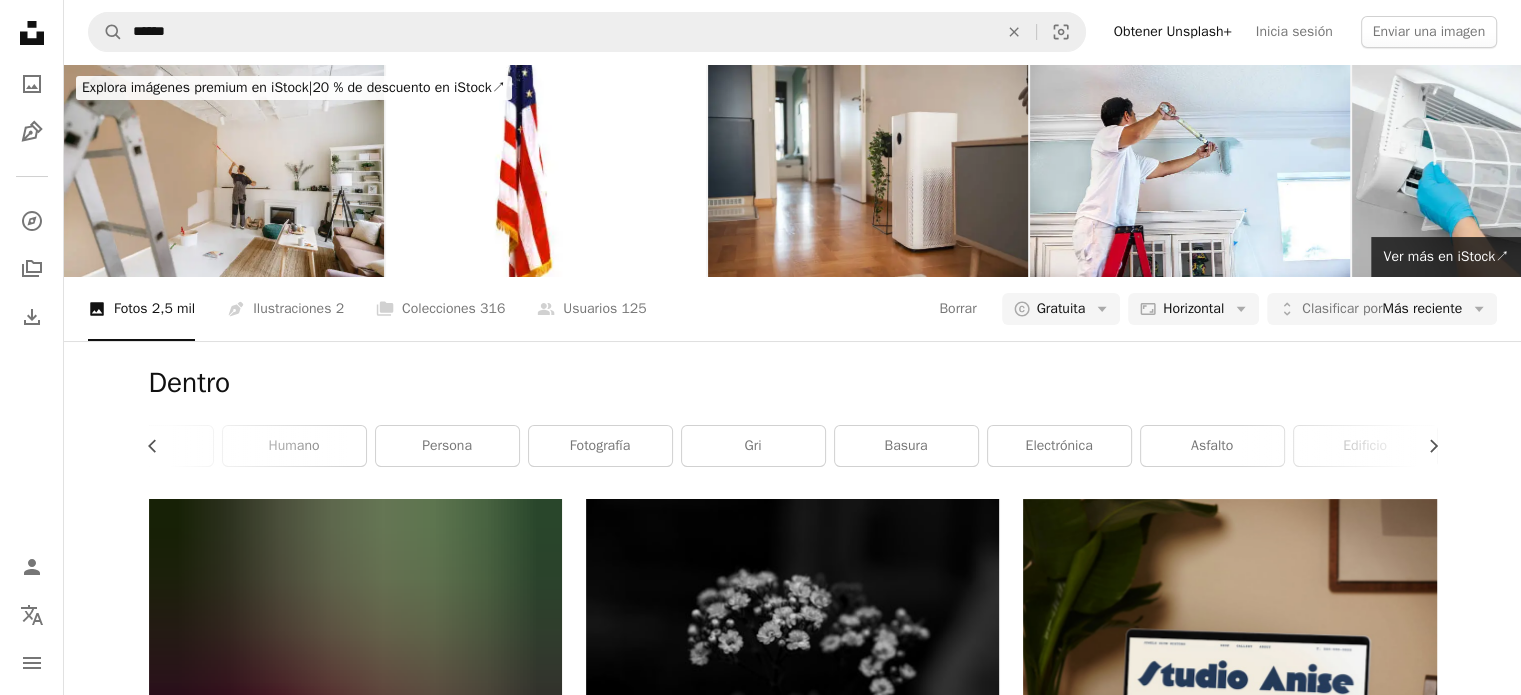 scroll, scrollTop: 200, scrollLeft: 0, axis: vertical 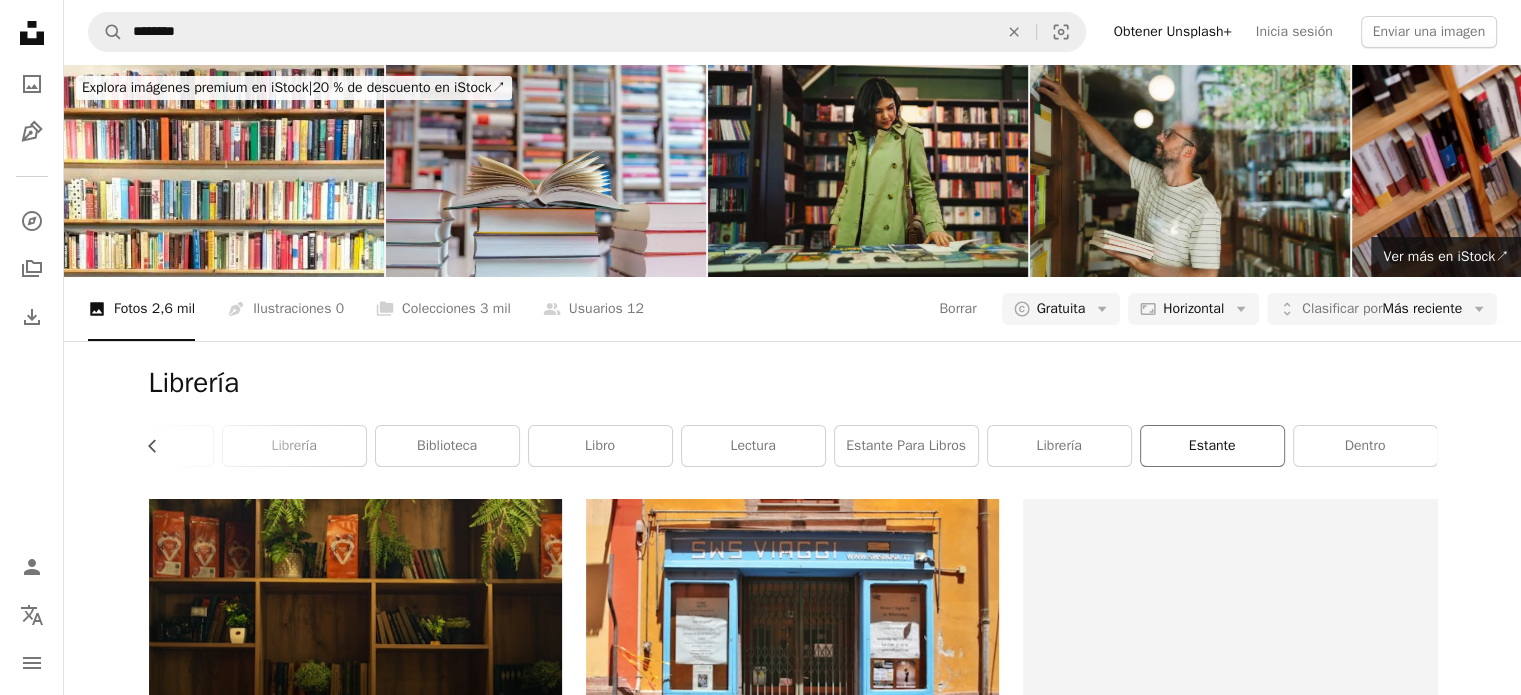 click on "estante" at bounding box center (1212, 446) 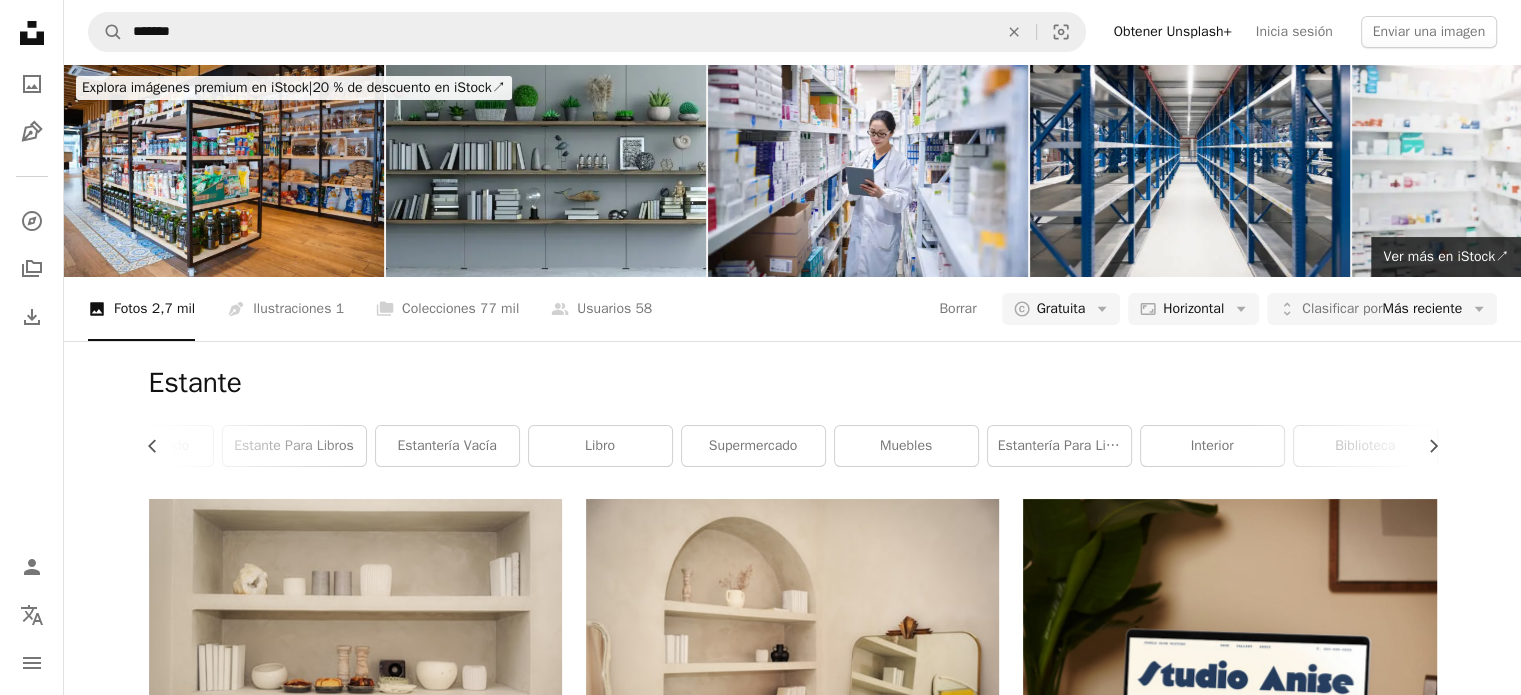scroll, scrollTop: 900, scrollLeft: 0, axis: vertical 